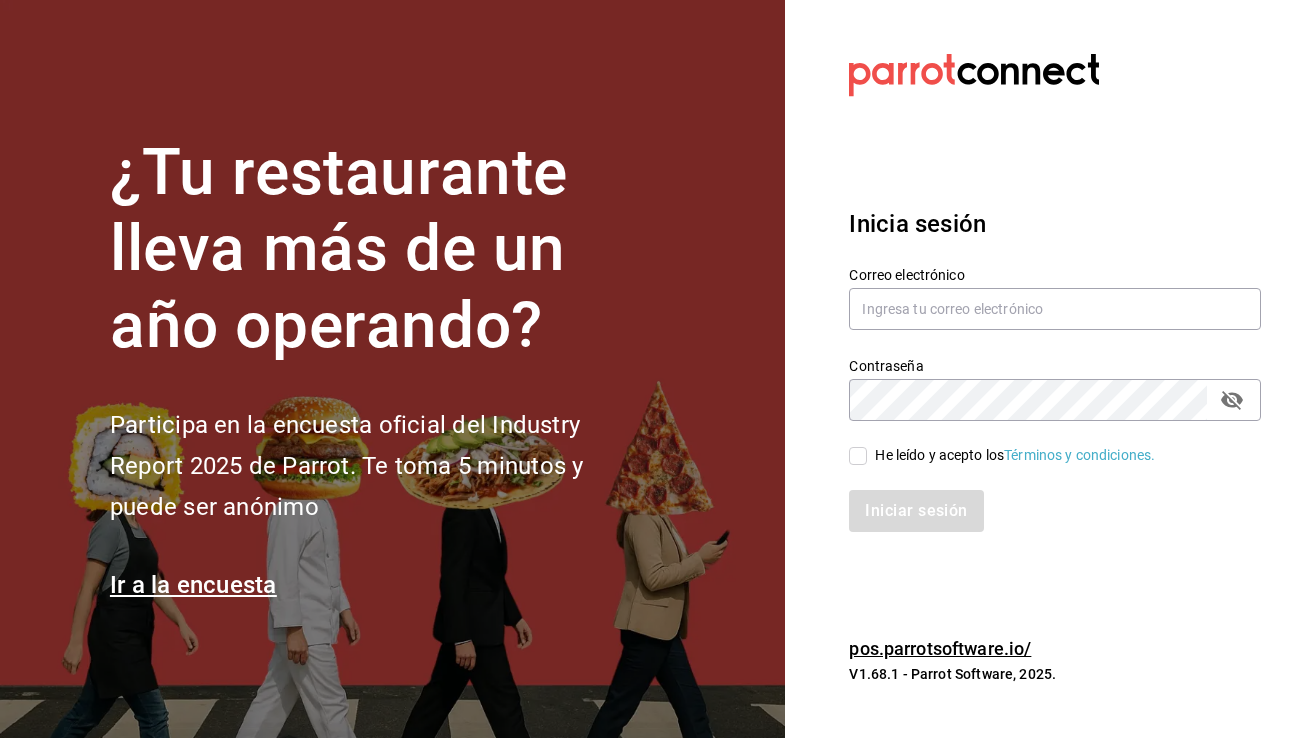 scroll, scrollTop: 0, scrollLeft: 0, axis: both 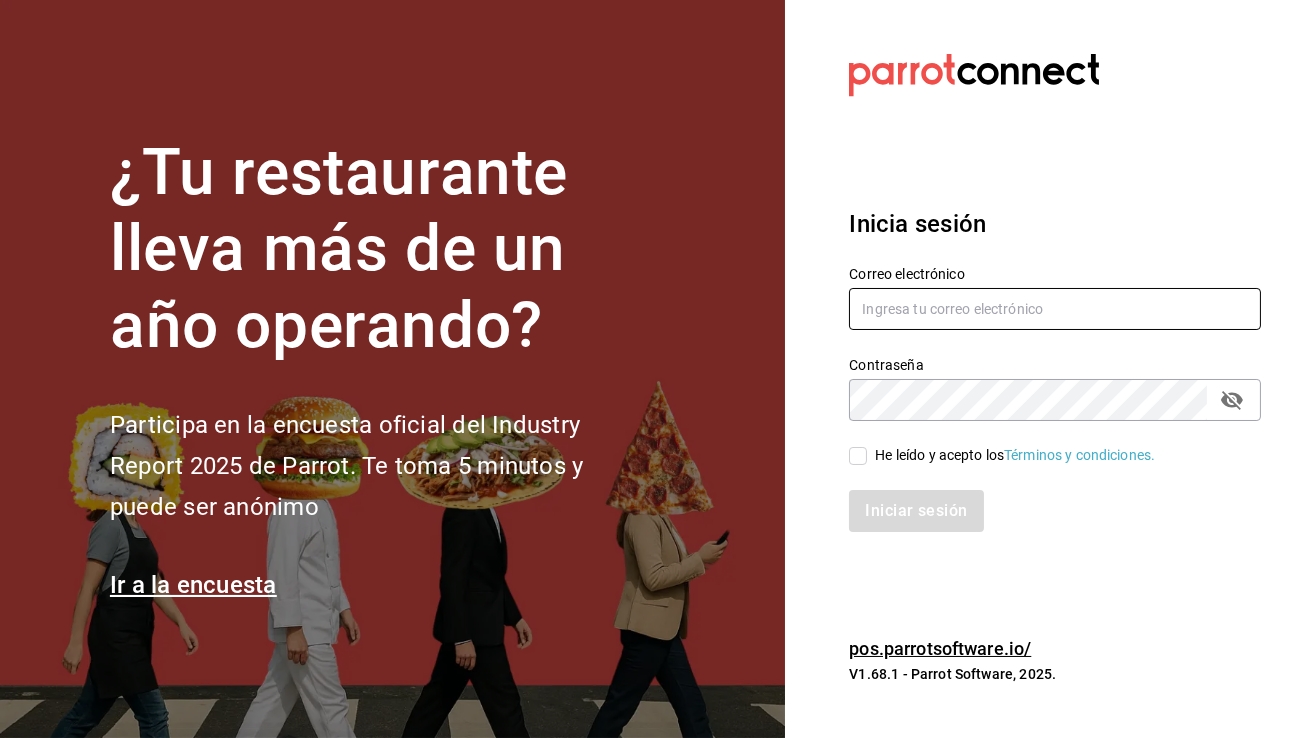 click at bounding box center [1055, 309] 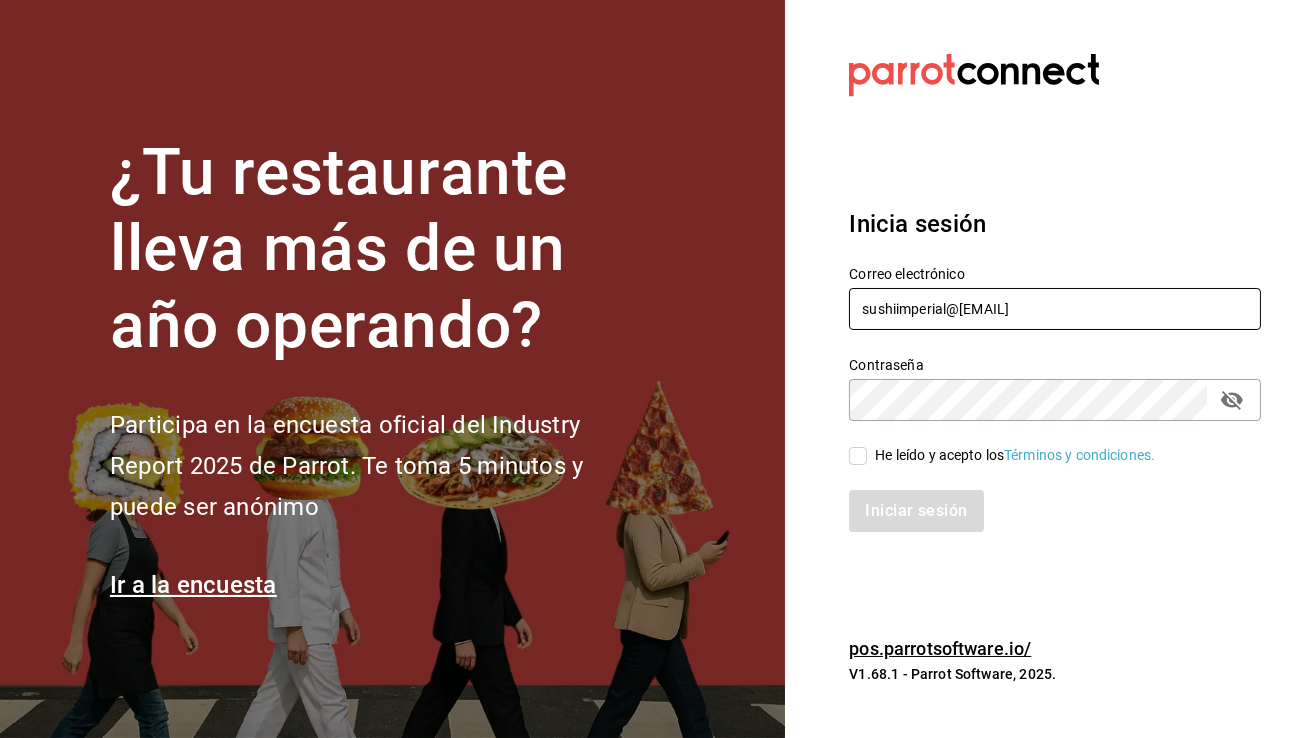type on "sushiimperial@[EMAIL]" 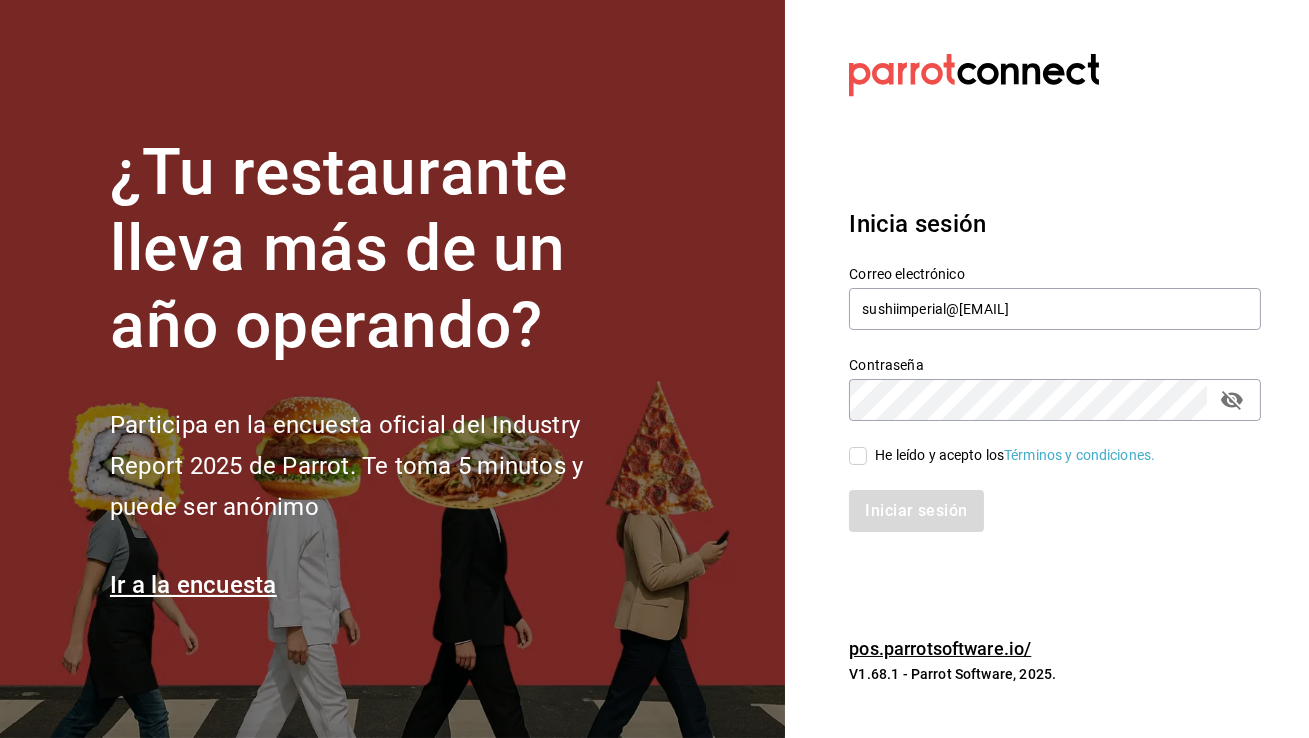 click 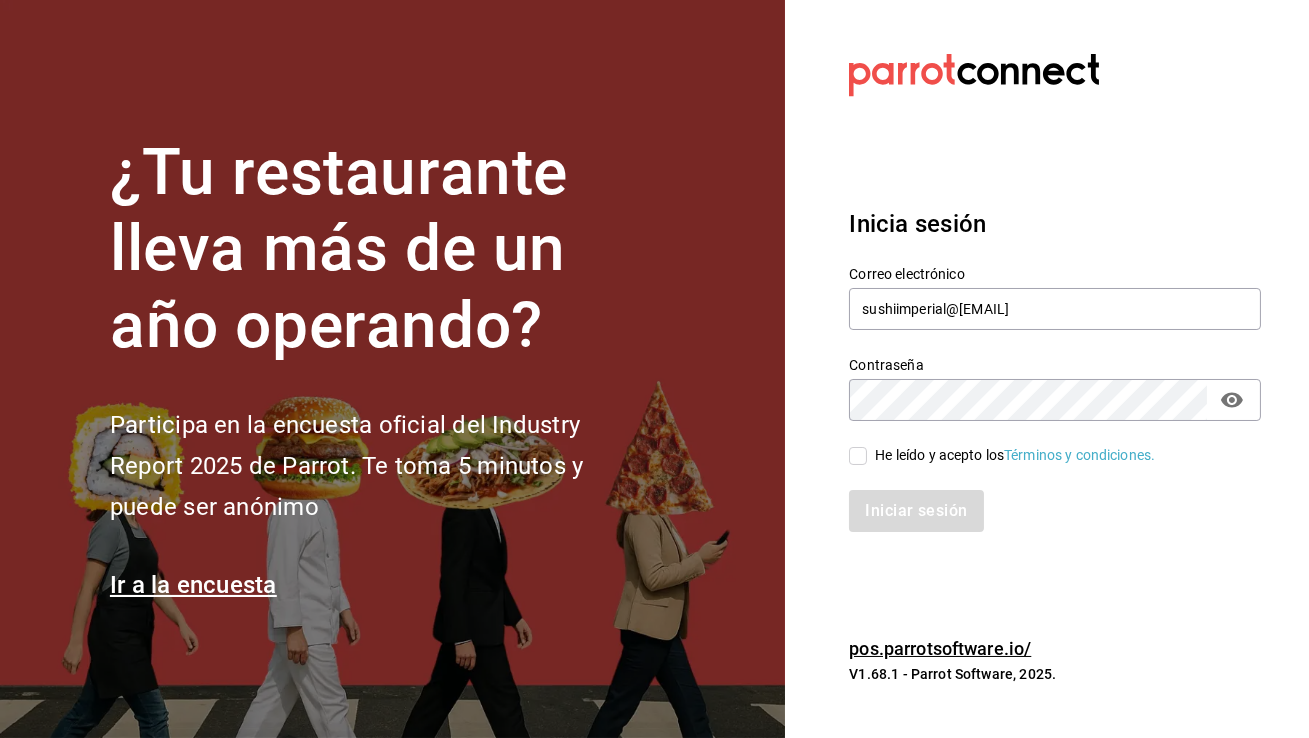 click on "He leído y acepto los  Términos y condiciones." at bounding box center [858, 456] 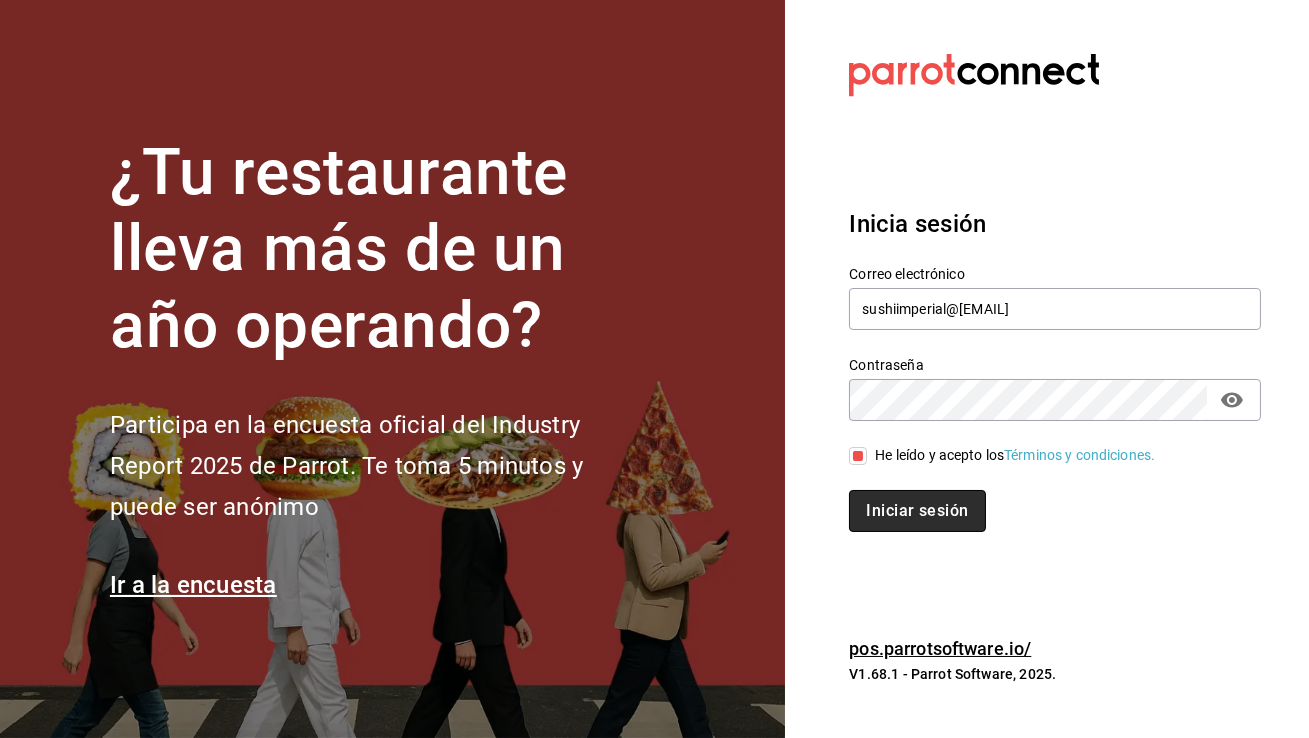 click on "Iniciar sesión" at bounding box center (917, 511) 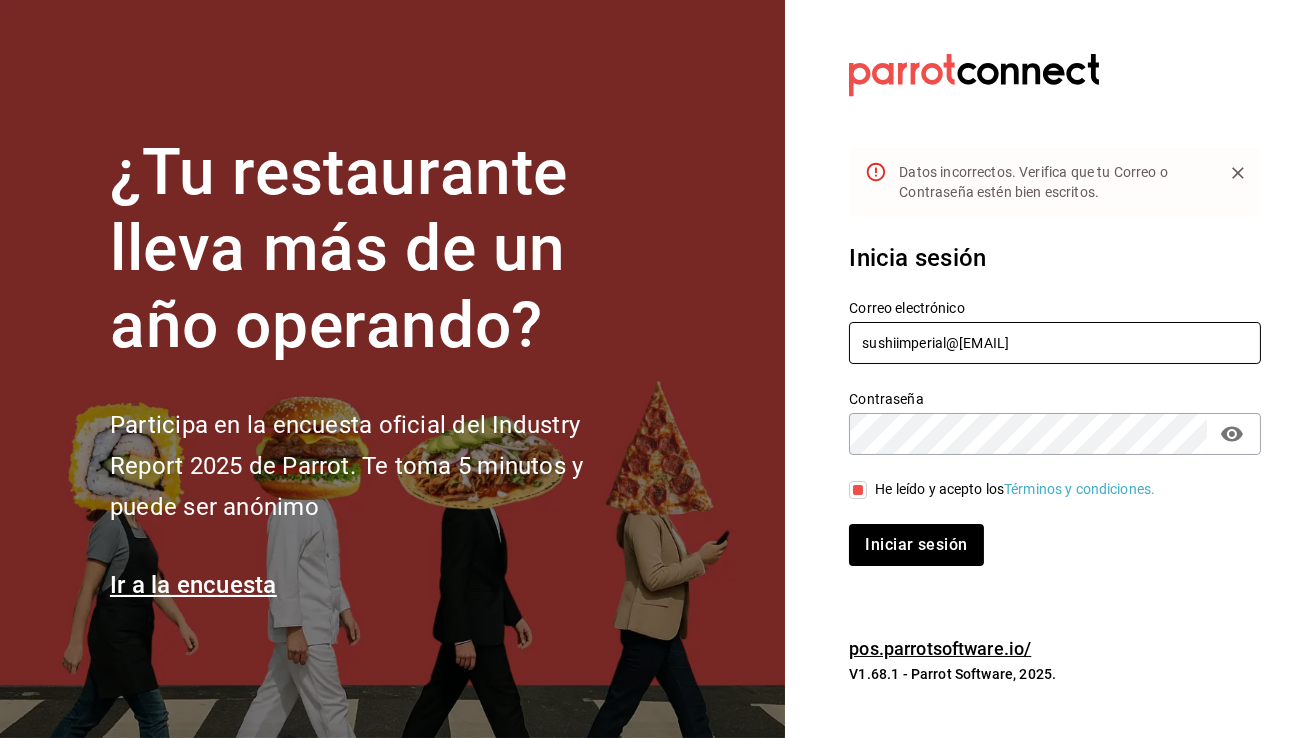 click on "sushiimperial@[EMAIL]" at bounding box center [1055, 343] 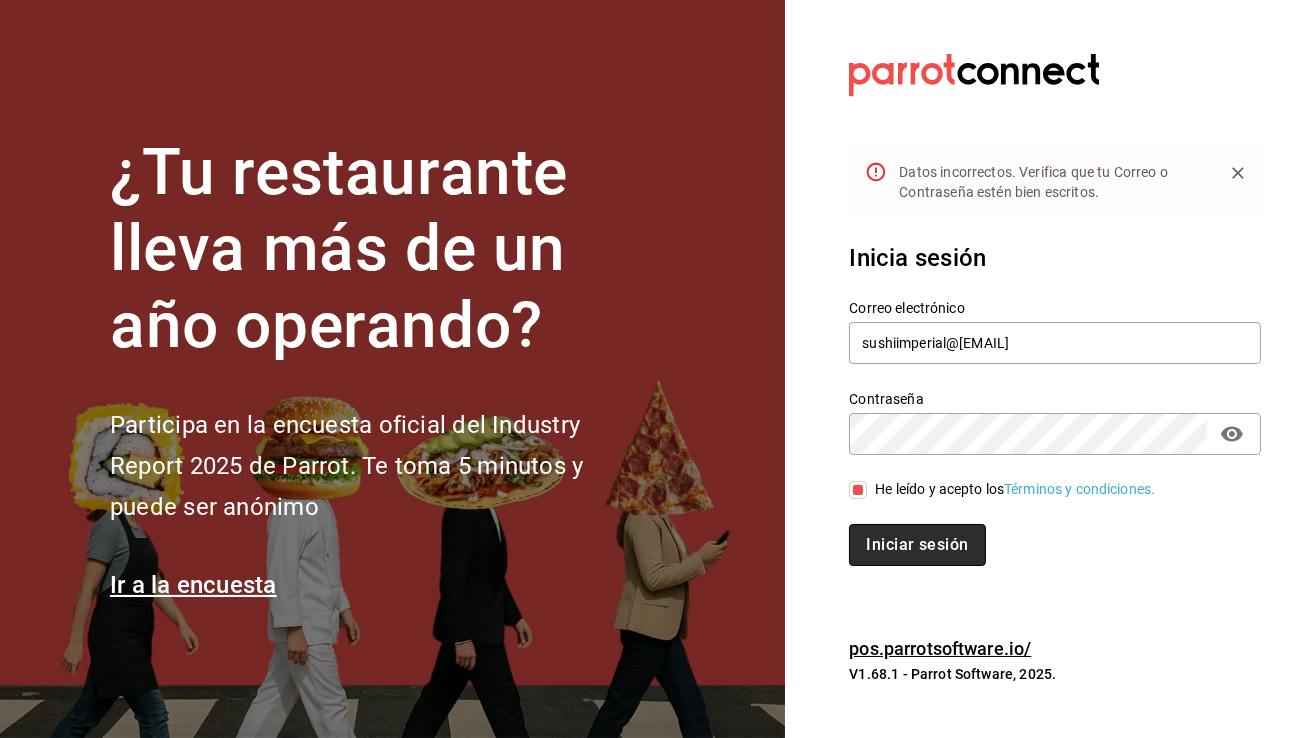click on "Iniciar sesión" at bounding box center (917, 545) 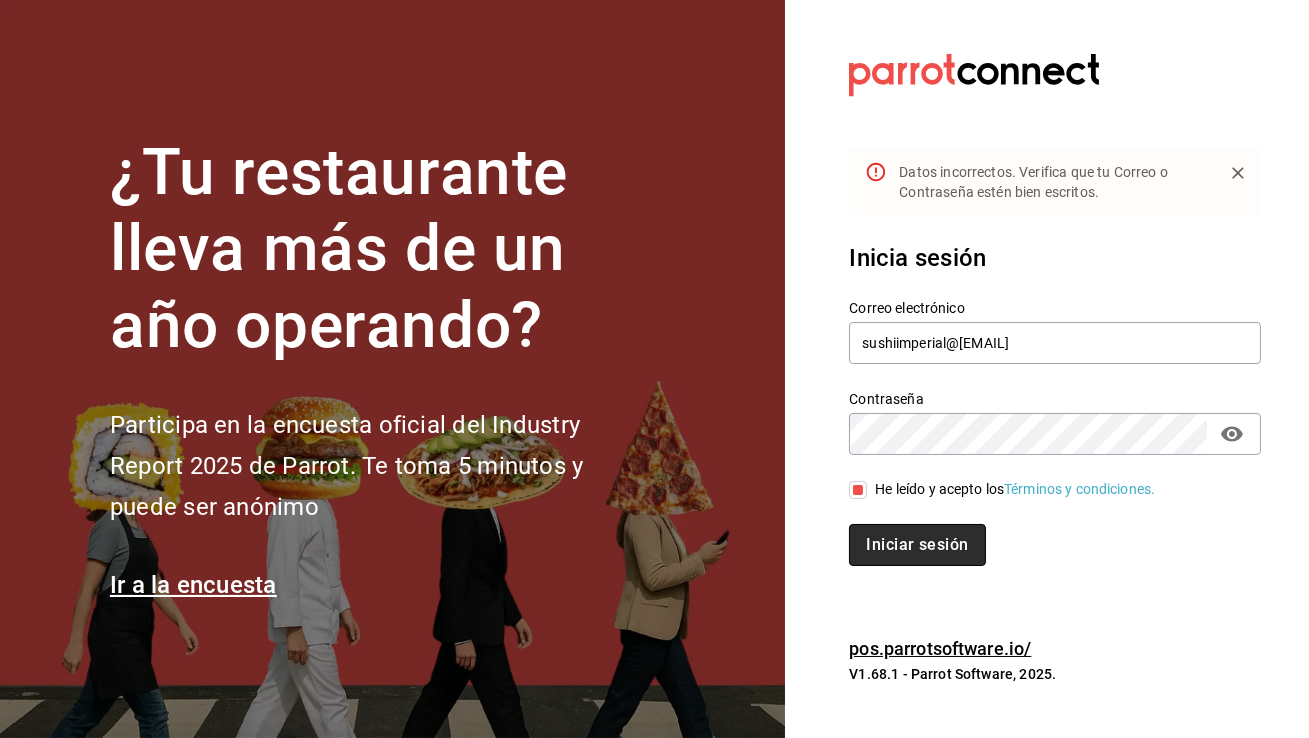 click on "Iniciar sesión" at bounding box center [917, 545] 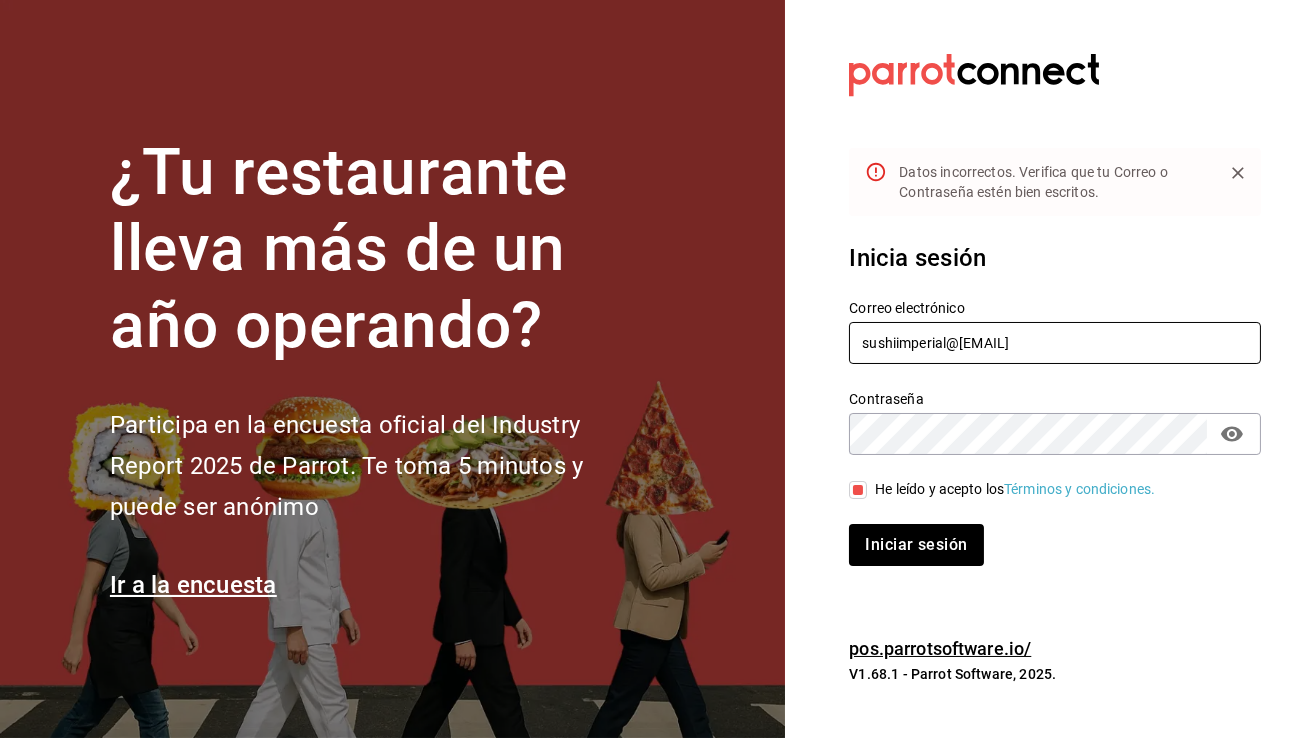 click on "sushiimperial@centro.com" at bounding box center (1055, 343) 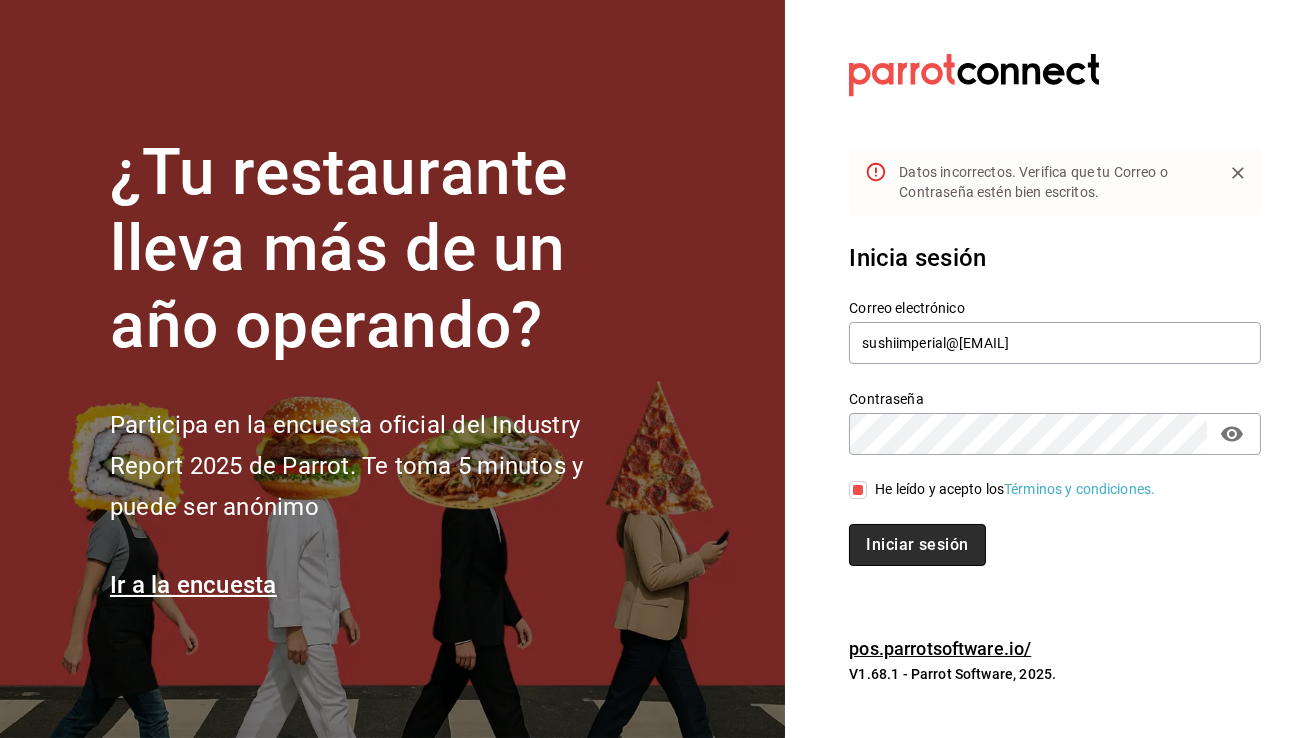 click on "Iniciar sesión" at bounding box center [917, 545] 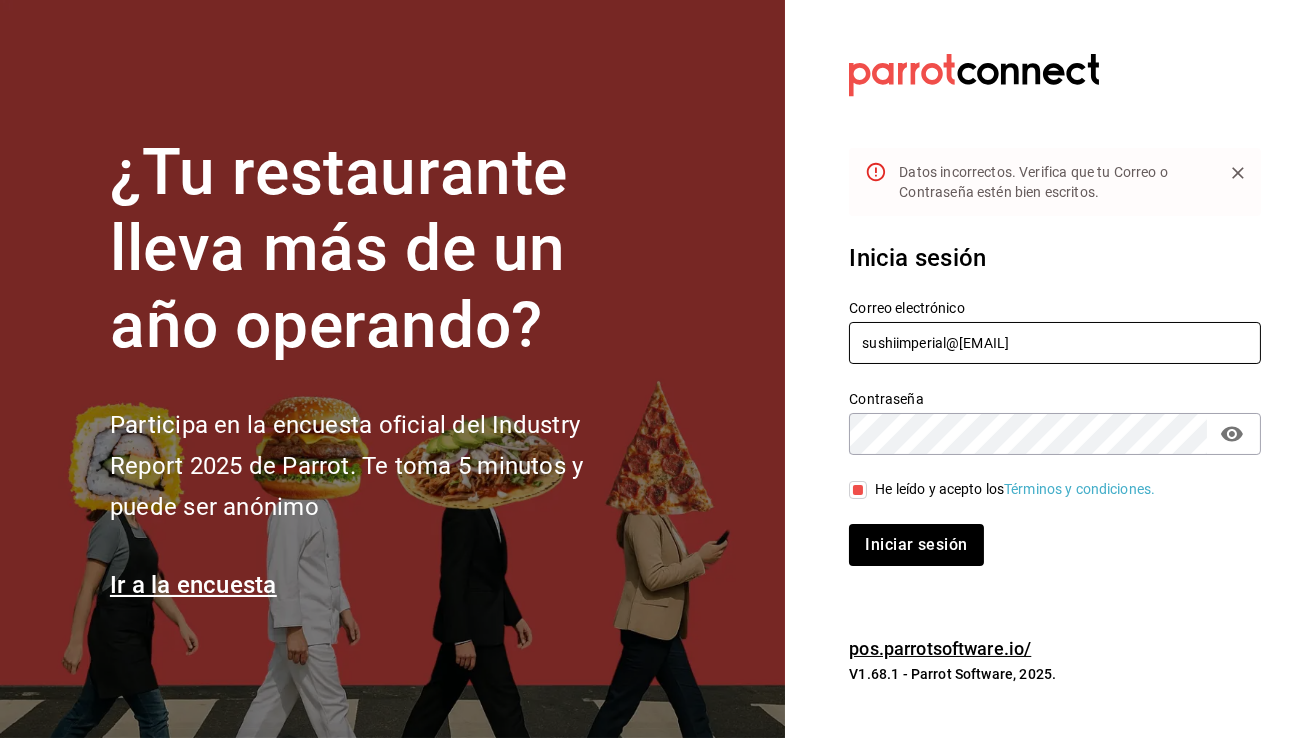 click on "sushiimperial@centro.com" at bounding box center (1055, 343) 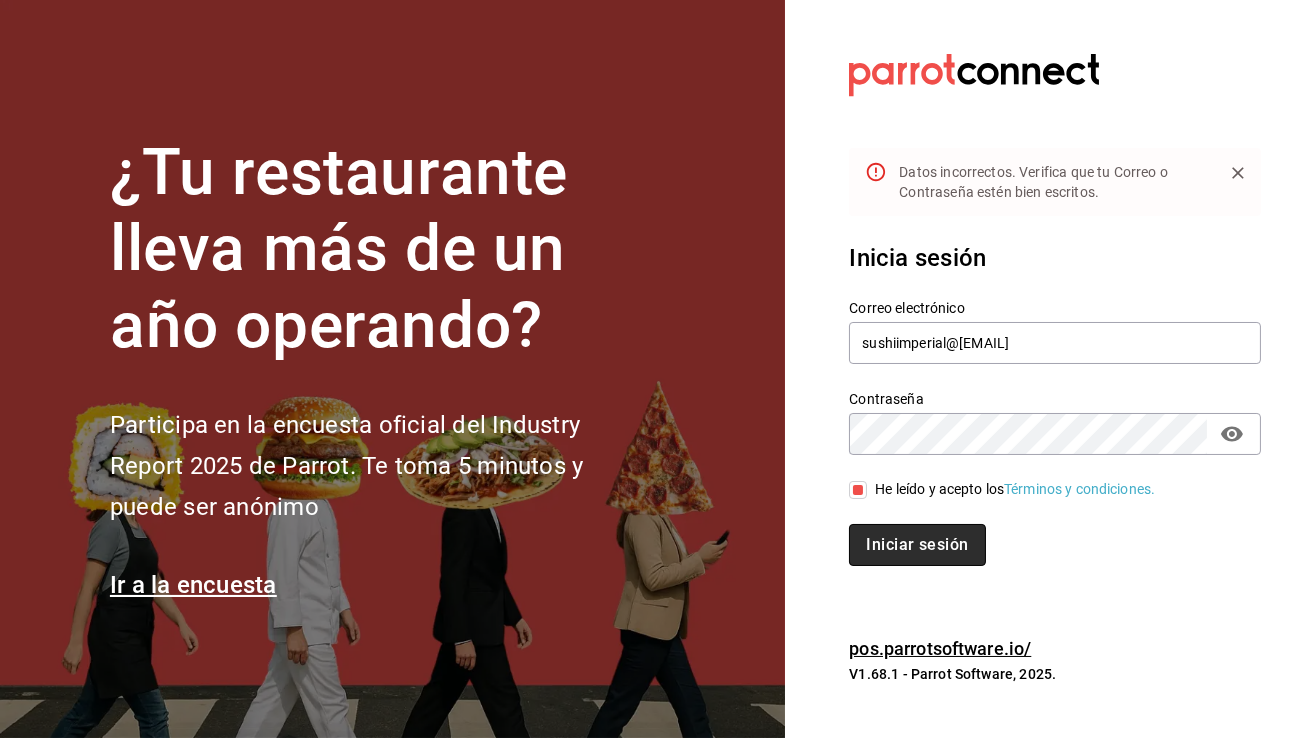 click on "Iniciar sesión" at bounding box center (917, 545) 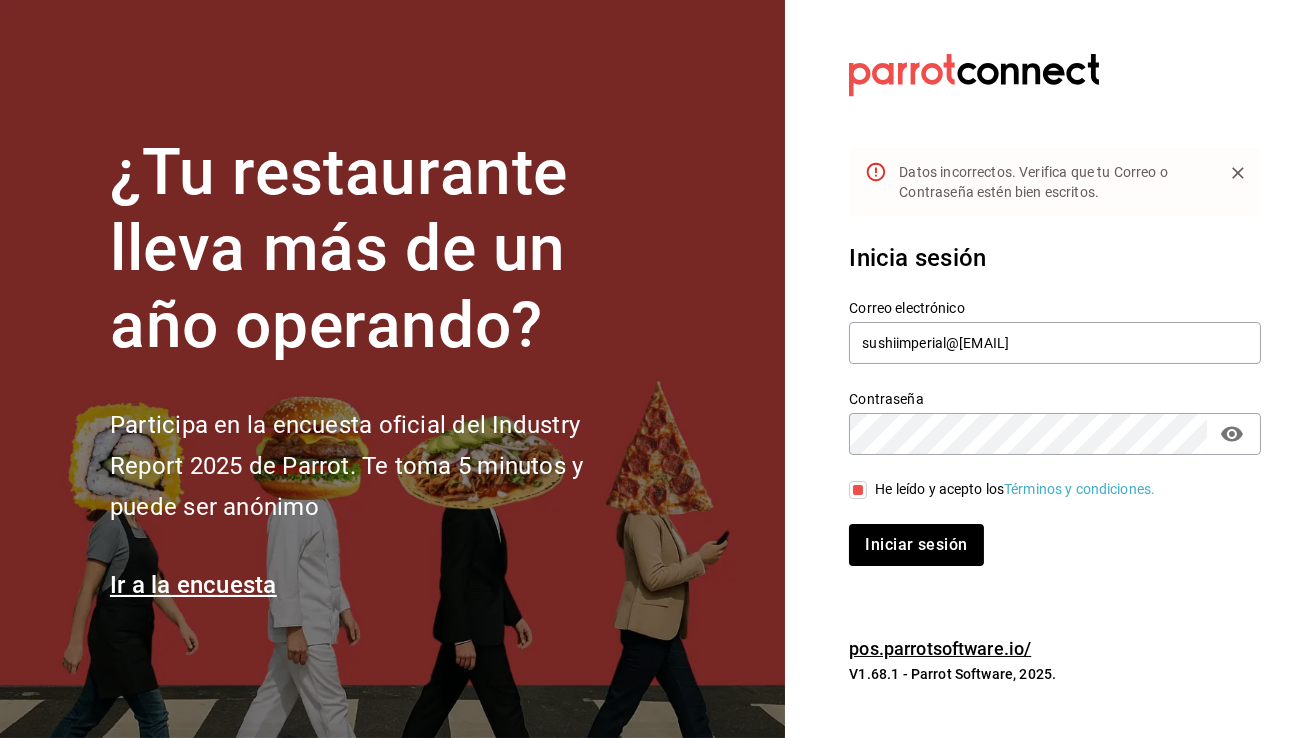 click 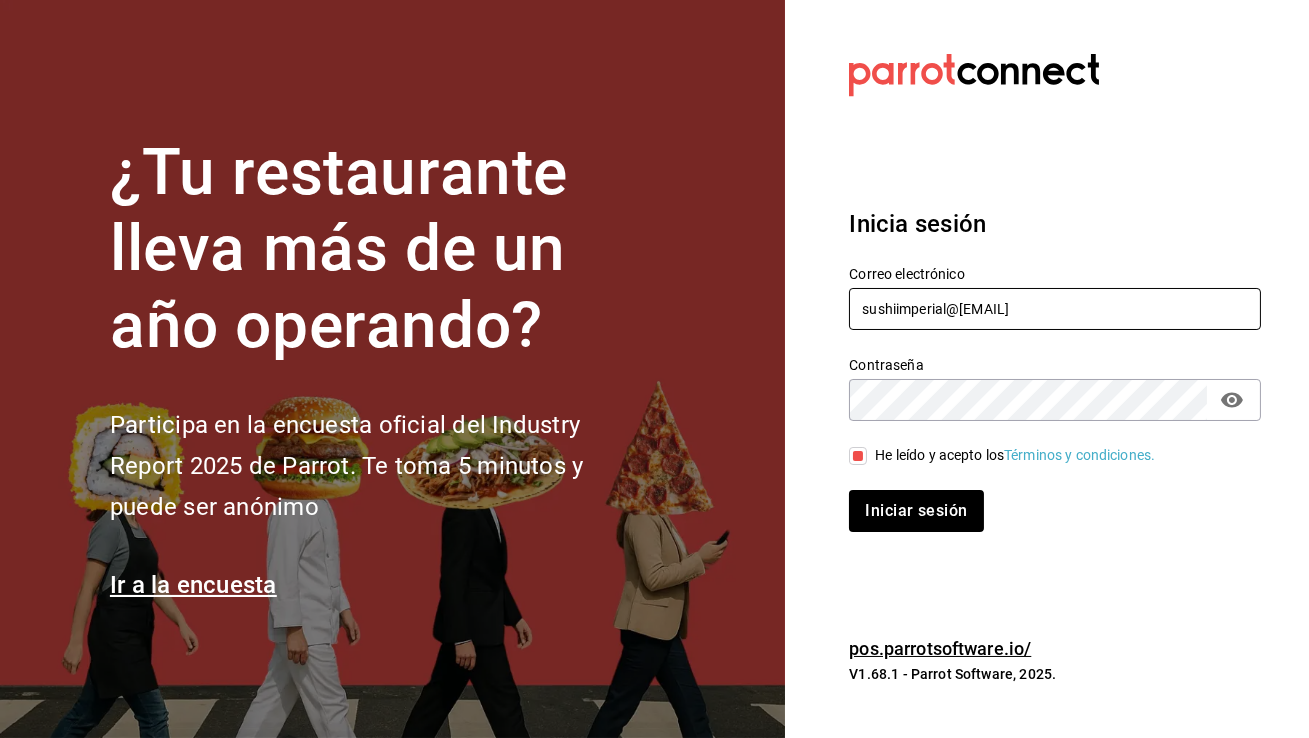 click on "sushiimperial@centro.com" at bounding box center (1055, 309) 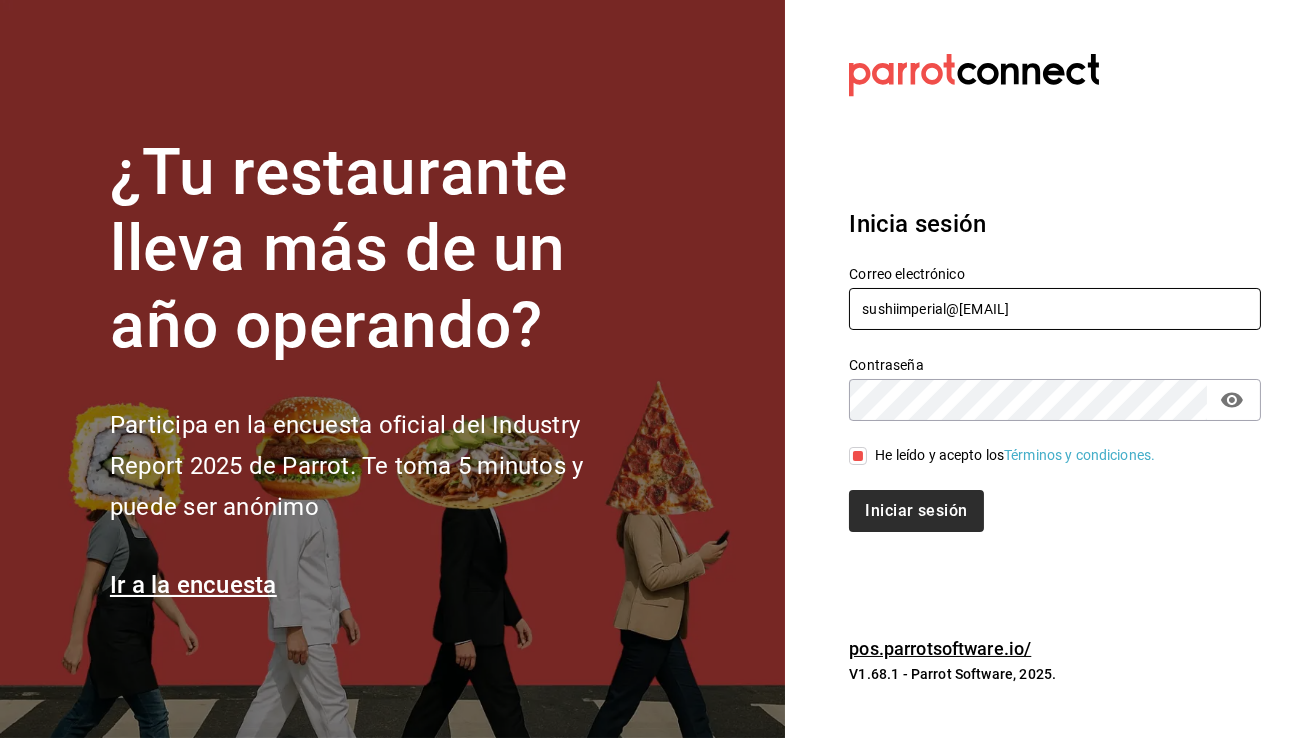 type on "sushiimperial@centro.com" 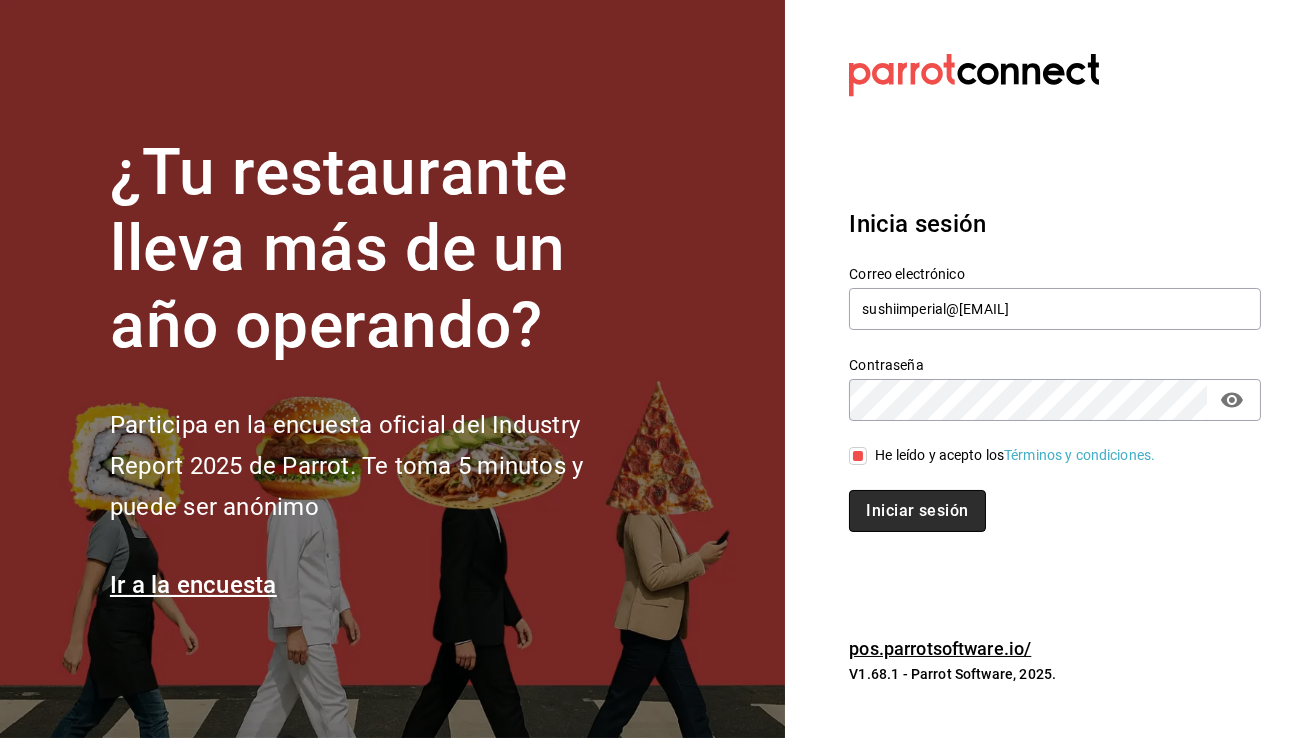click on "Iniciar sesión" at bounding box center [917, 511] 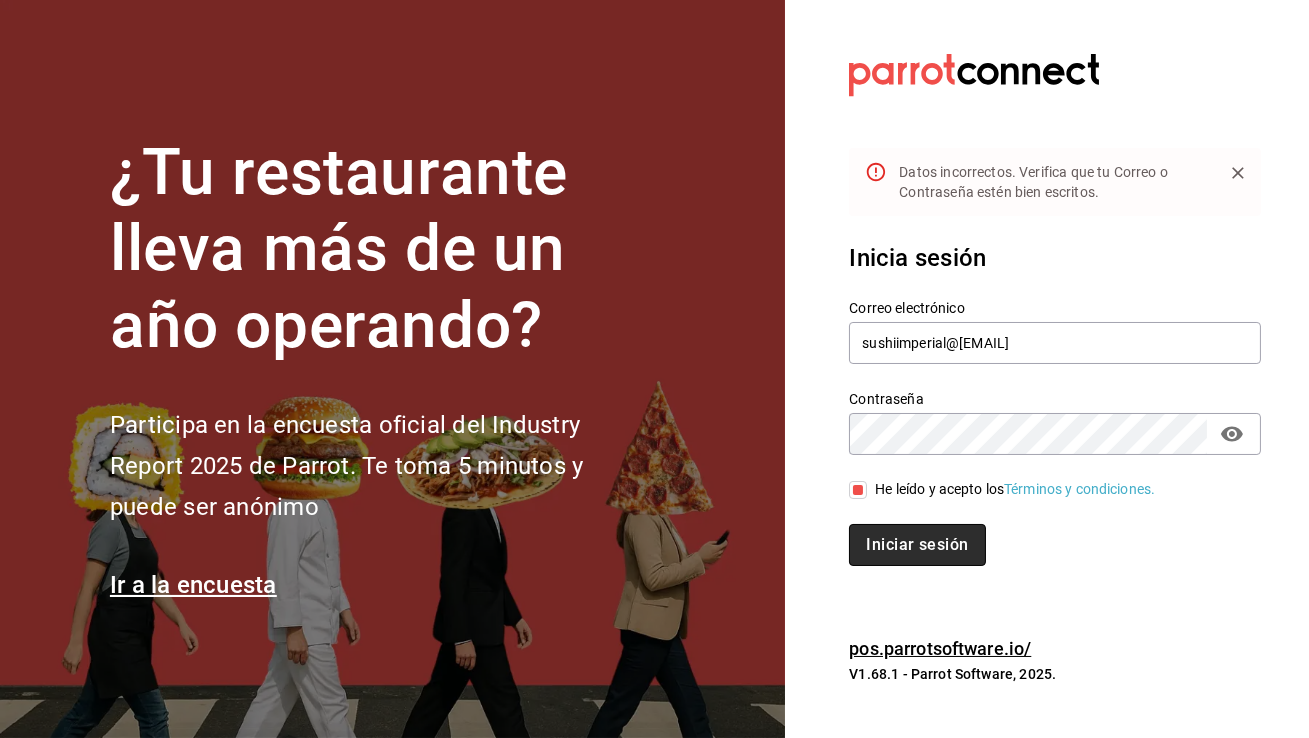 click on "Iniciar sesión" at bounding box center (917, 545) 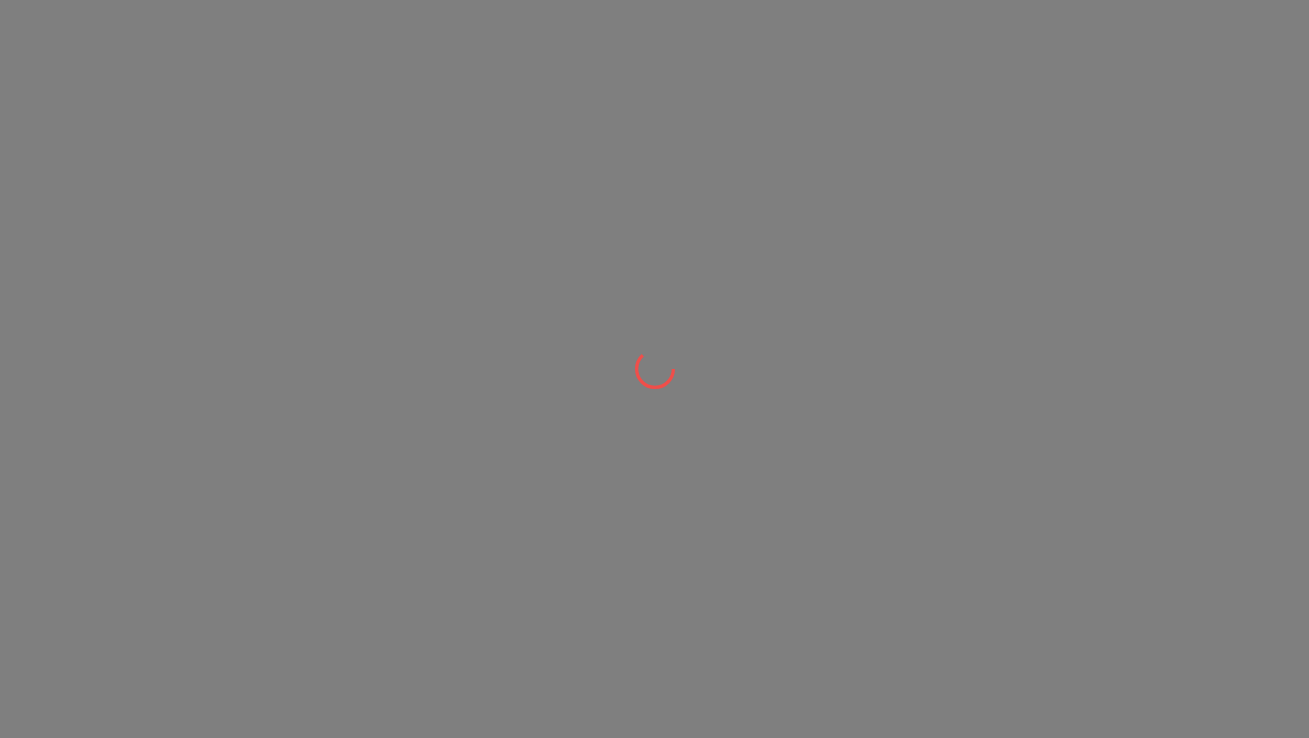 scroll, scrollTop: 0, scrollLeft: 0, axis: both 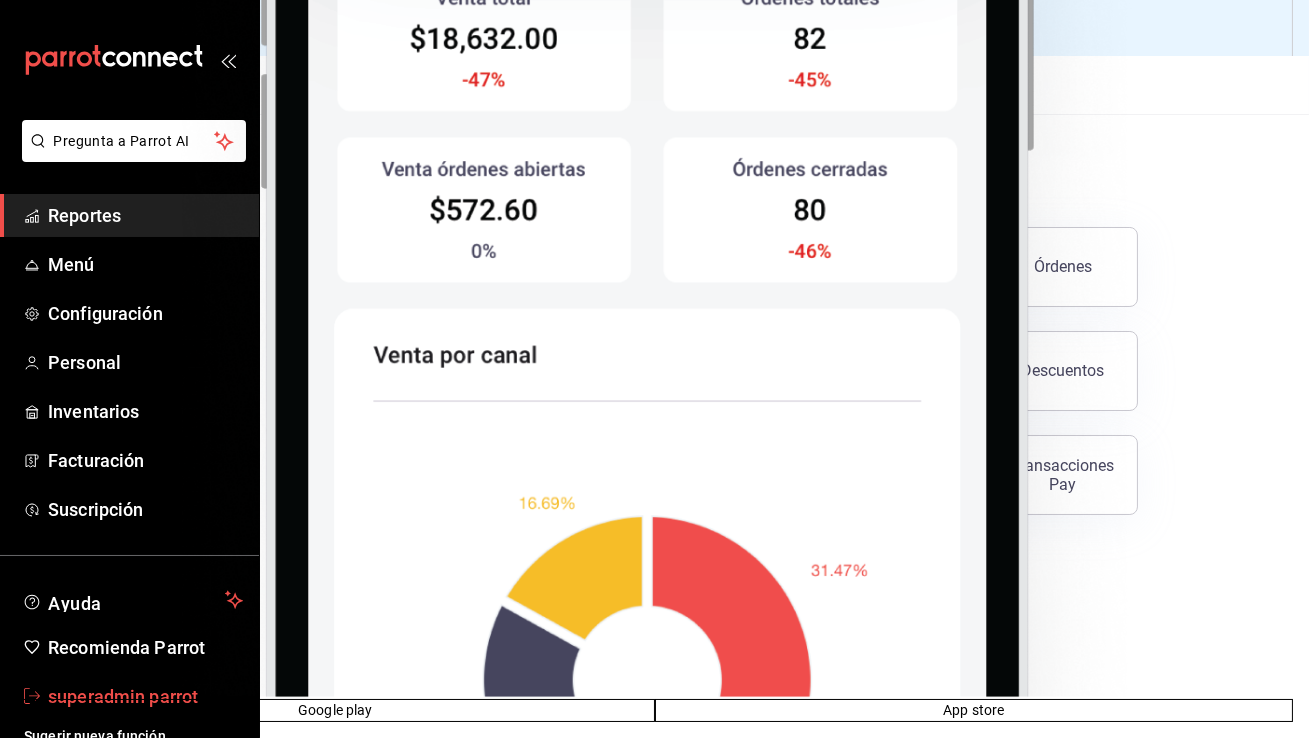 click on "superadmin parrot" at bounding box center (145, 696) 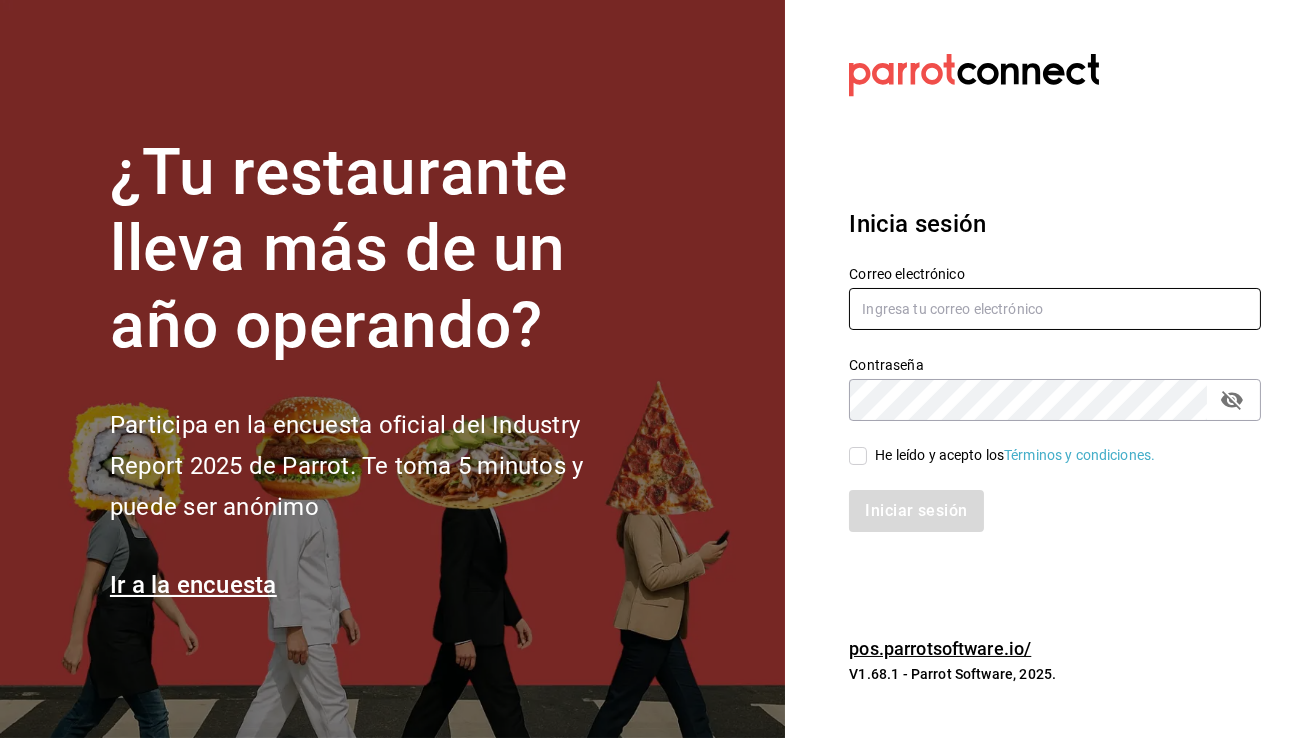click at bounding box center [1055, 309] 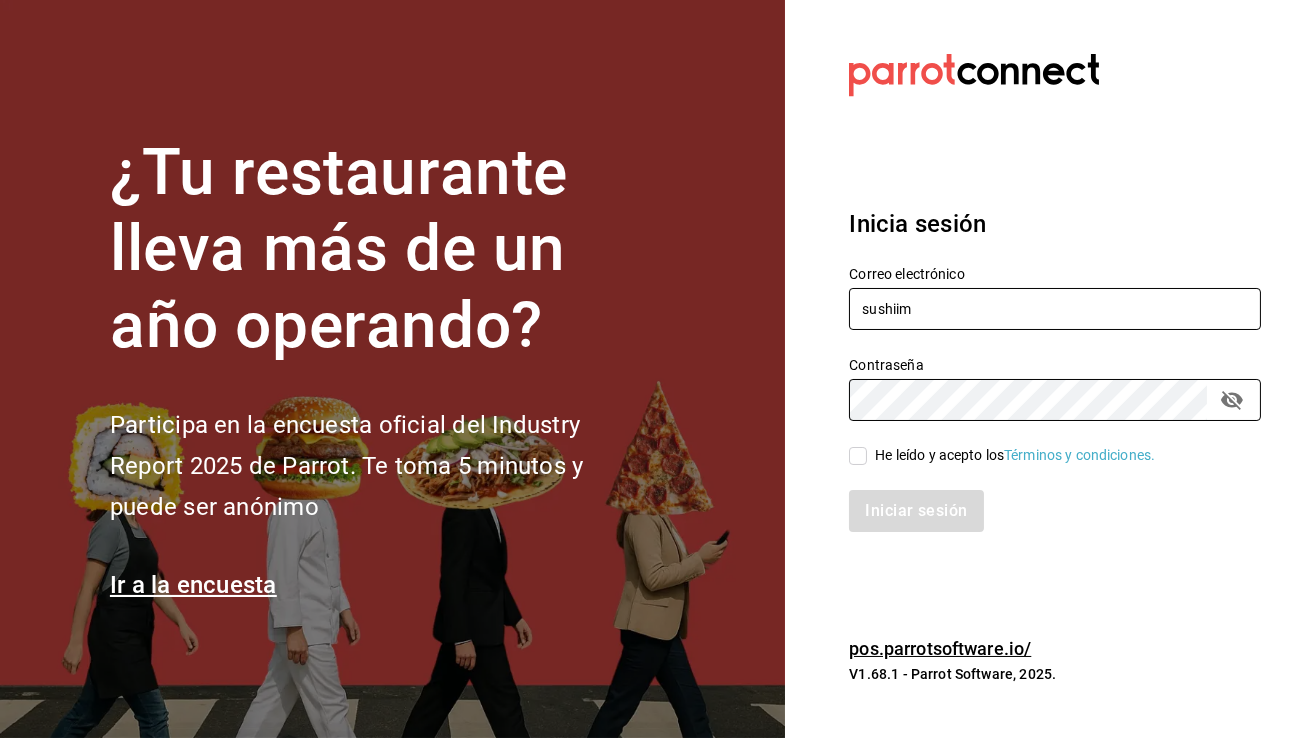 click on "sushiim" at bounding box center [1055, 309] 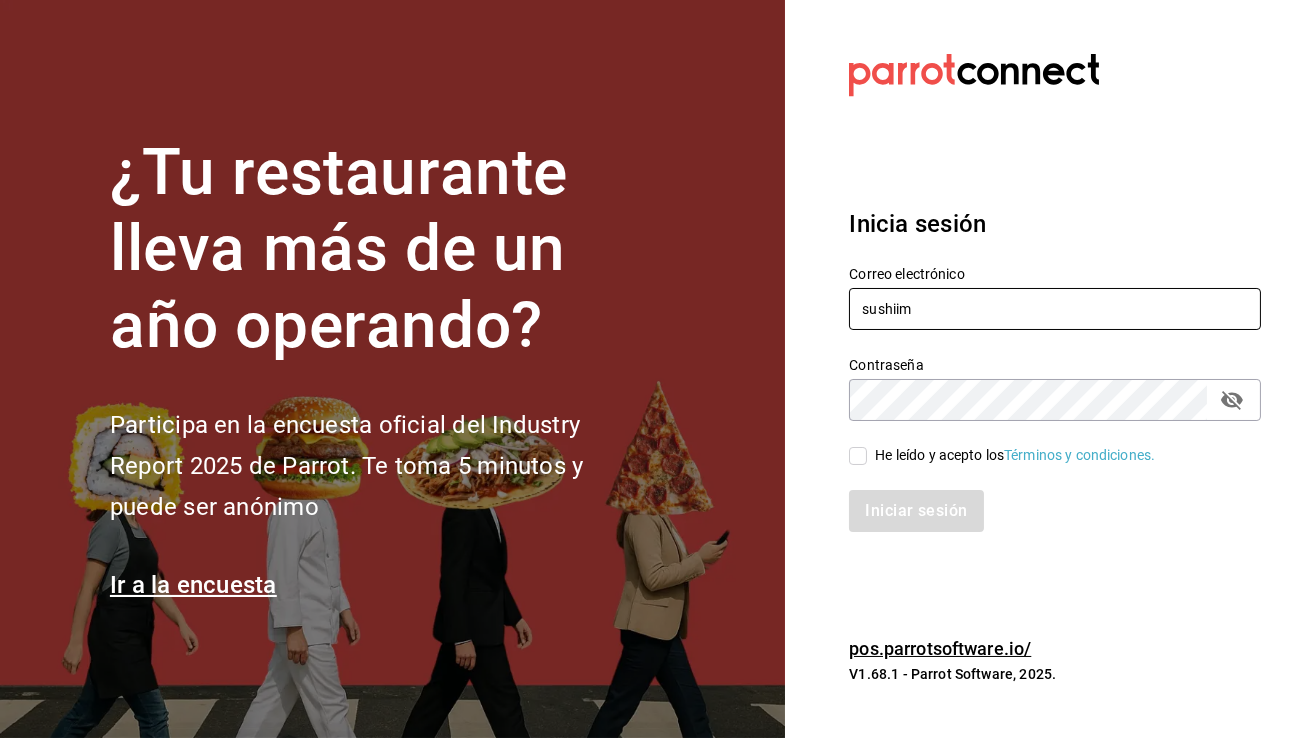 click on "sushiim" at bounding box center [1055, 309] 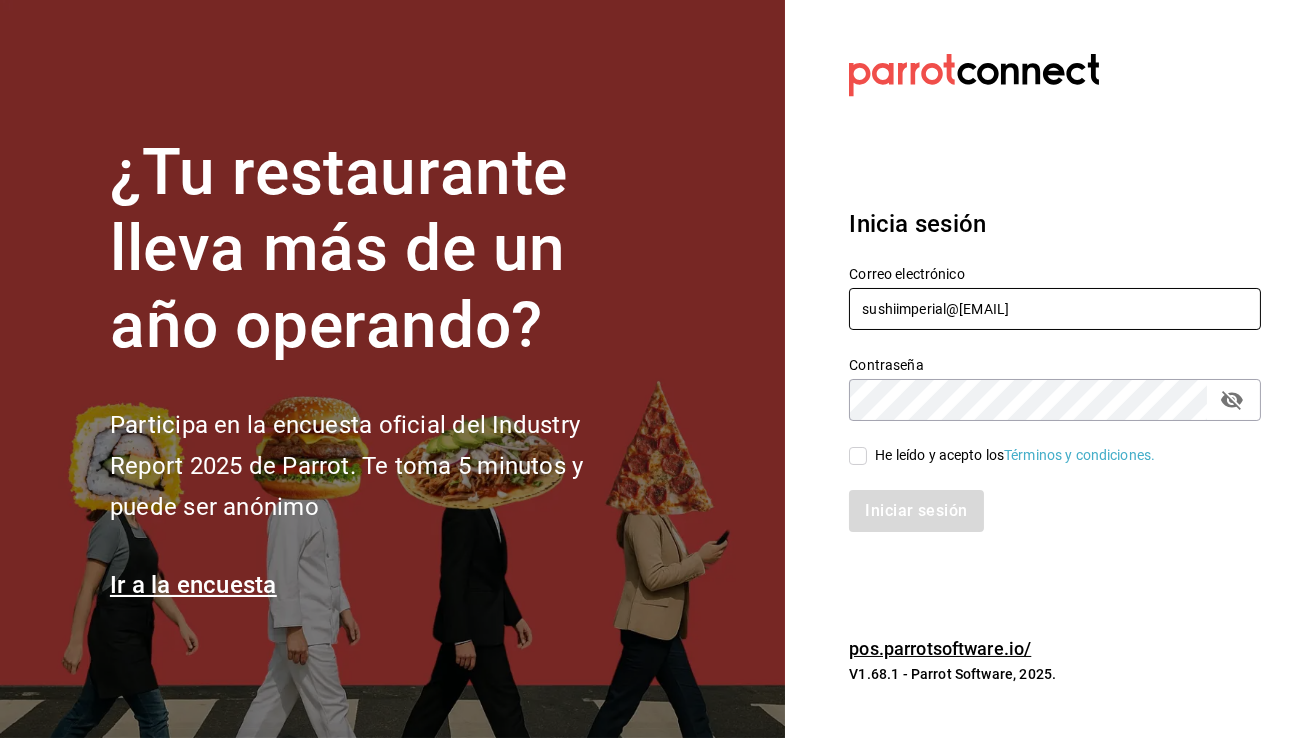 type on "sushiimperial@centro.com" 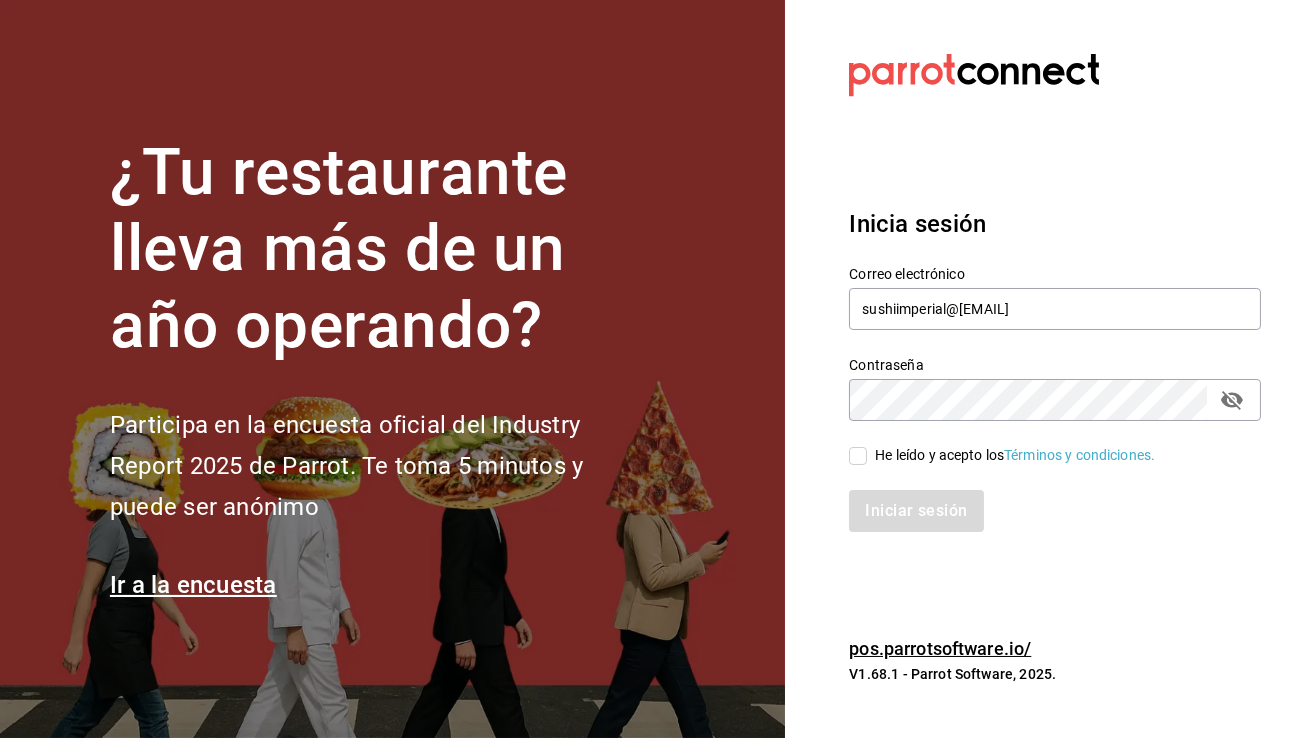click on "He leído y acepto los  Términos y condiciones." at bounding box center (858, 456) 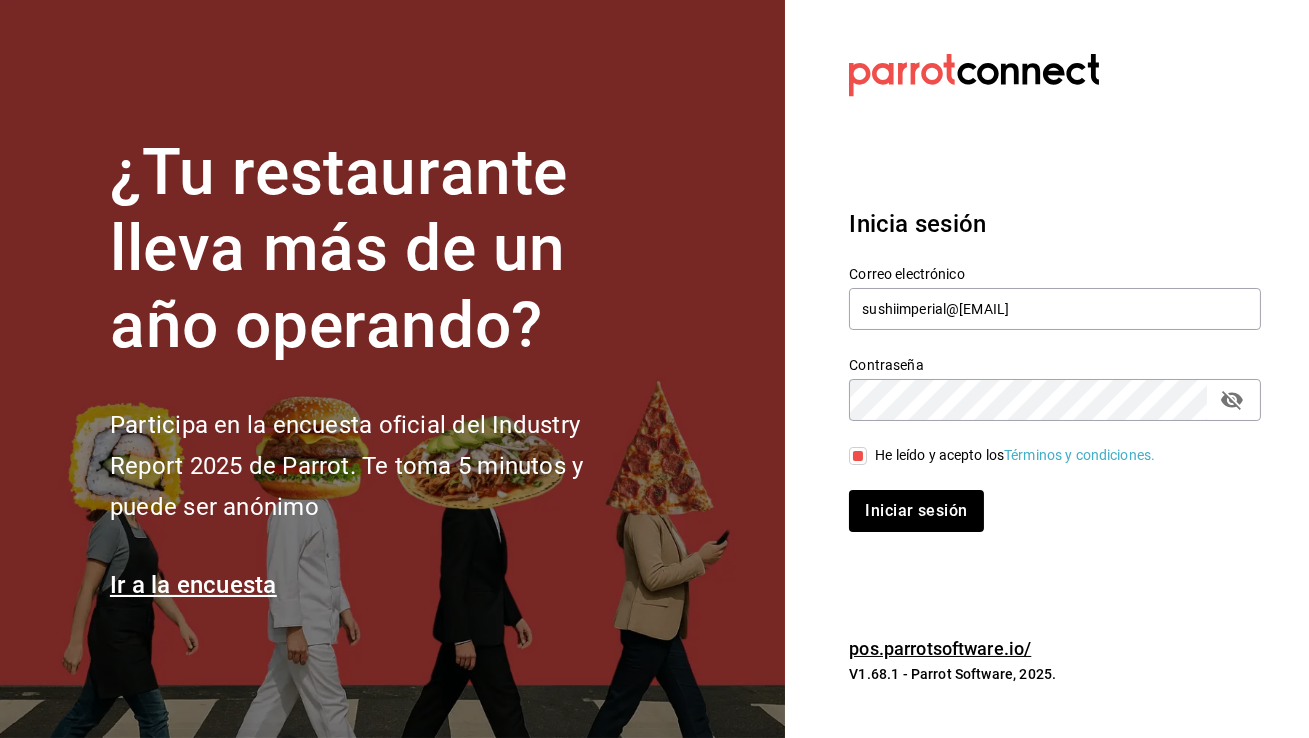 click 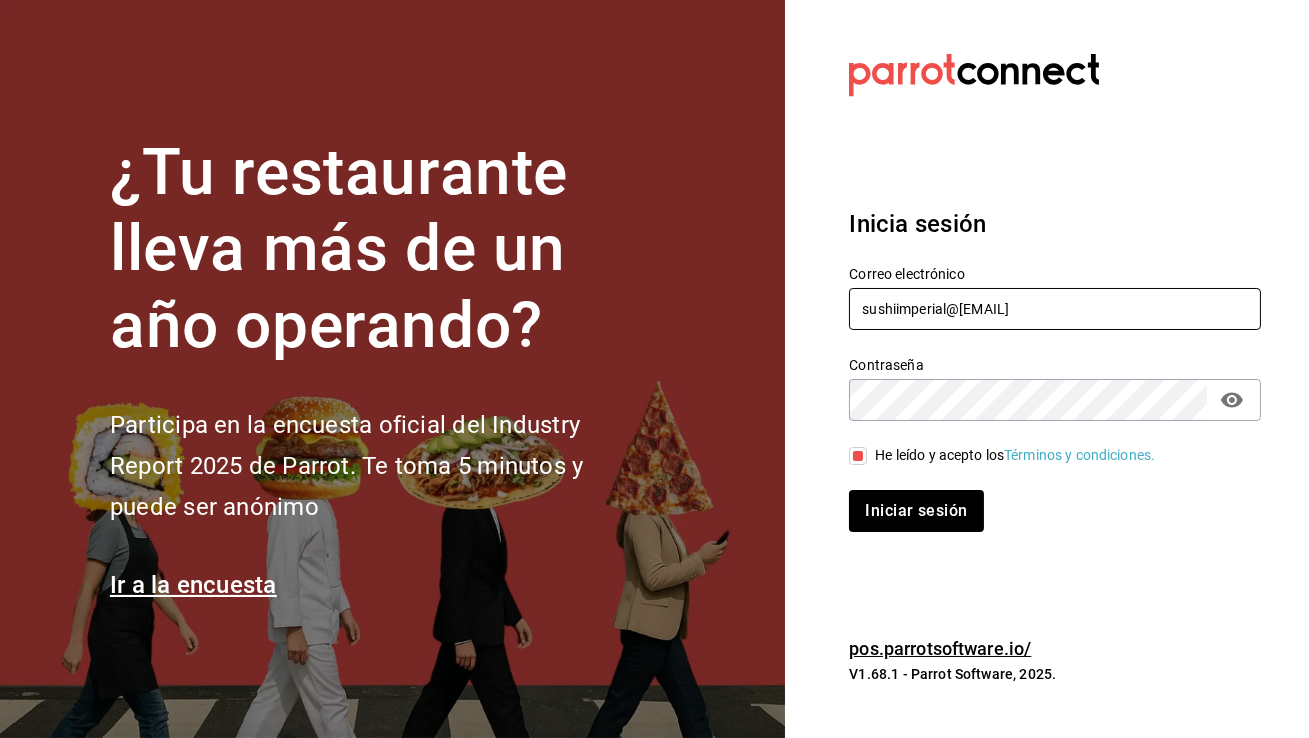 click on "sushiimperial@centro.com" at bounding box center [1055, 309] 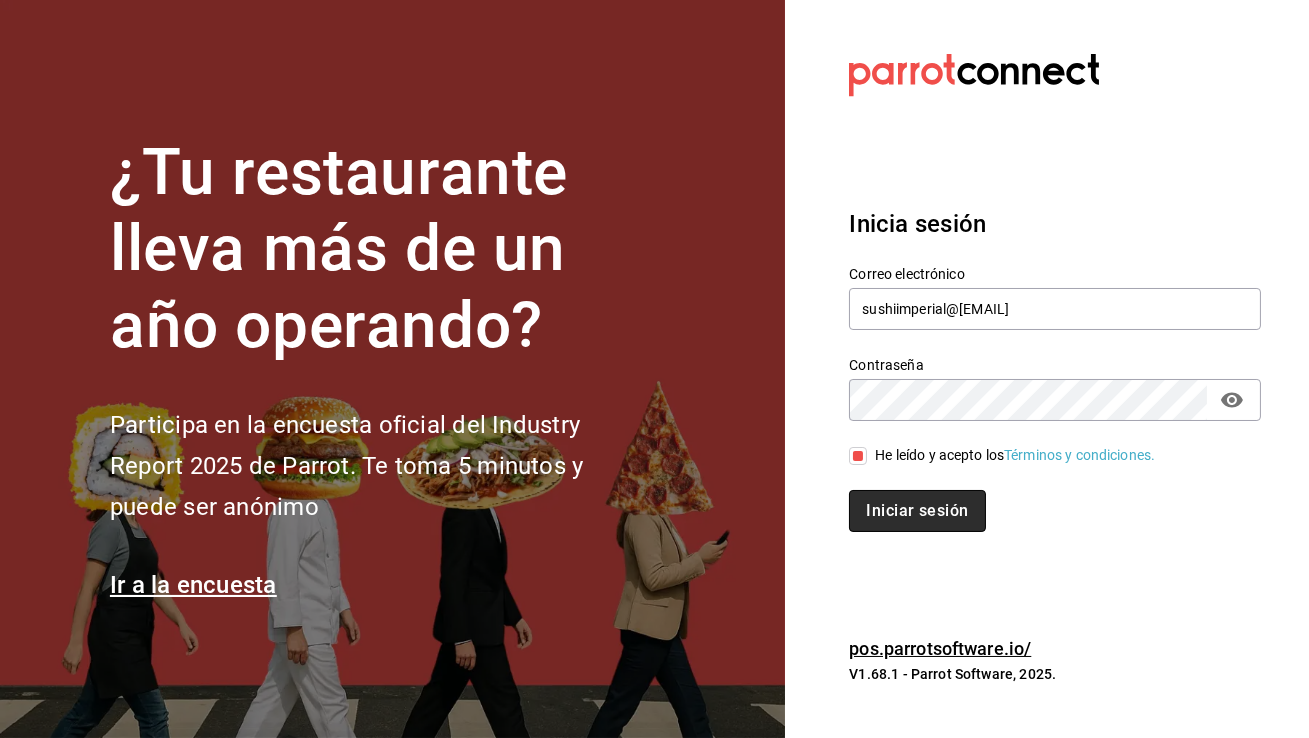 click on "Iniciar sesión" at bounding box center (917, 511) 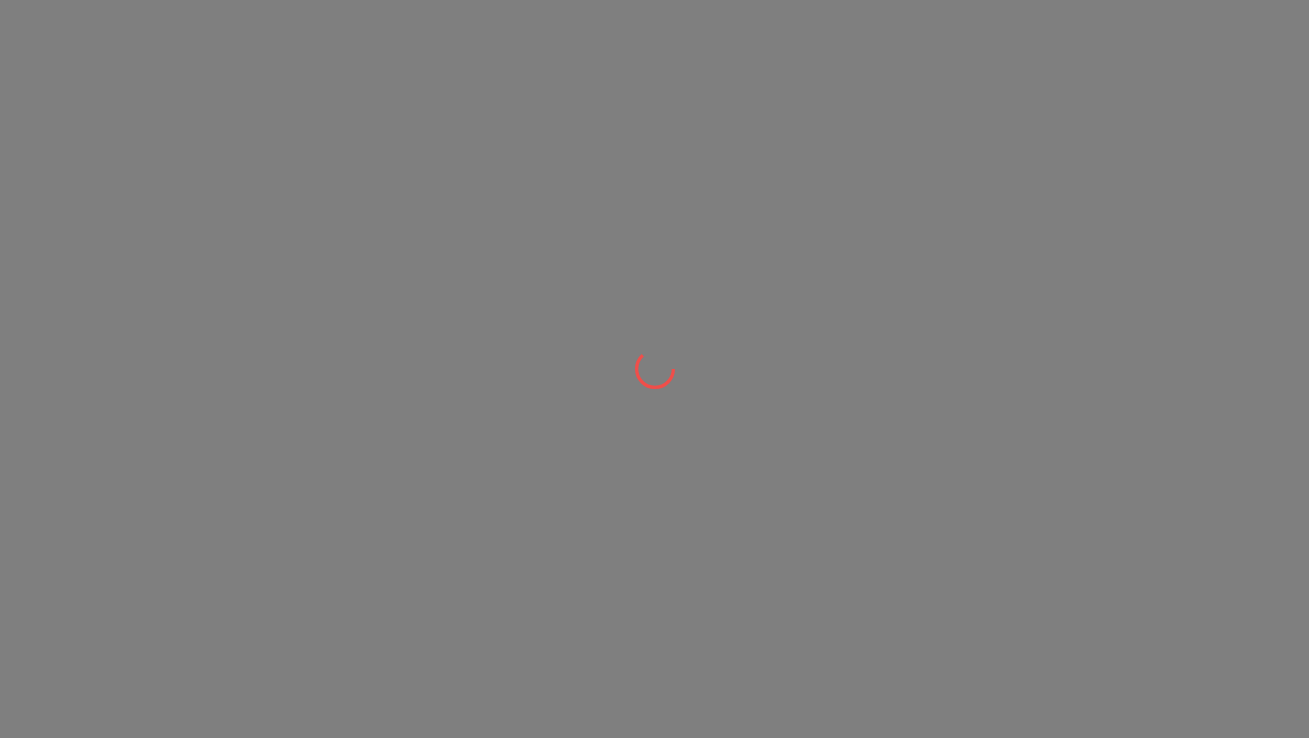 scroll, scrollTop: 0, scrollLeft: 0, axis: both 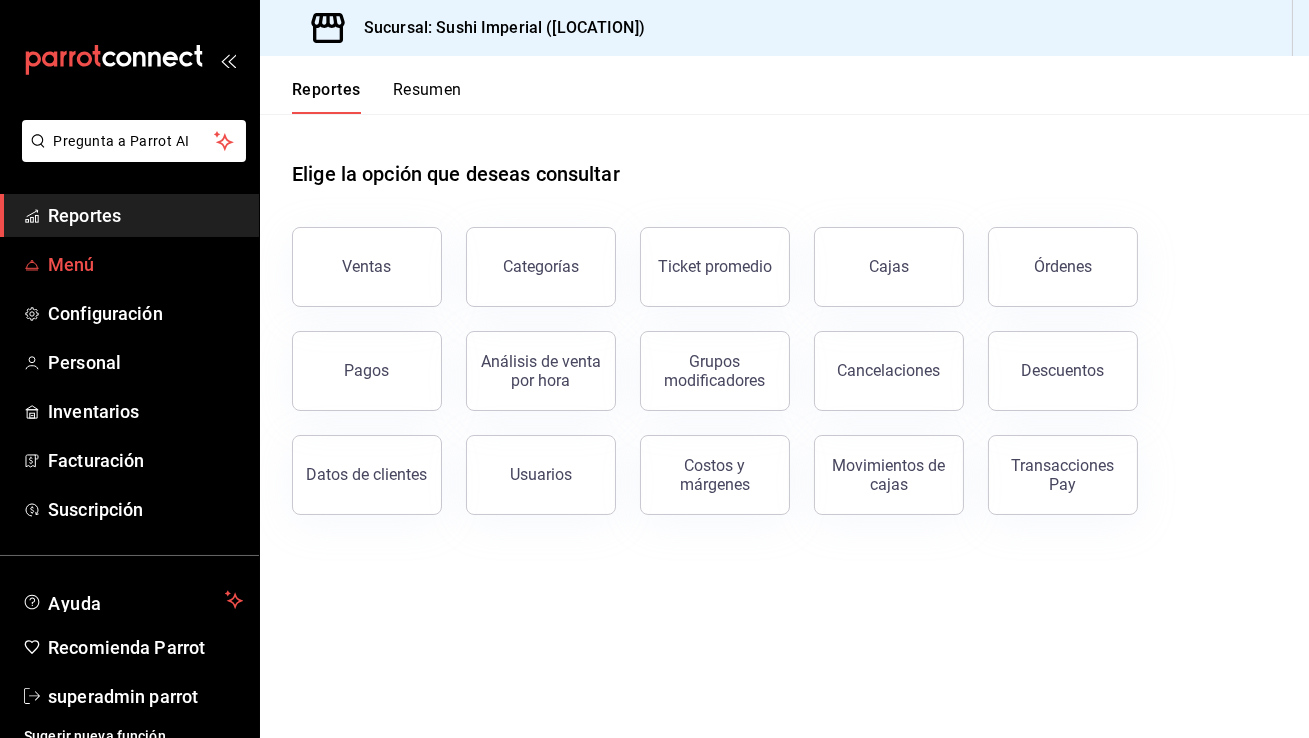 click on "Menú" at bounding box center (145, 264) 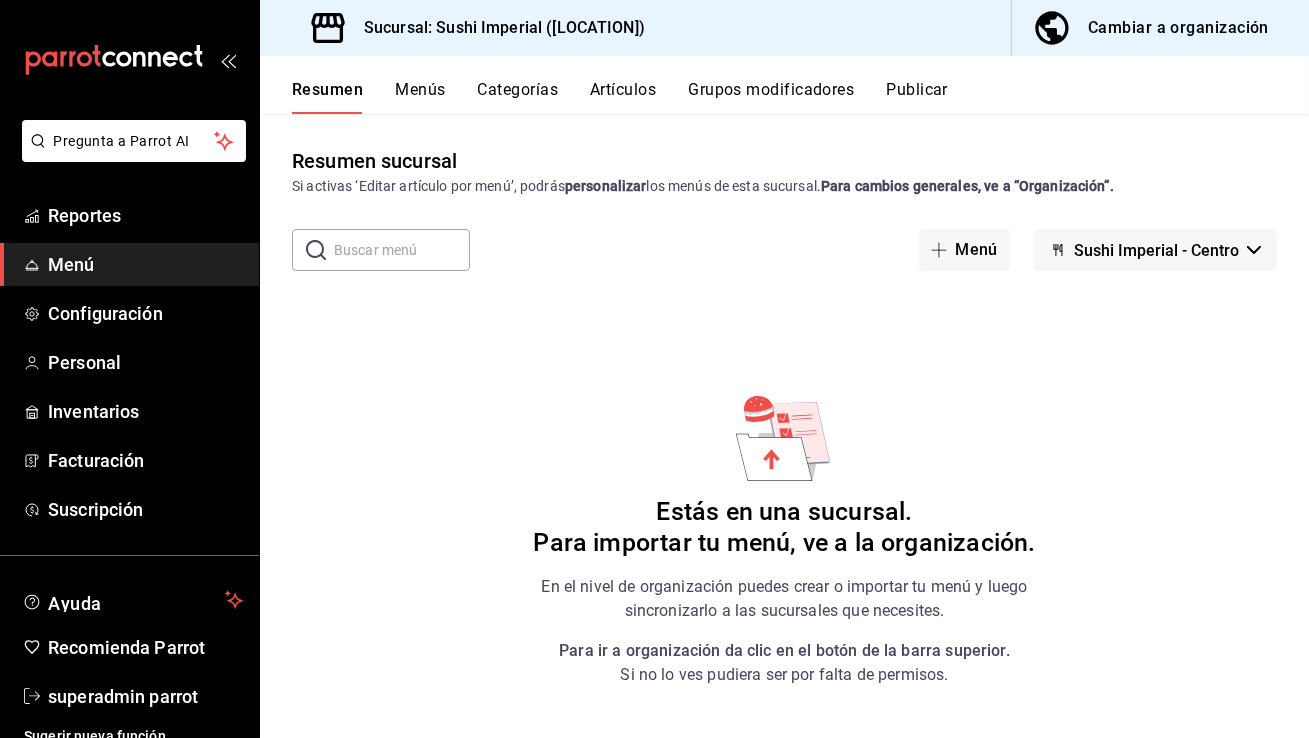 click on "Cambiar a organización" at bounding box center (1178, 28) 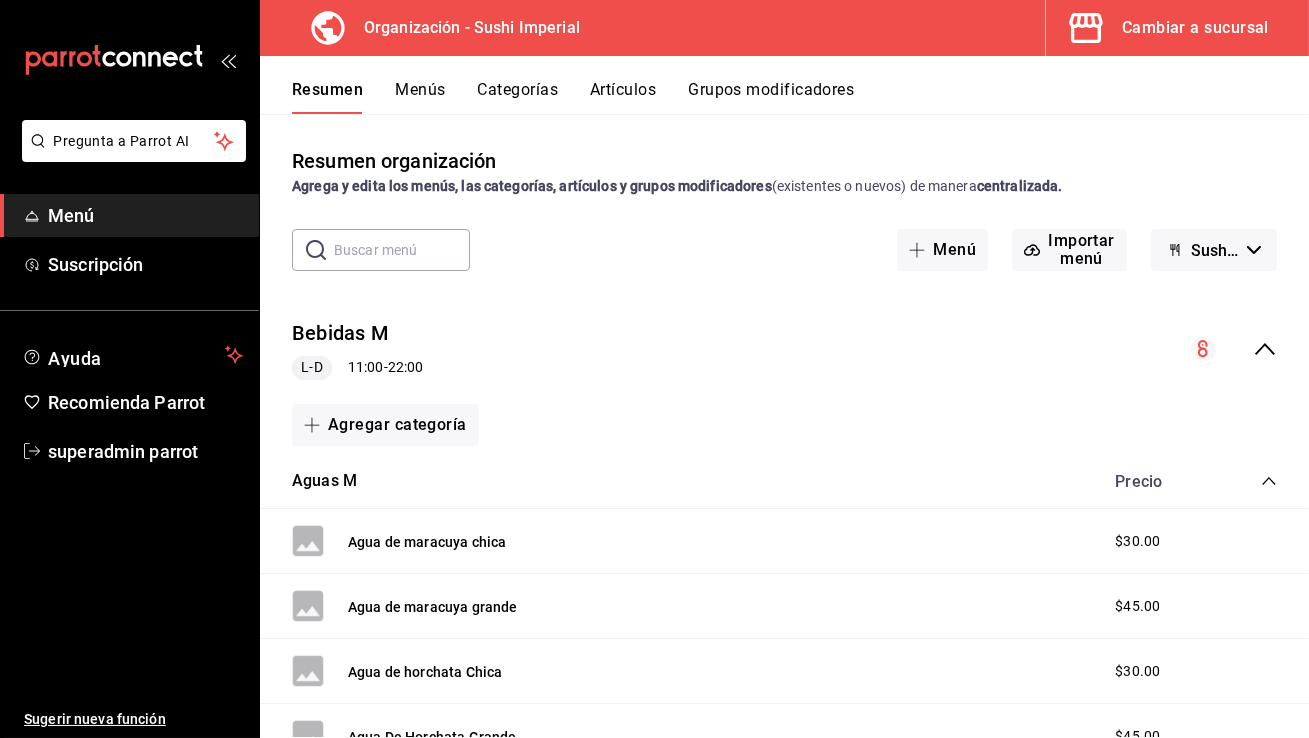 click on "Menús" at bounding box center (420, 97) 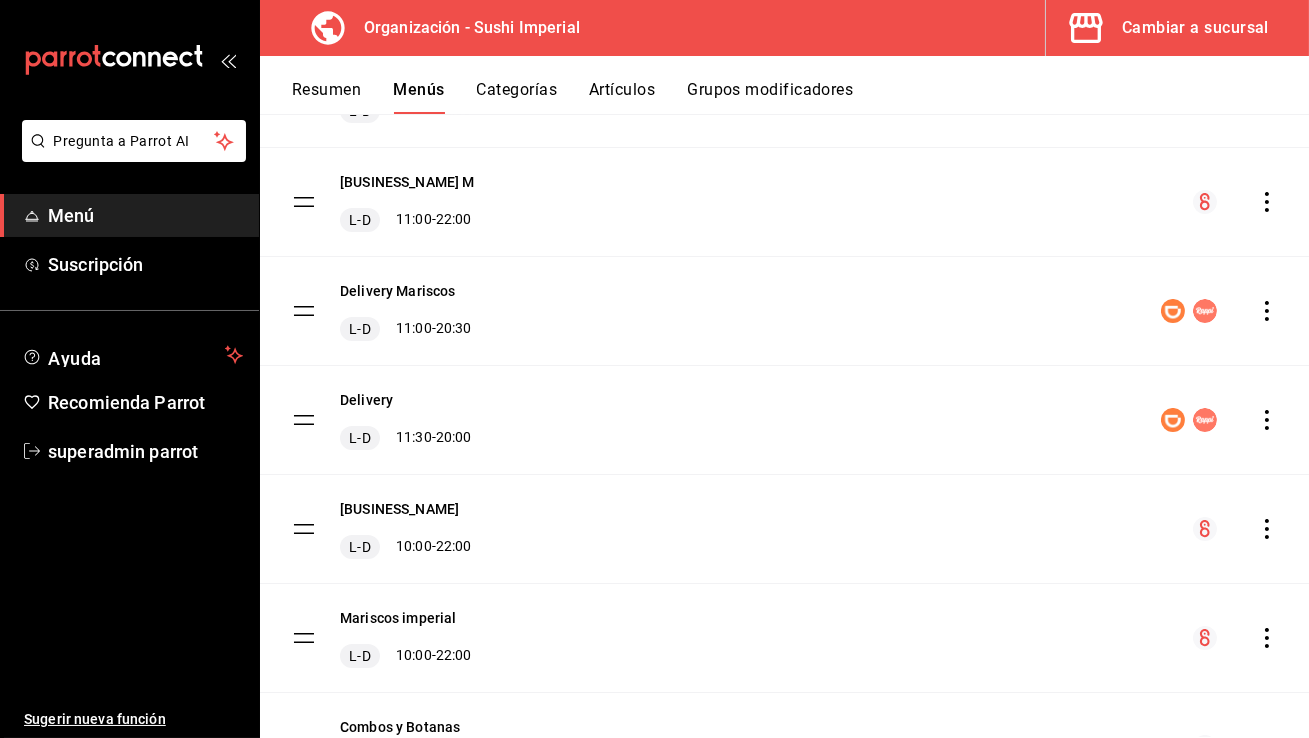 scroll, scrollTop: 0, scrollLeft: 0, axis: both 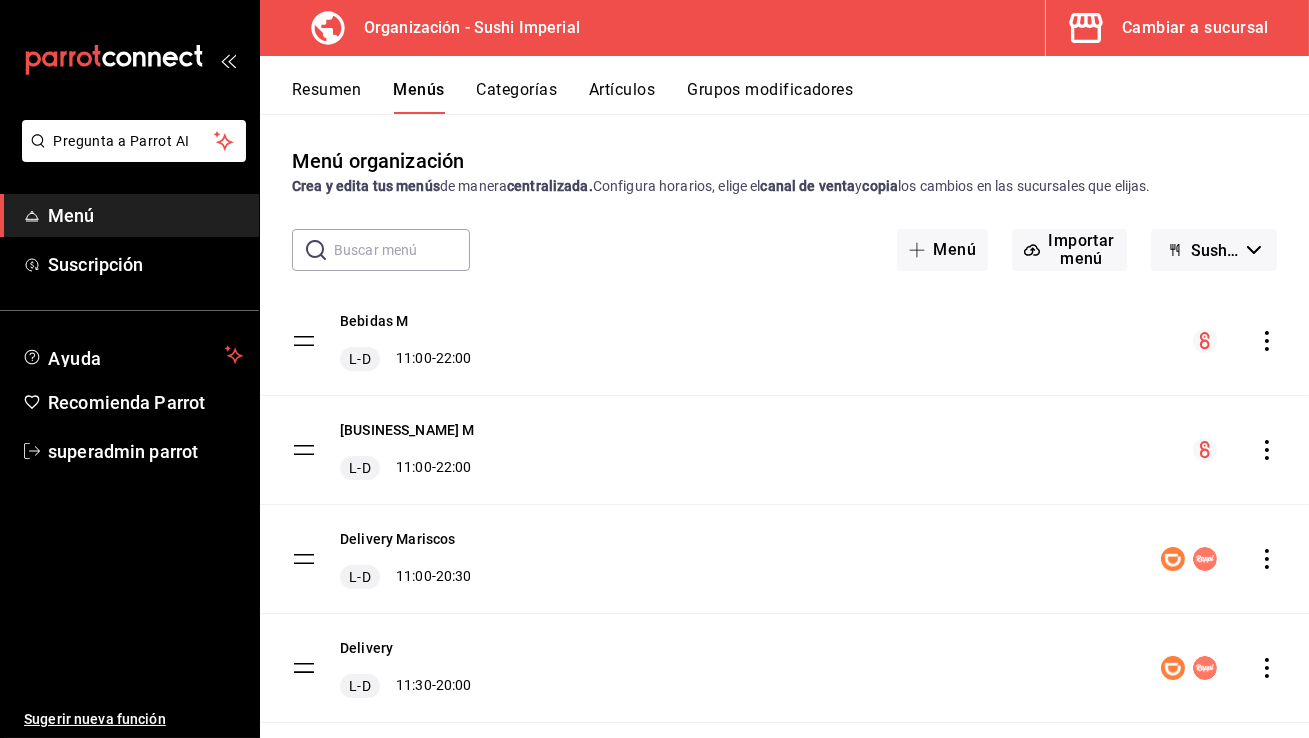 click on "Cambiar a sucursal" at bounding box center (1195, 28) 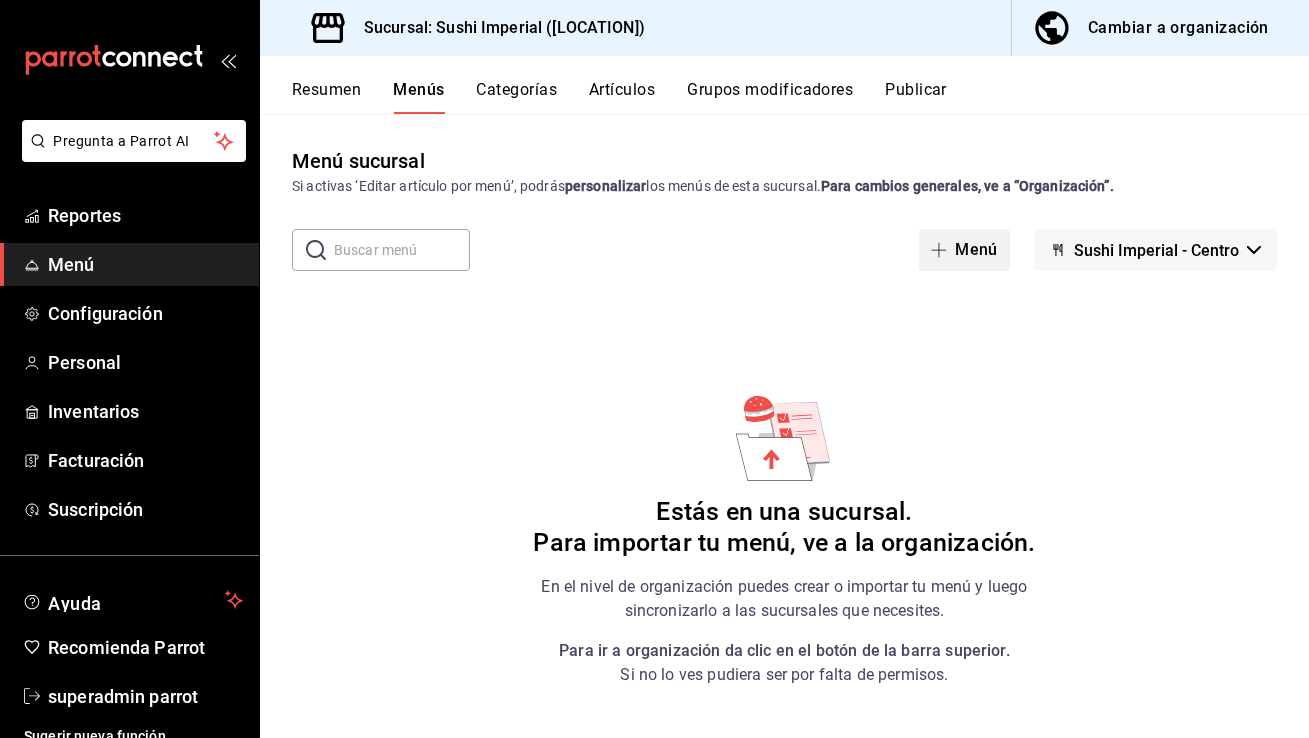click on "Menú" at bounding box center (964, 250) 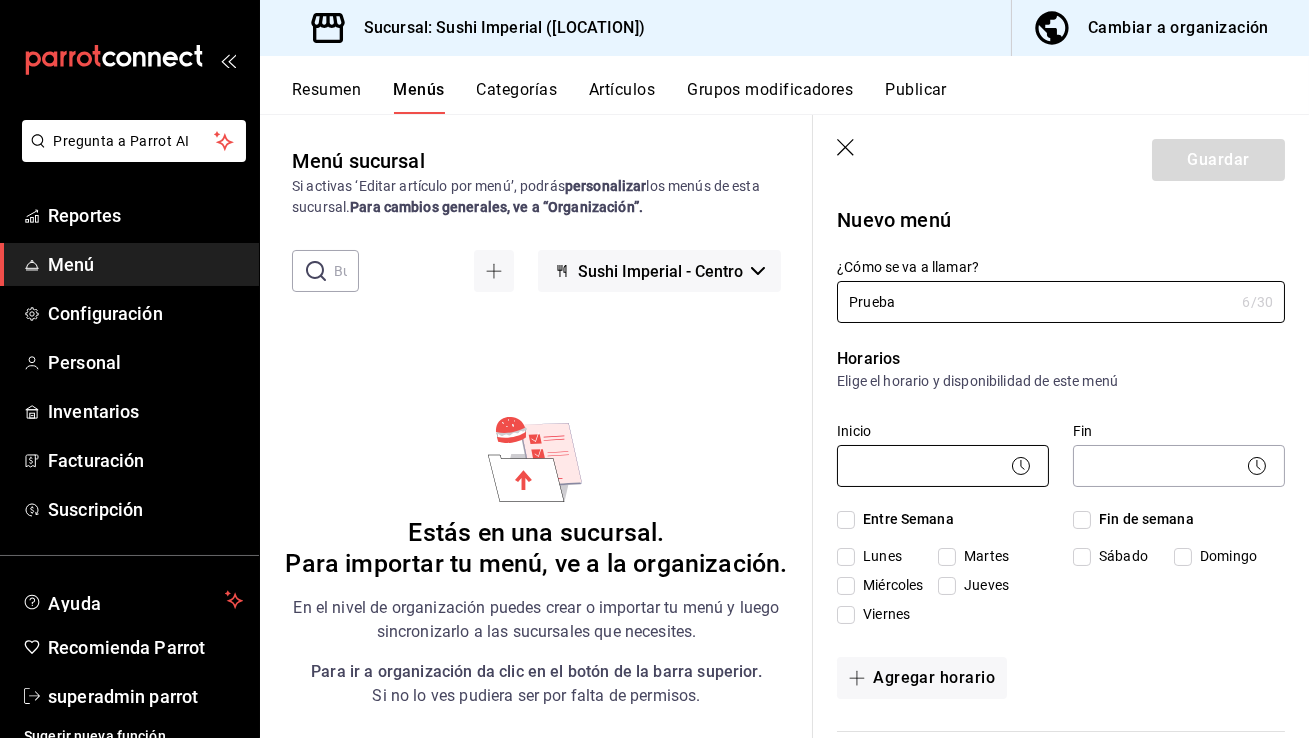 type on "Prueba" 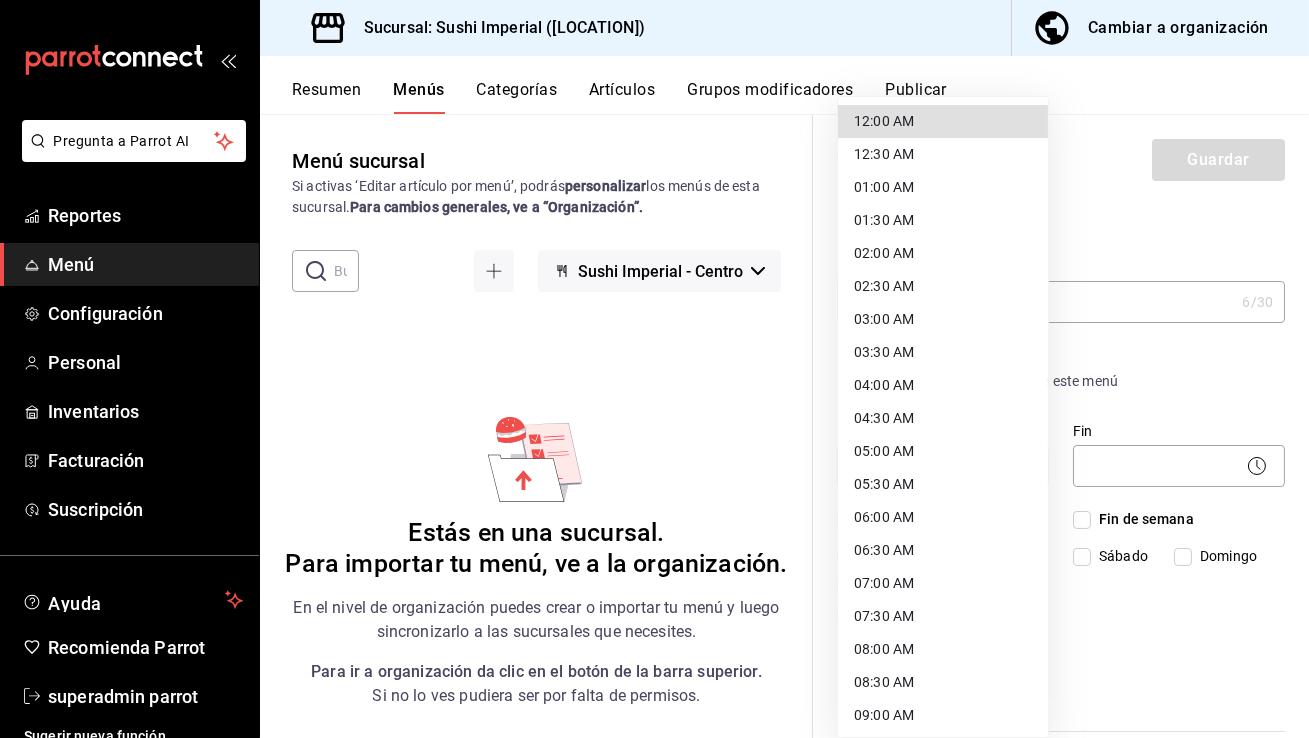 click on "12:00 AM" at bounding box center [943, 121] 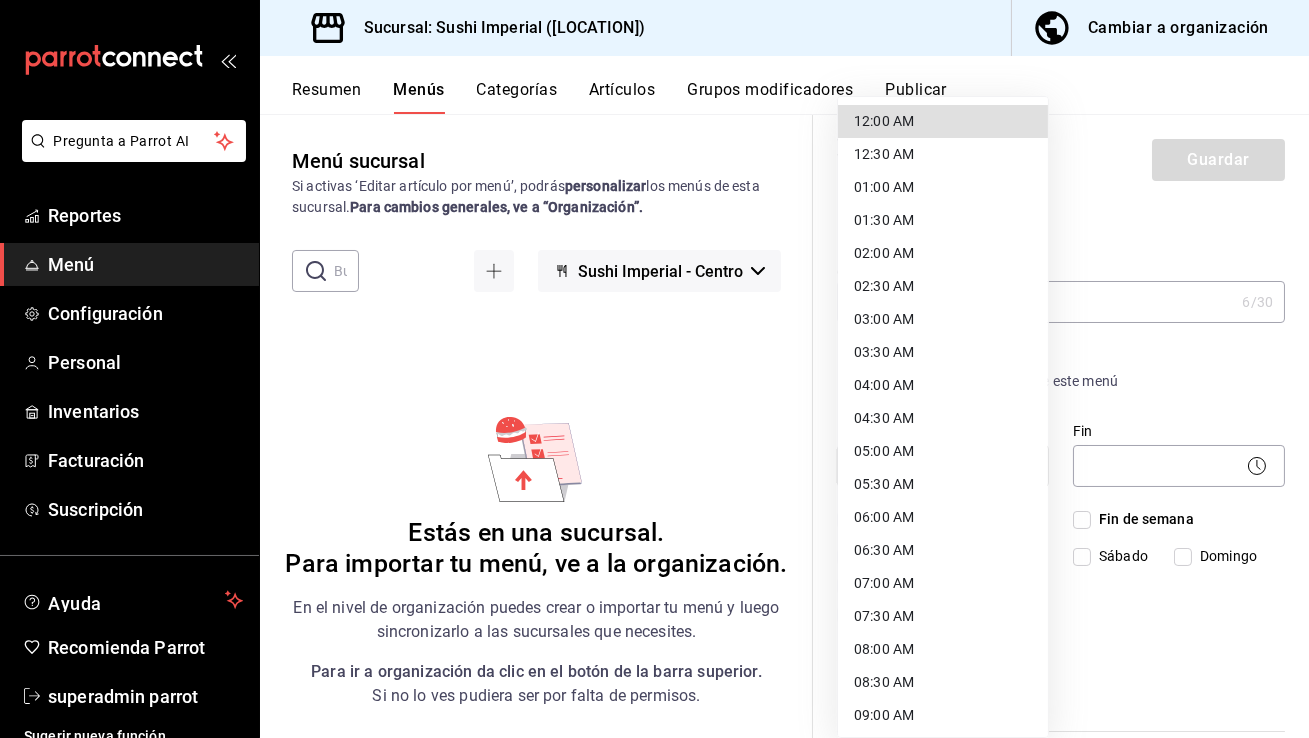type on "00:00" 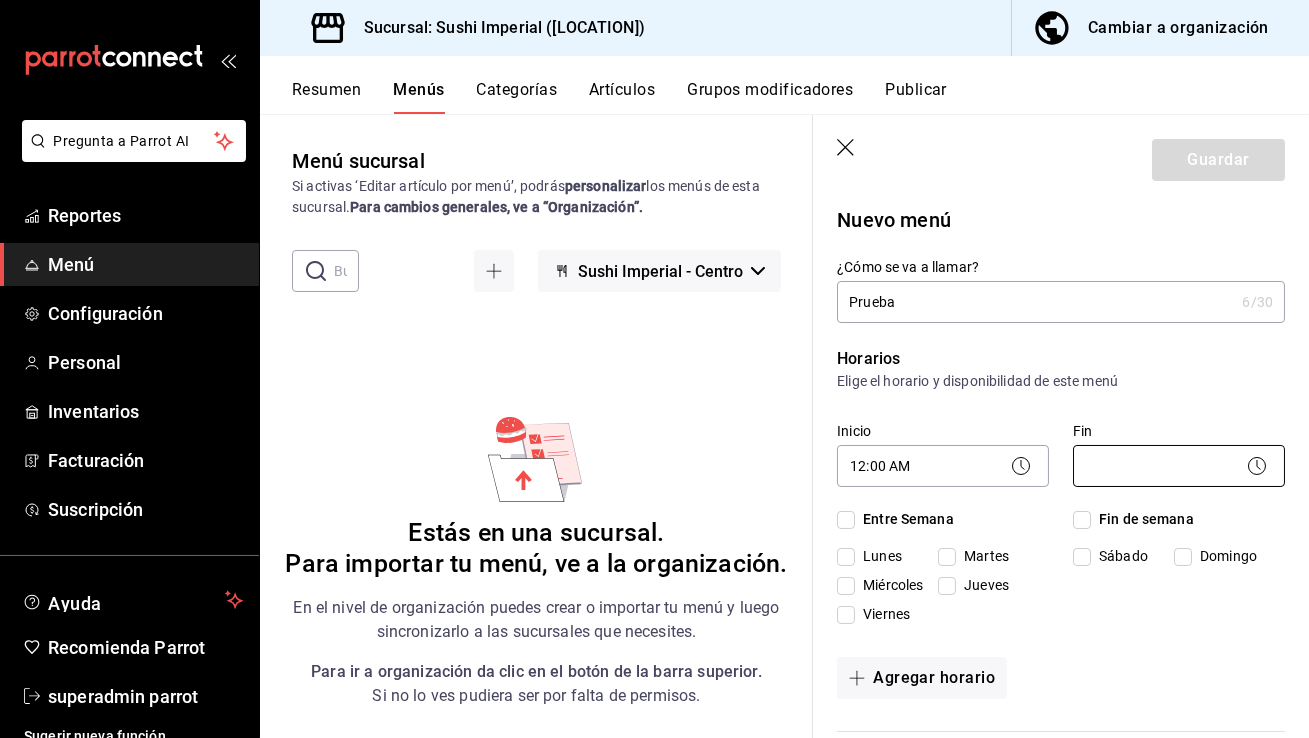 click on "Pregunta a Parrot AI Reportes   Menú   Configuración   Personal   Inventarios   Facturación   Suscripción   Ayuda Recomienda Parrot   superadmin parrot   Sugerir nueva función   Sucursal: Sushi Imperial ([LOCATION]) Cambiar a organización Resumen Menús Categorías Artículos Grupos modificadores Publicar Menú sucursal Si activas ‘Editar artículo por menú’, podrás  personalizar  los menús de esta sucursal.  Para cambios generales, ve a “Organización”. ​ ​ Sushi Imperial - Centro Estás en una sucursal.   Para importar tu menú, ve a la organización. En el nivel de organización puedes crear o importar tu menú y luego sincronizarlo a las sucursales que necesites. Para ir a organización da clic en el botón de la barra superior.     Si no lo ves pudiera ser por falta de permisos. Guardar Nuevo menú ¿Cómo se va a llamar? Prueba 6 /30 ¿Cómo se va a llamar? Horarios Elige el horario y disponibilidad de este menú Inicio 12:00 AM 00:00 Fin ​ Entre Semana Lunes Martes Miércoles Jueves" at bounding box center [654, 369] 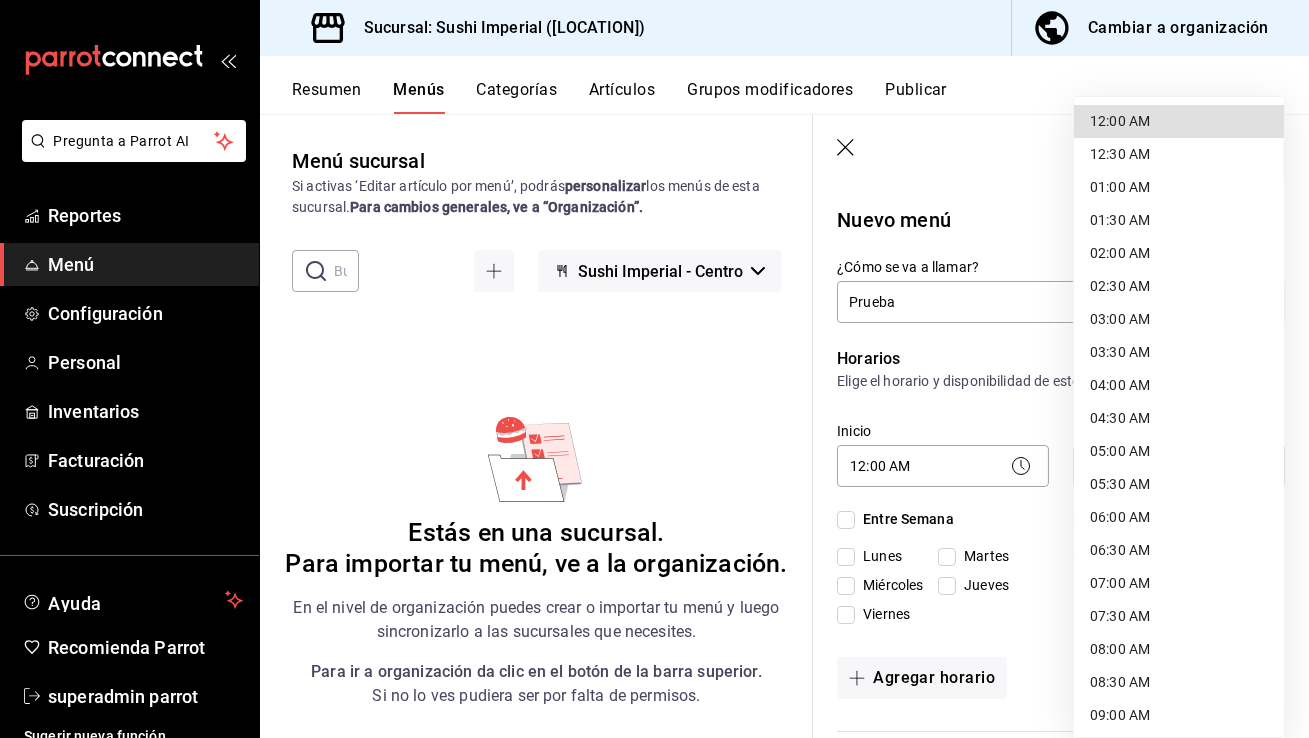 scroll, scrollTop: 991, scrollLeft: 0, axis: vertical 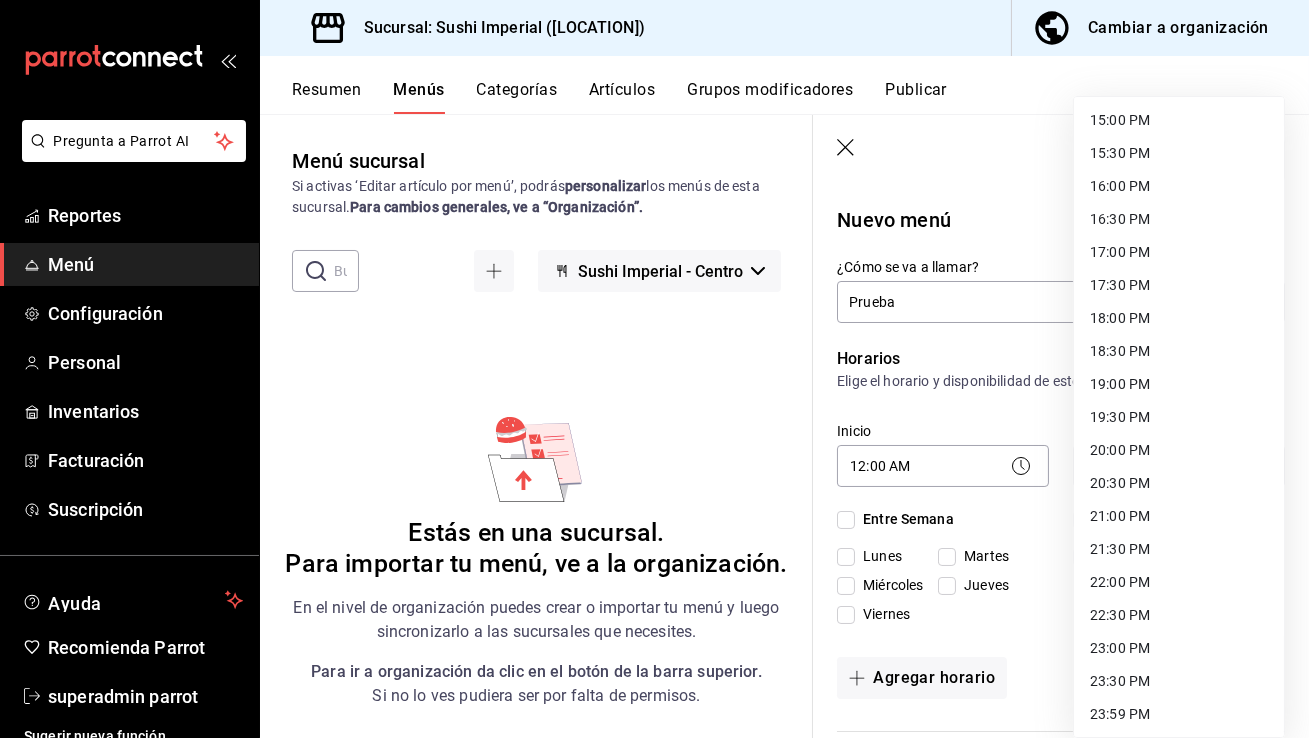 click on "23:59 PM" at bounding box center (1179, 714) 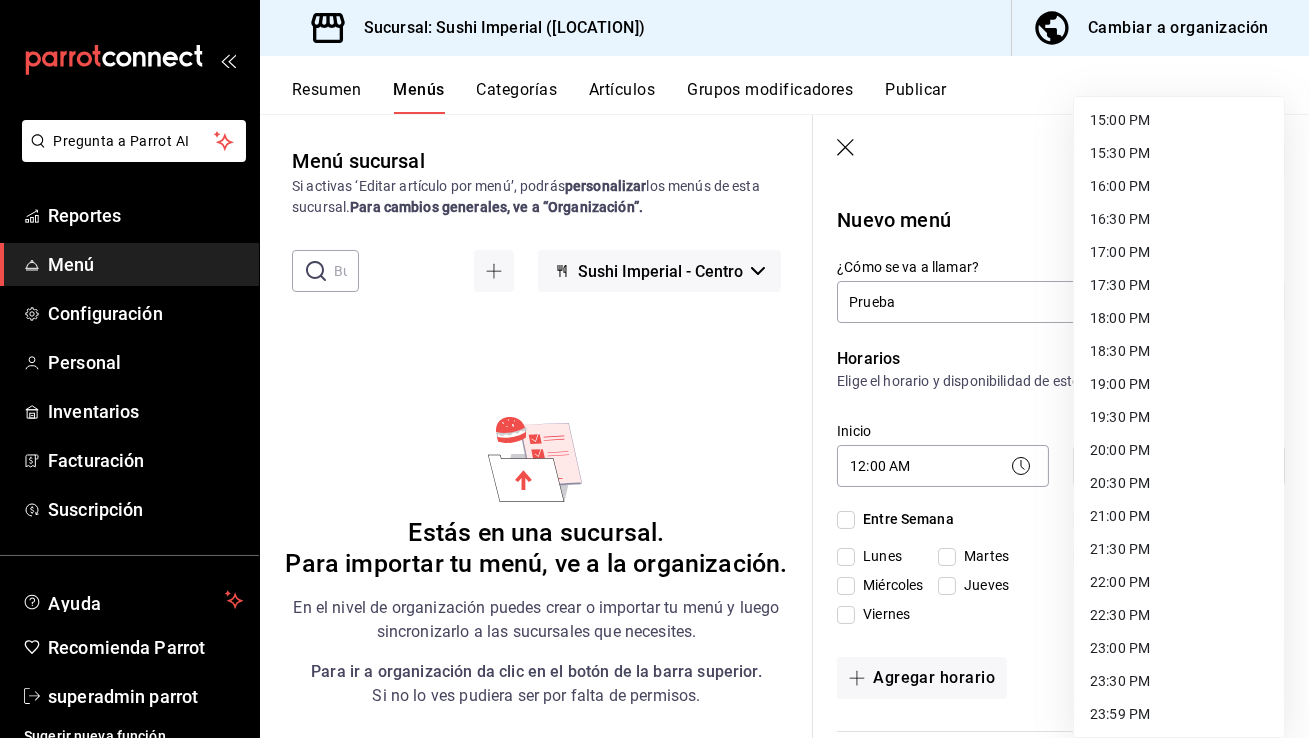 type on "23:59" 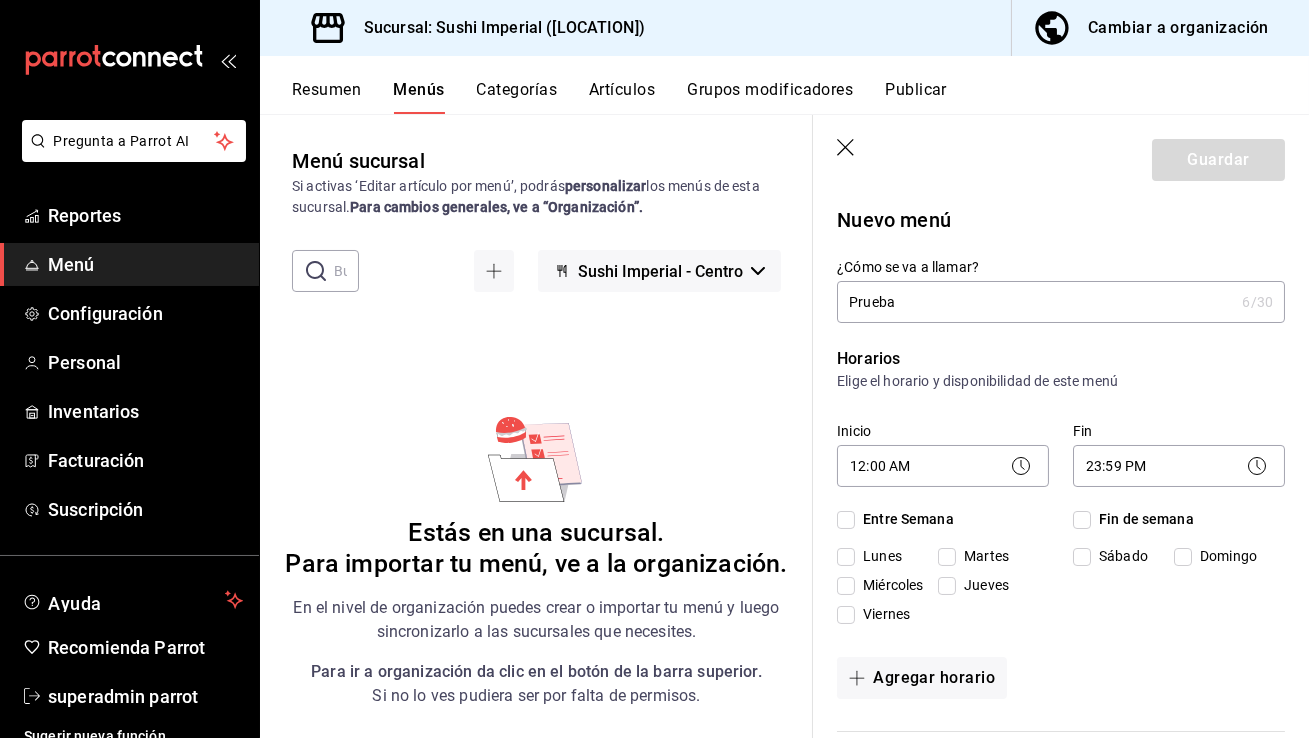 click on "Entre Semana" at bounding box center (846, 520) 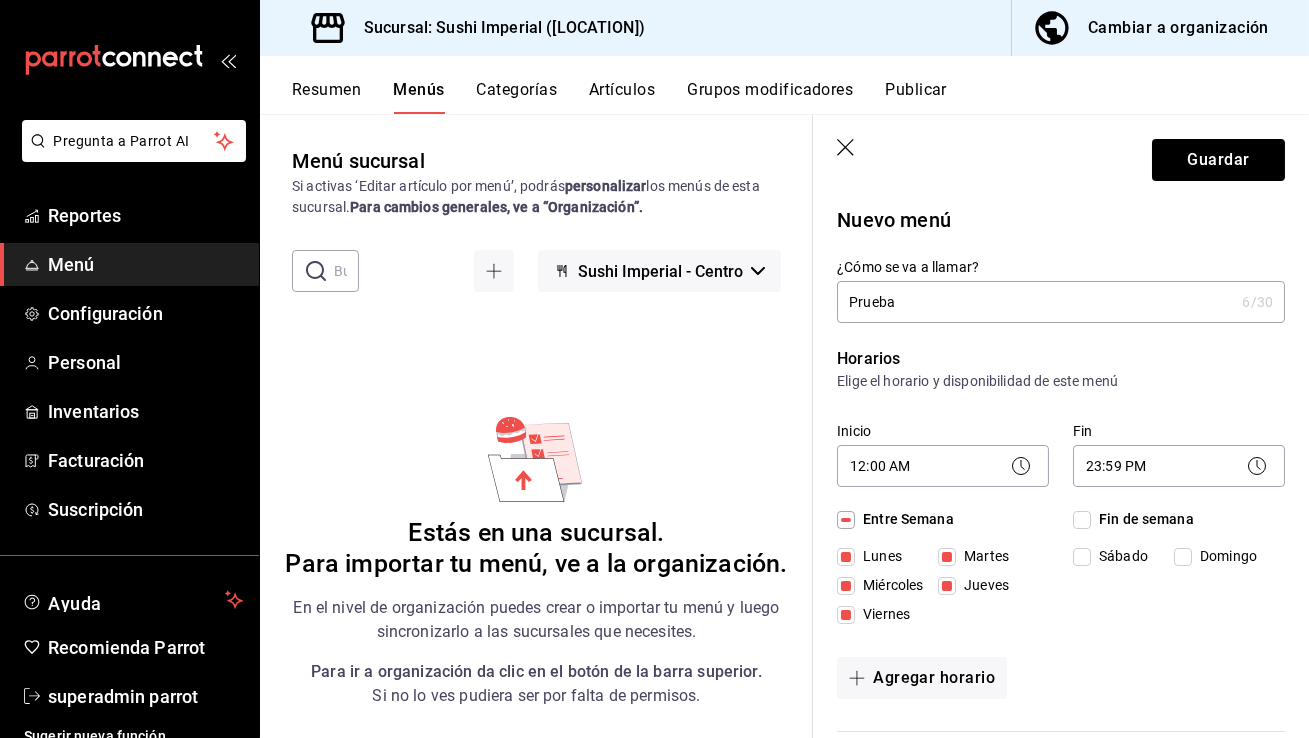 click on "Fin de semana" at bounding box center [1082, 520] 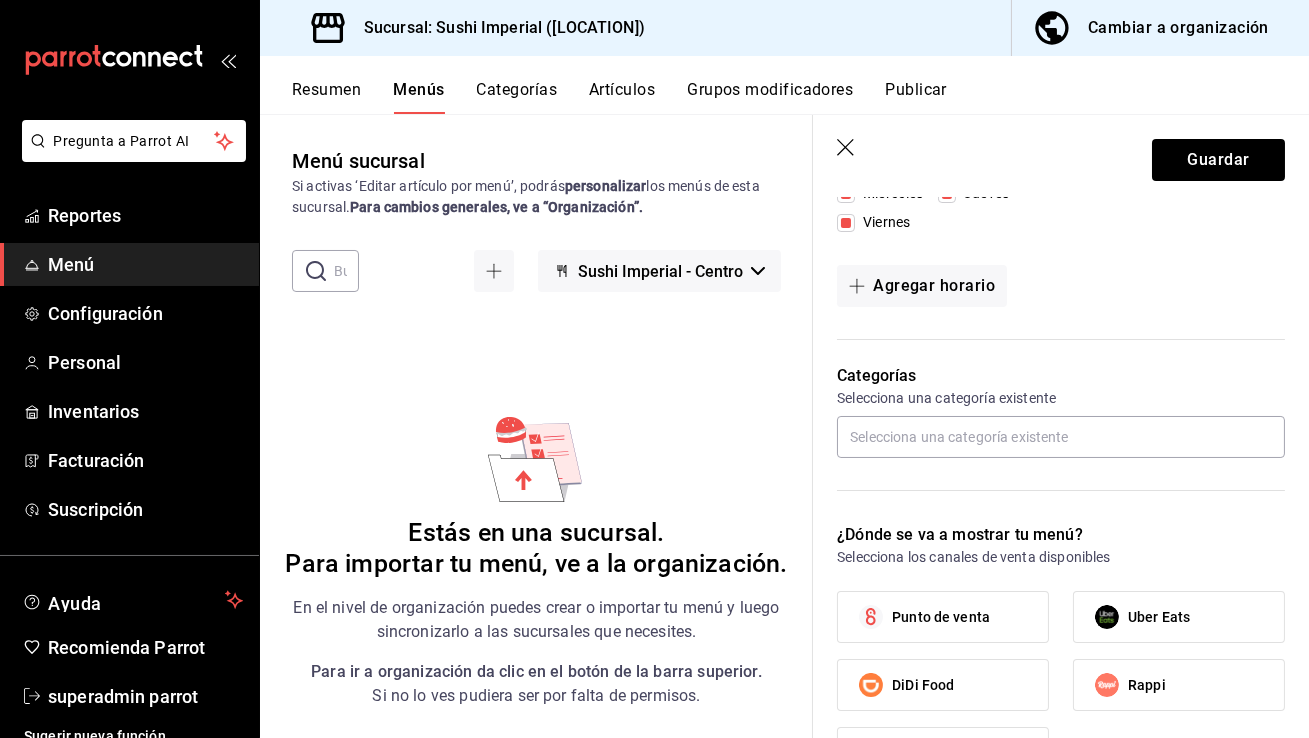 scroll, scrollTop: 497, scrollLeft: 0, axis: vertical 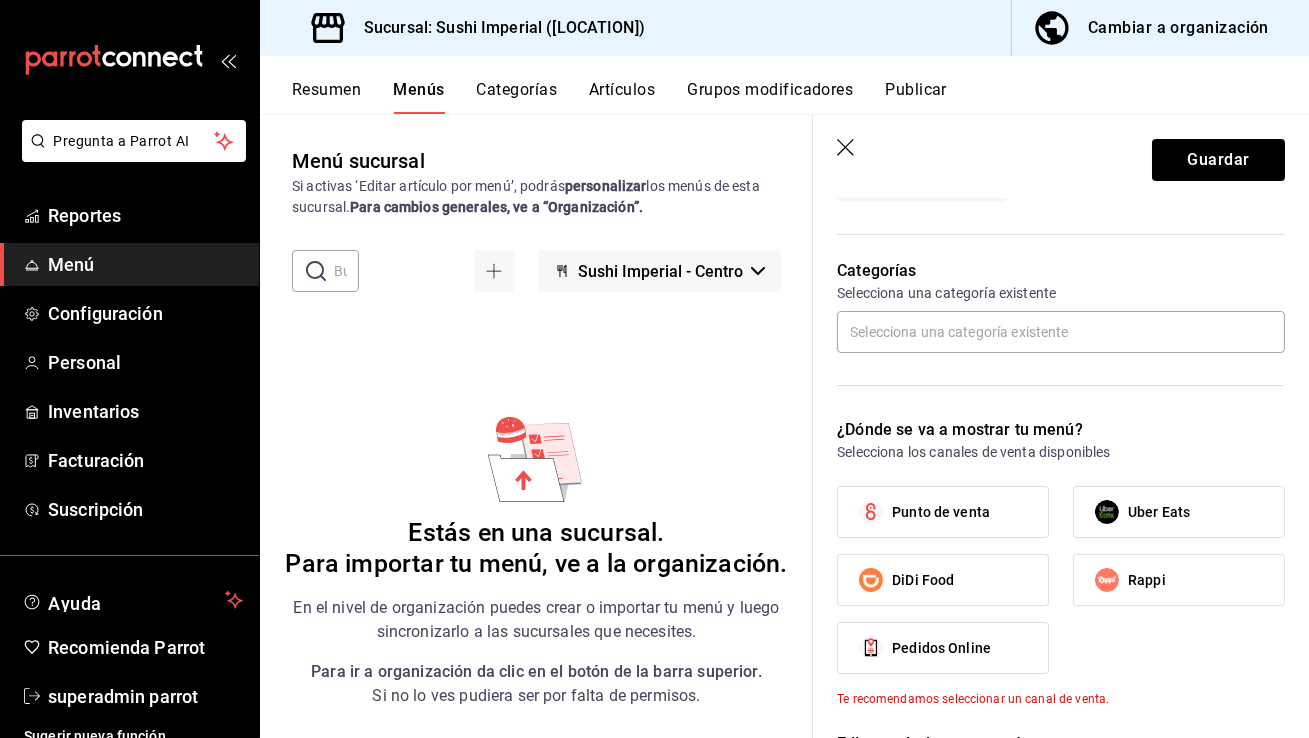 click on "Punto de venta" at bounding box center (941, 512) 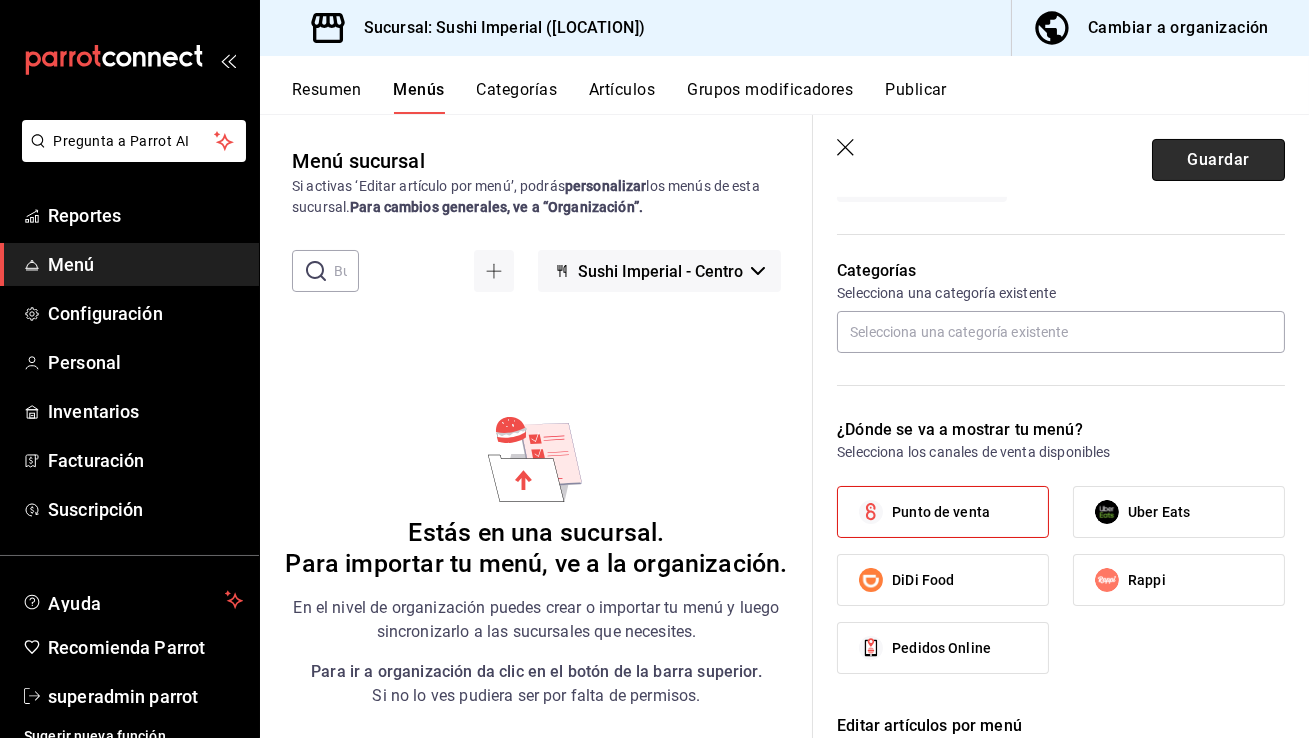 click on "Guardar" at bounding box center [1218, 160] 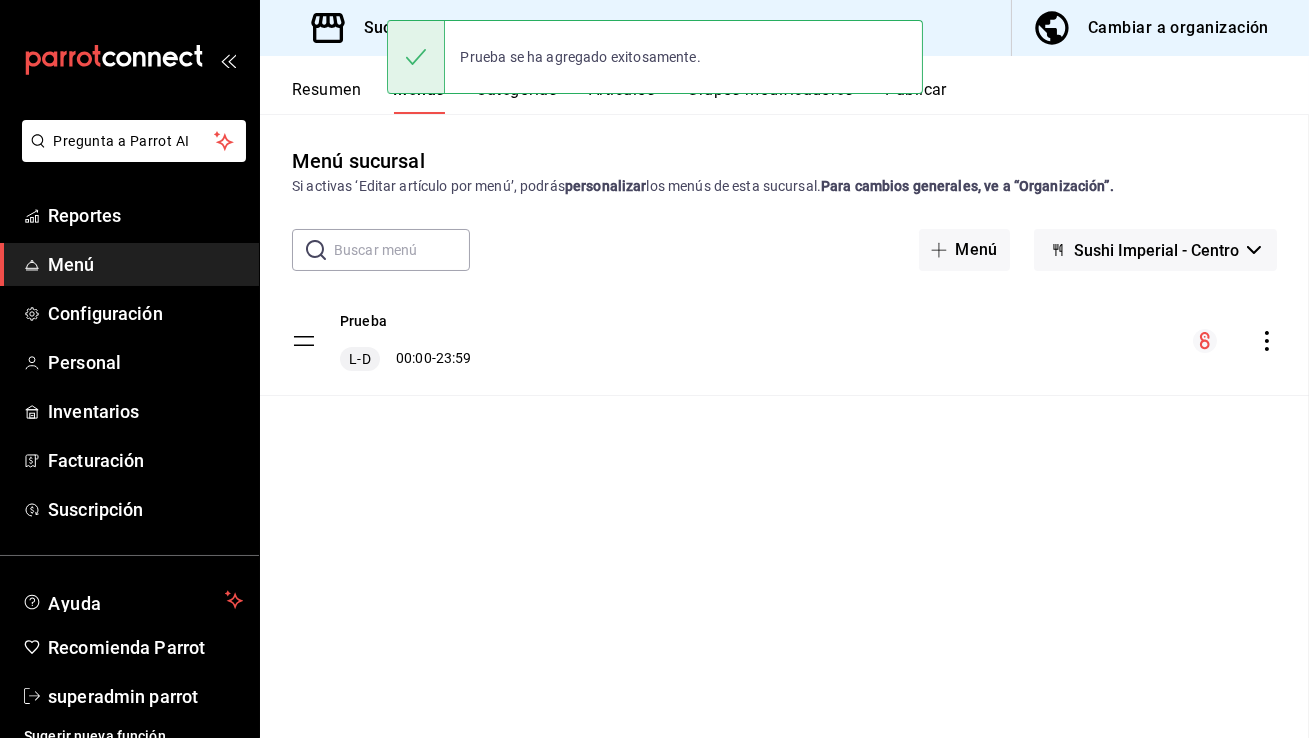 scroll, scrollTop: 0, scrollLeft: 0, axis: both 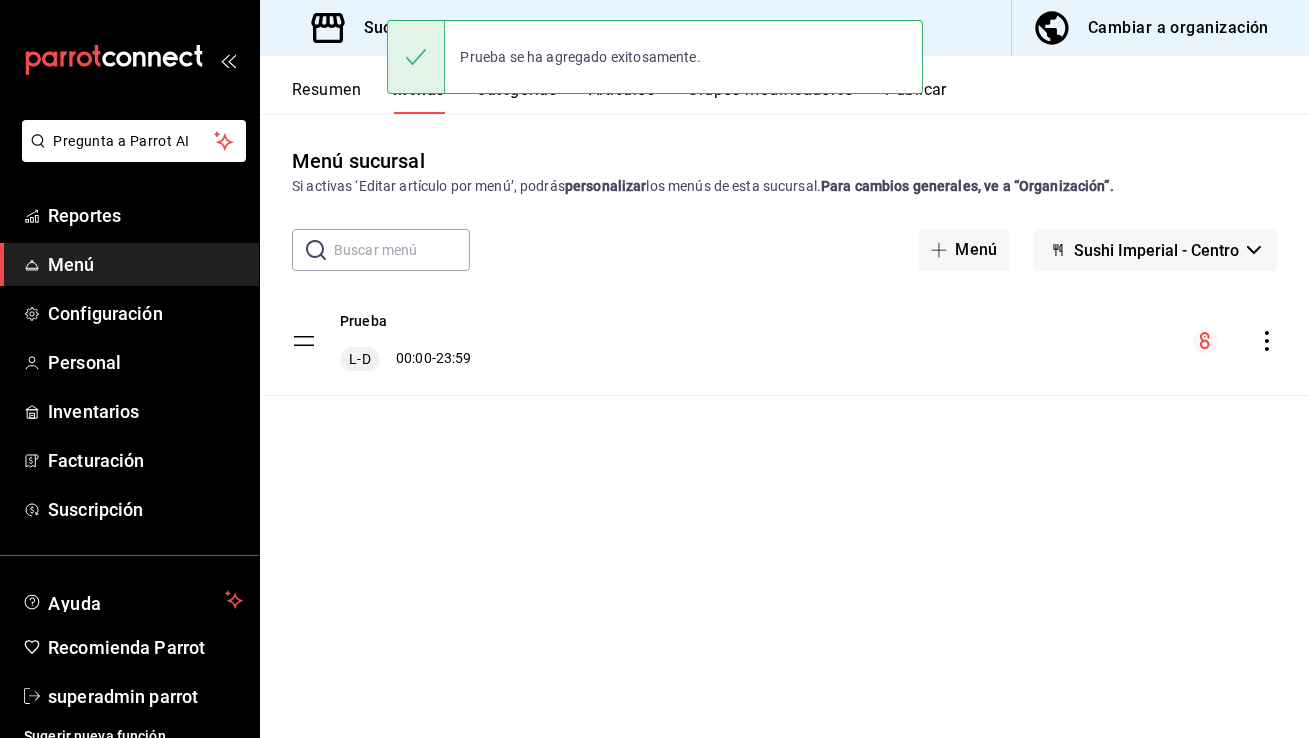 click on "Prueba se ha agregado exitosamente." at bounding box center [655, 57] 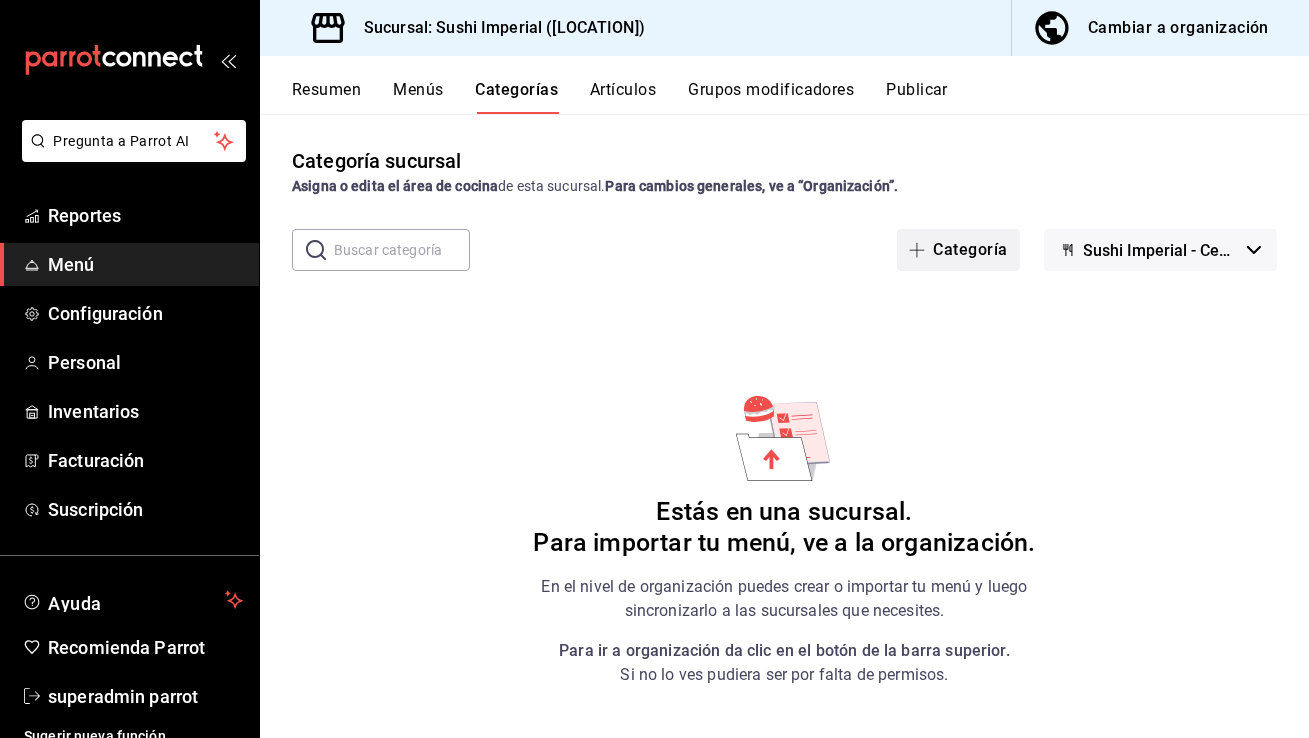 click on "Categoría" at bounding box center [958, 250] 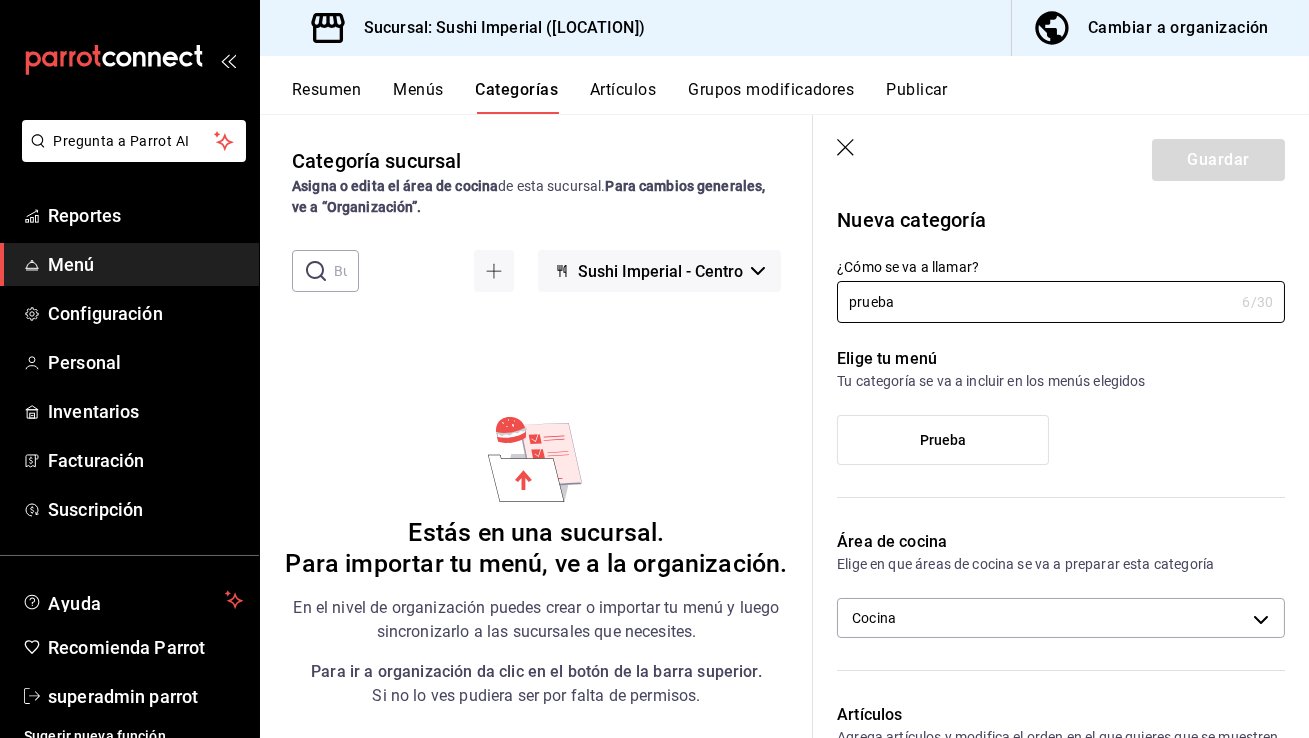 type on "prueba" 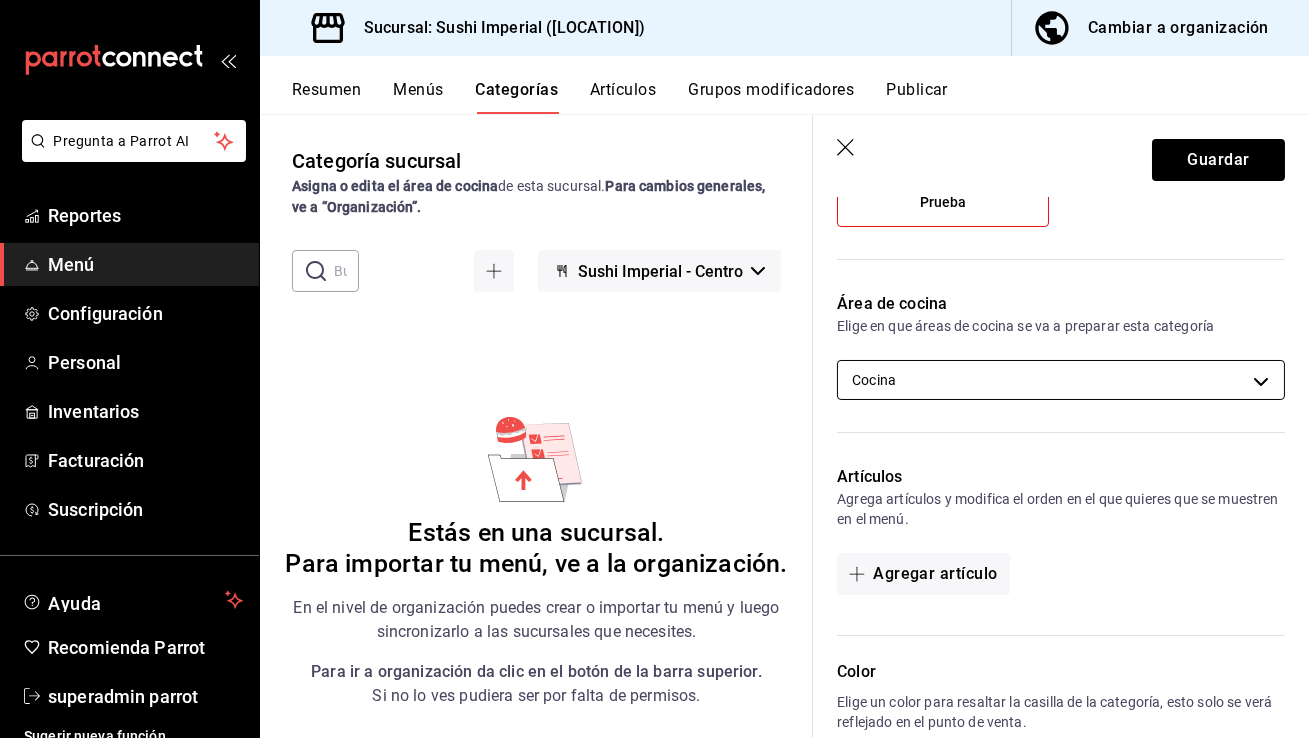 scroll, scrollTop: 394, scrollLeft: 0, axis: vertical 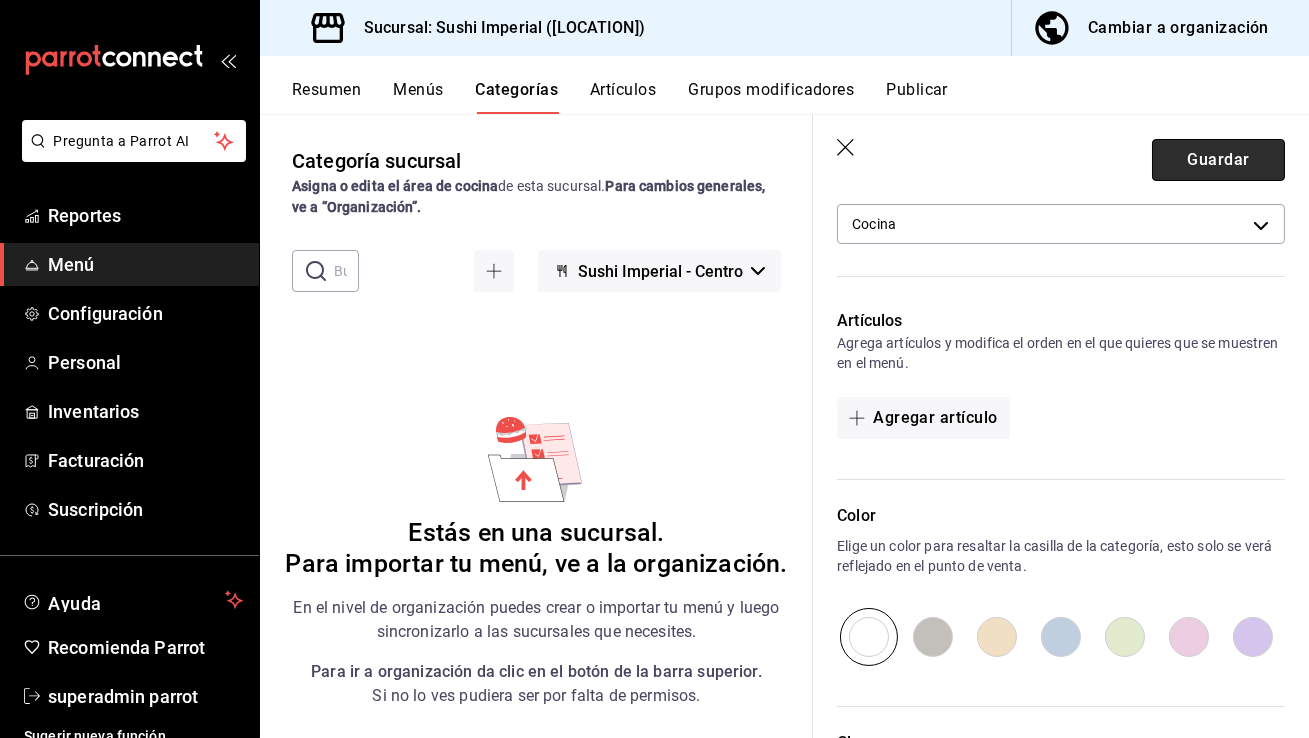 click on "Guardar" at bounding box center [1218, 160] 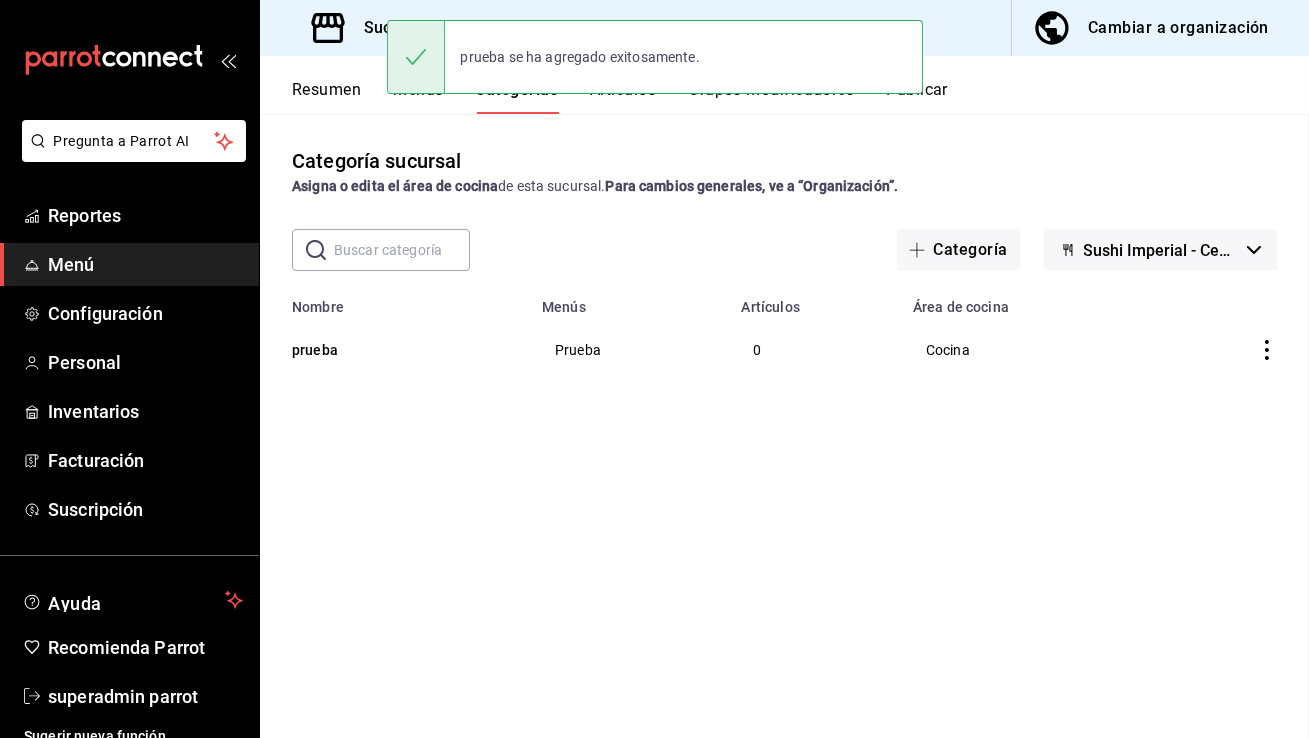 scroll, scrollTop: 0, scrollLeft: 0, axis: both 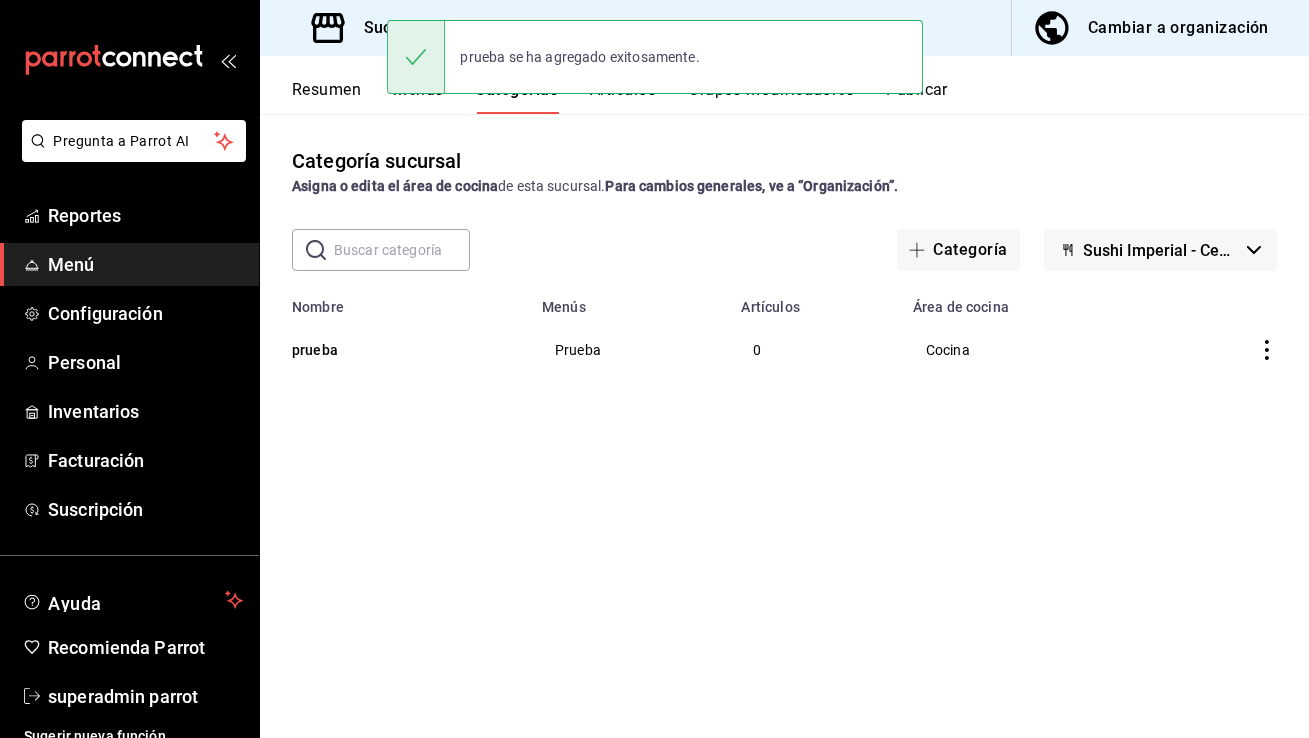 click on "Artículos" at bounding box center (623, 97) 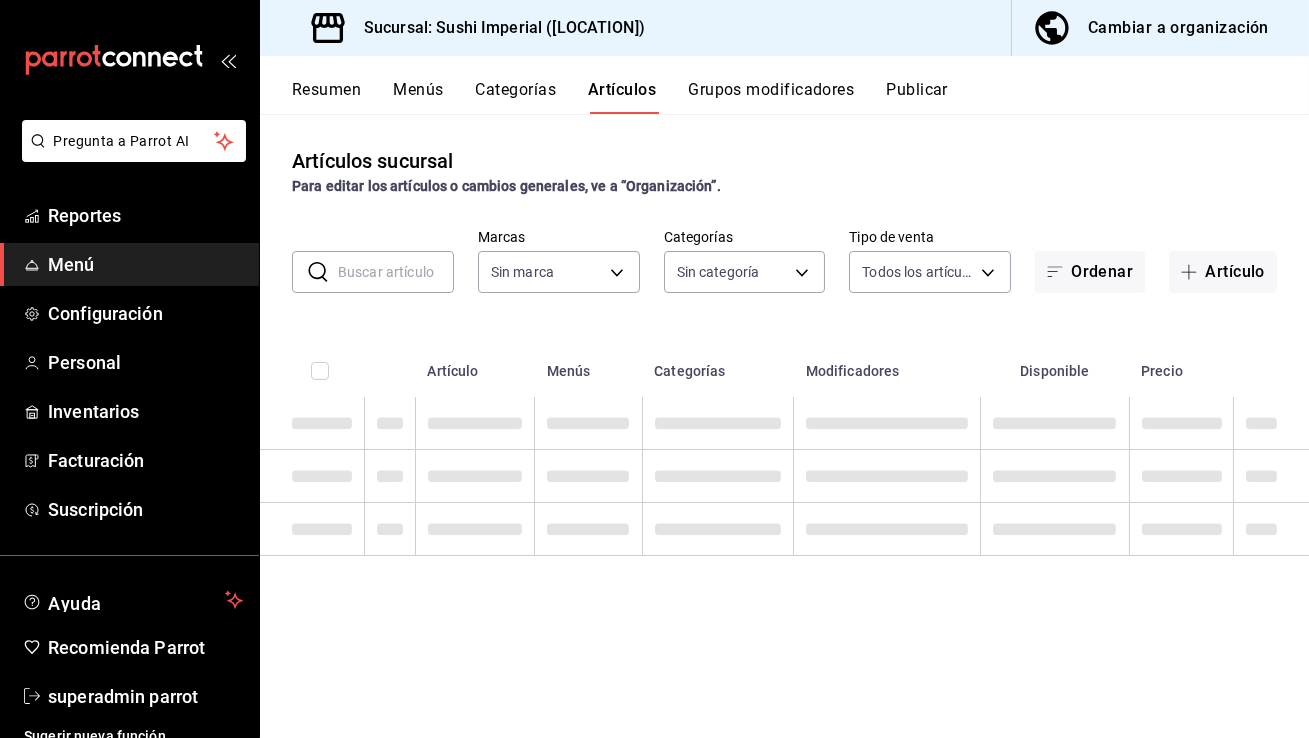 type on "276d3a2c-79c6-4643-97fb-7a471351d642" 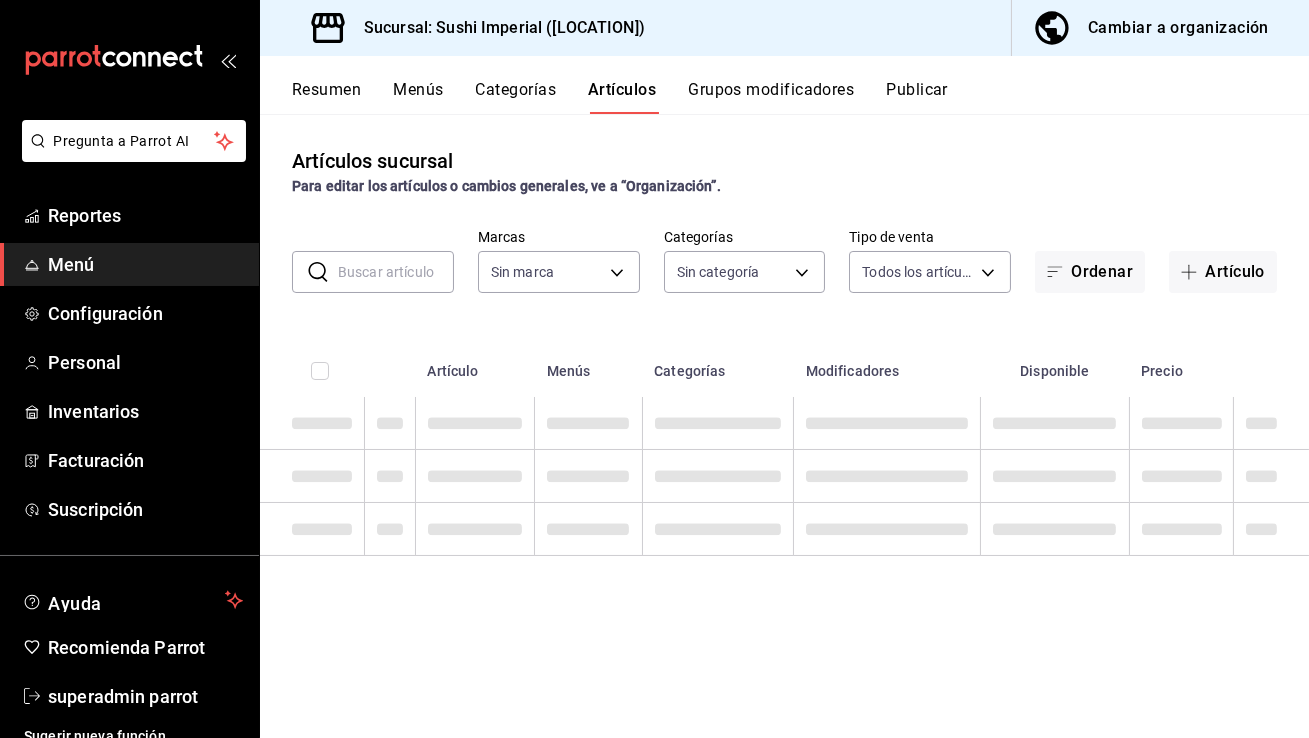type on "b7438afe-a739-4f3b-8810-9f43902fef26" 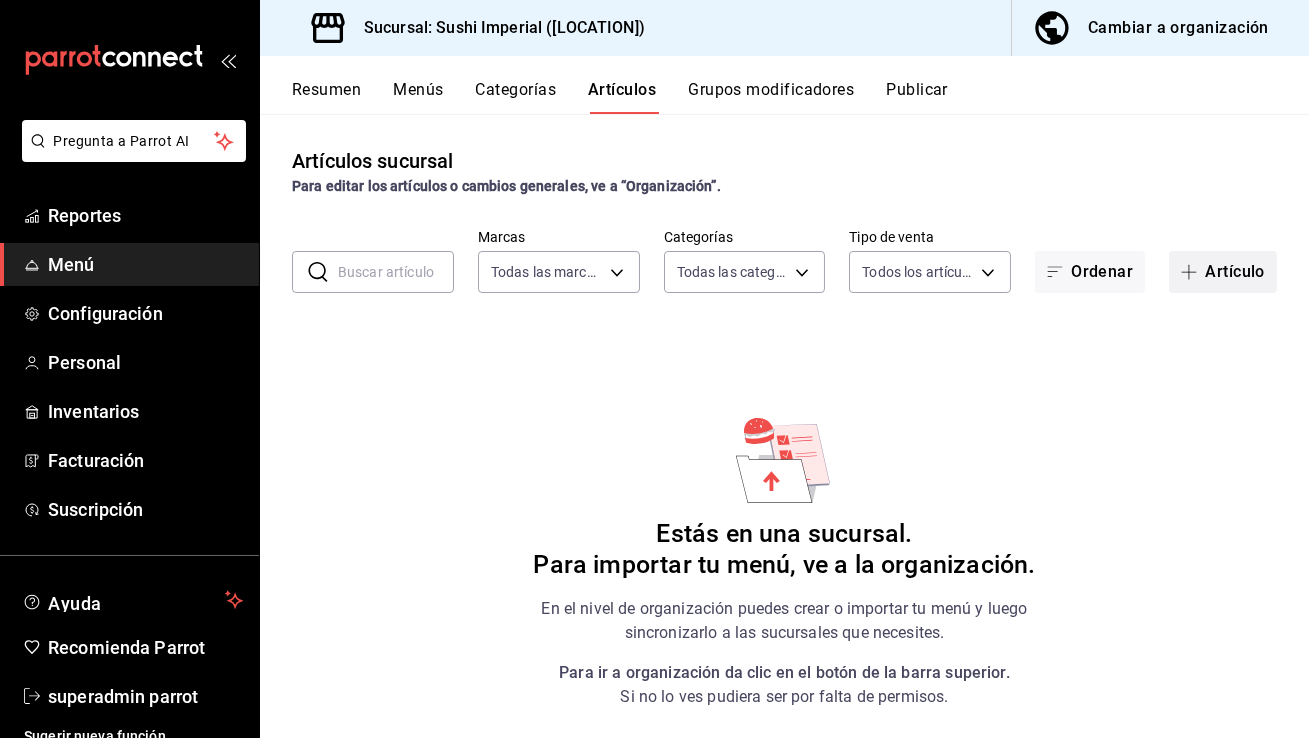 click at bounding box center (1193, 272) 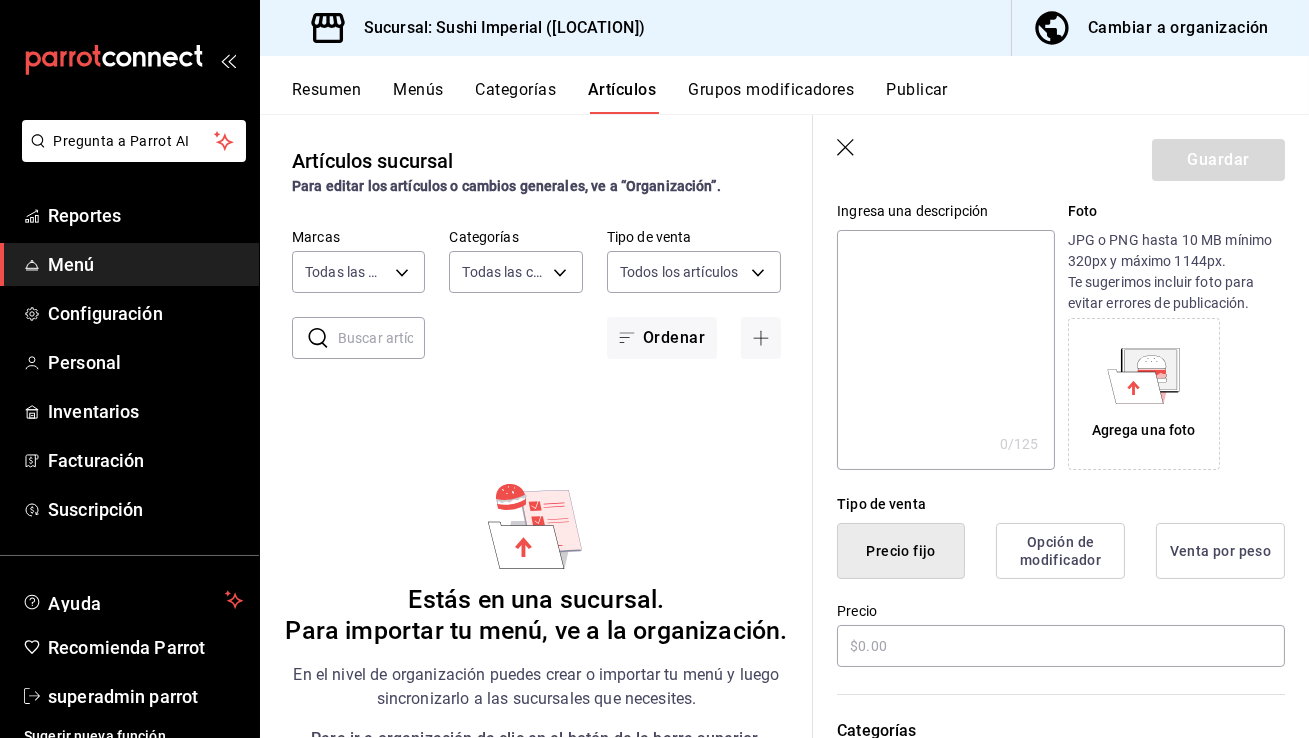 scroll, scrollTop: 200, scrollLeft: 0, axis: vertical 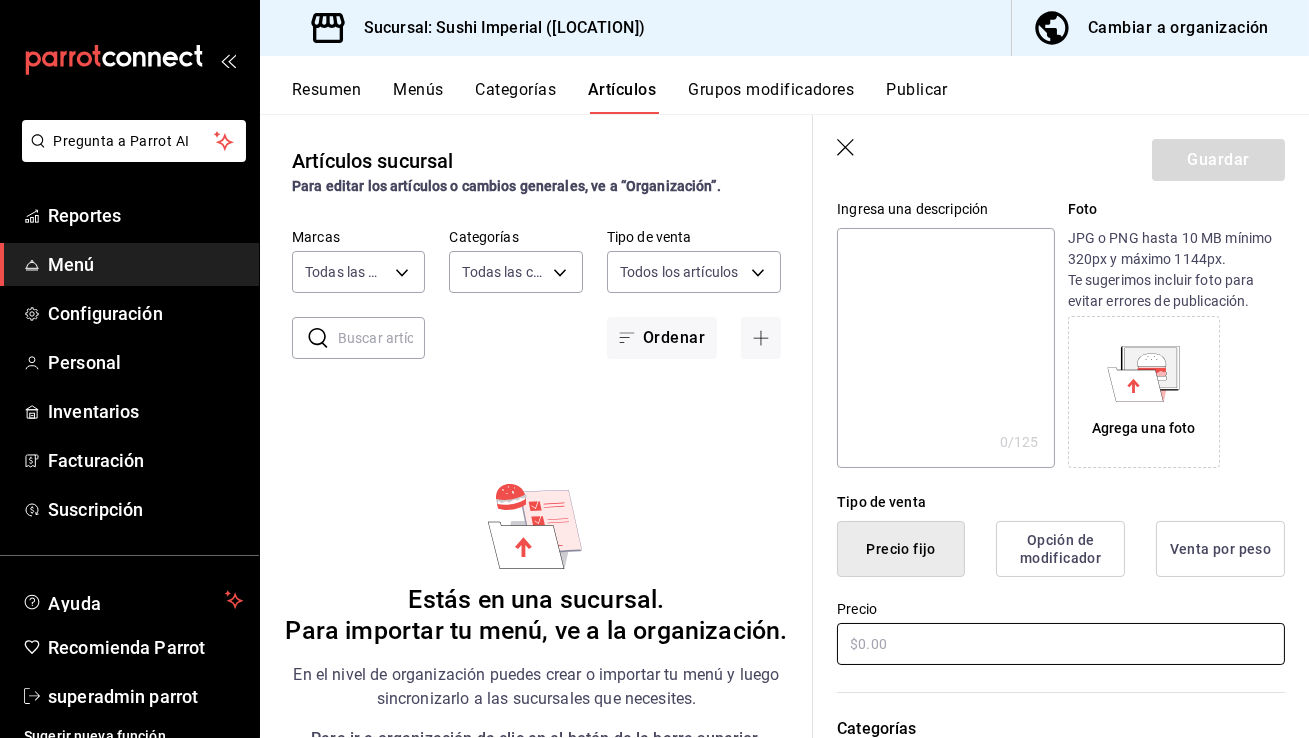 type on "prueba" 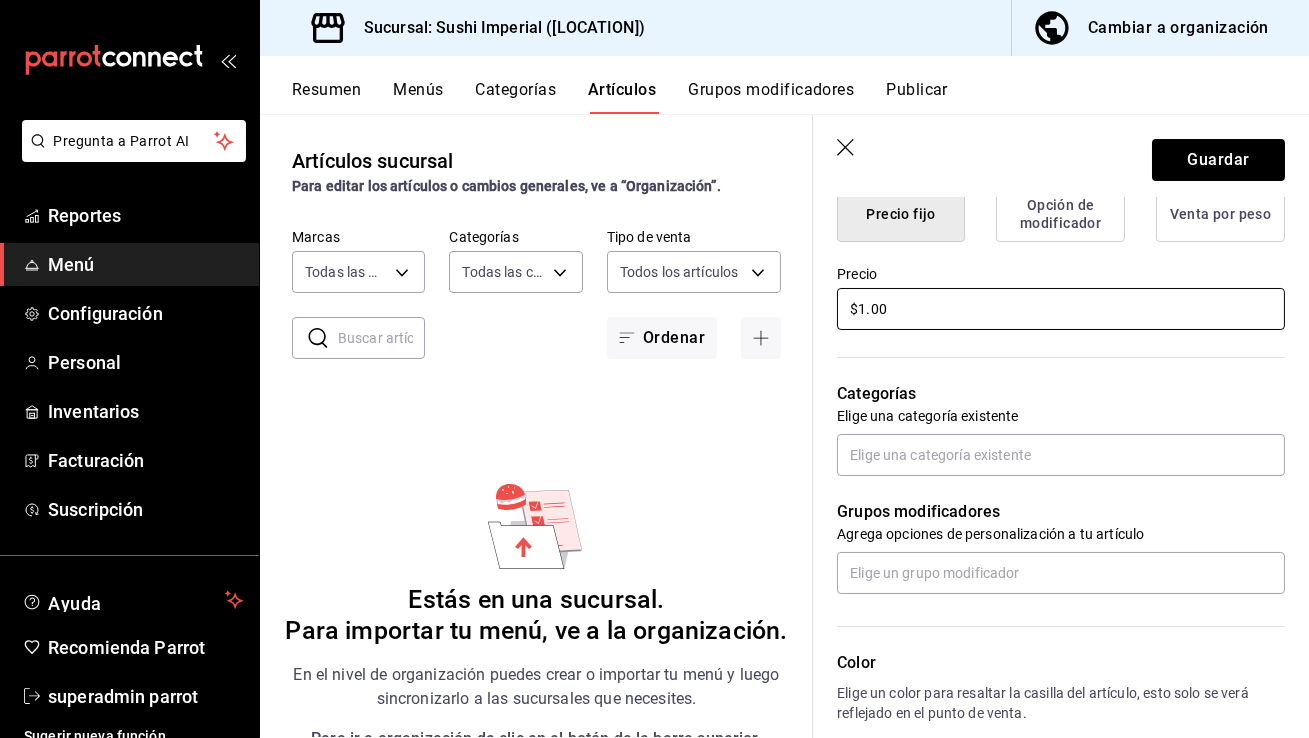scroll, scrollTop: 557, scrollLeft: 0, axis: vertical 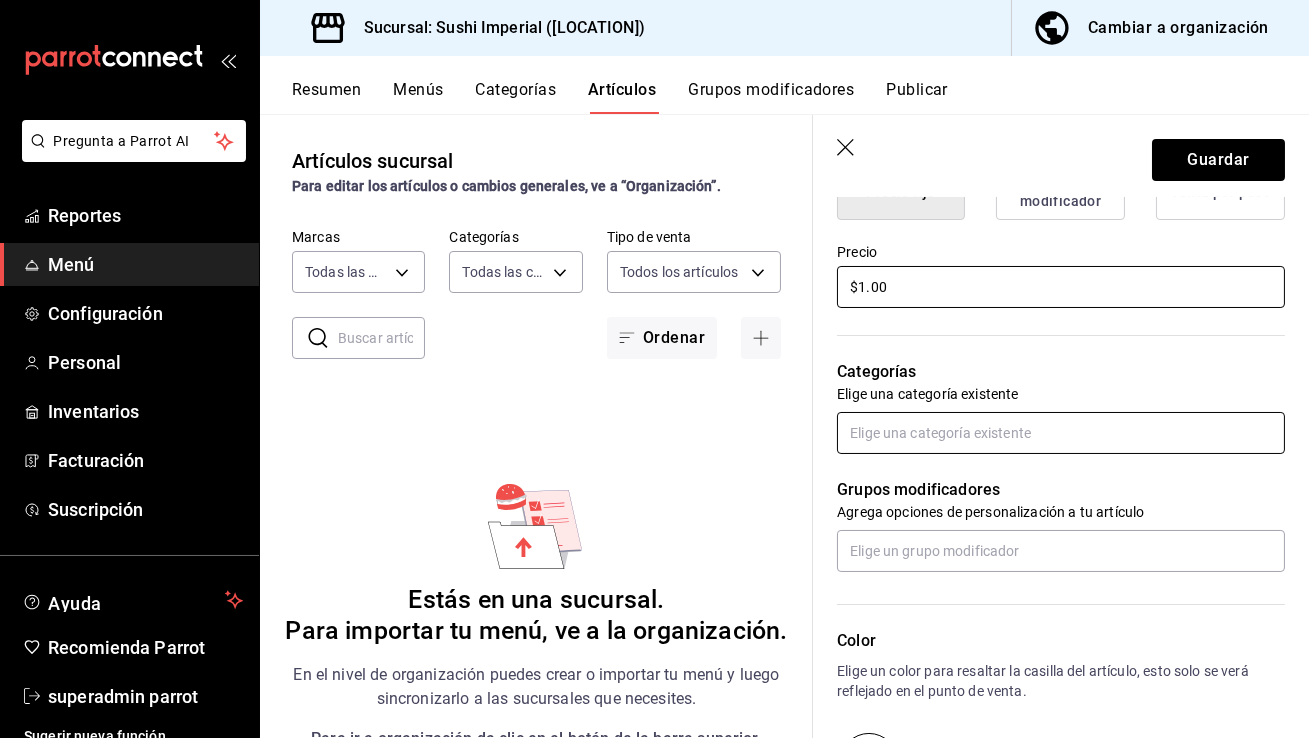 type on "$1.00" 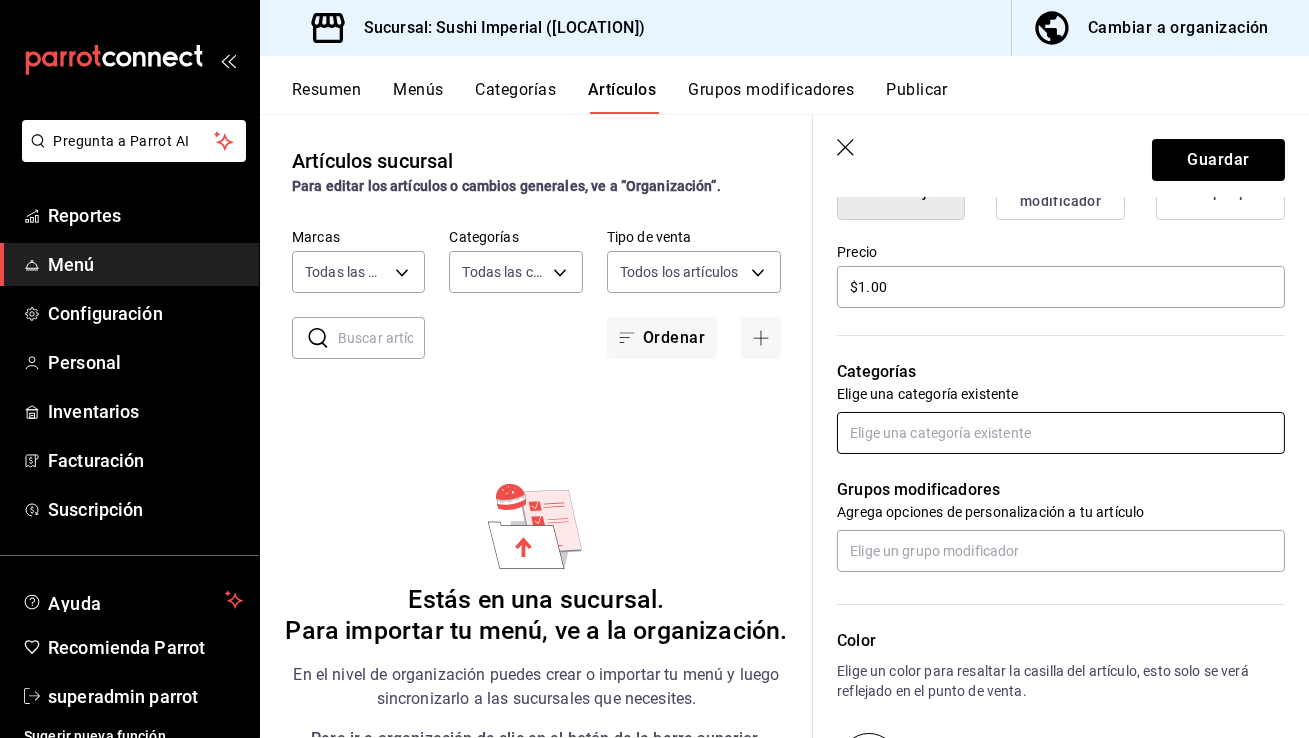 click at bounding box center [1061, 433] 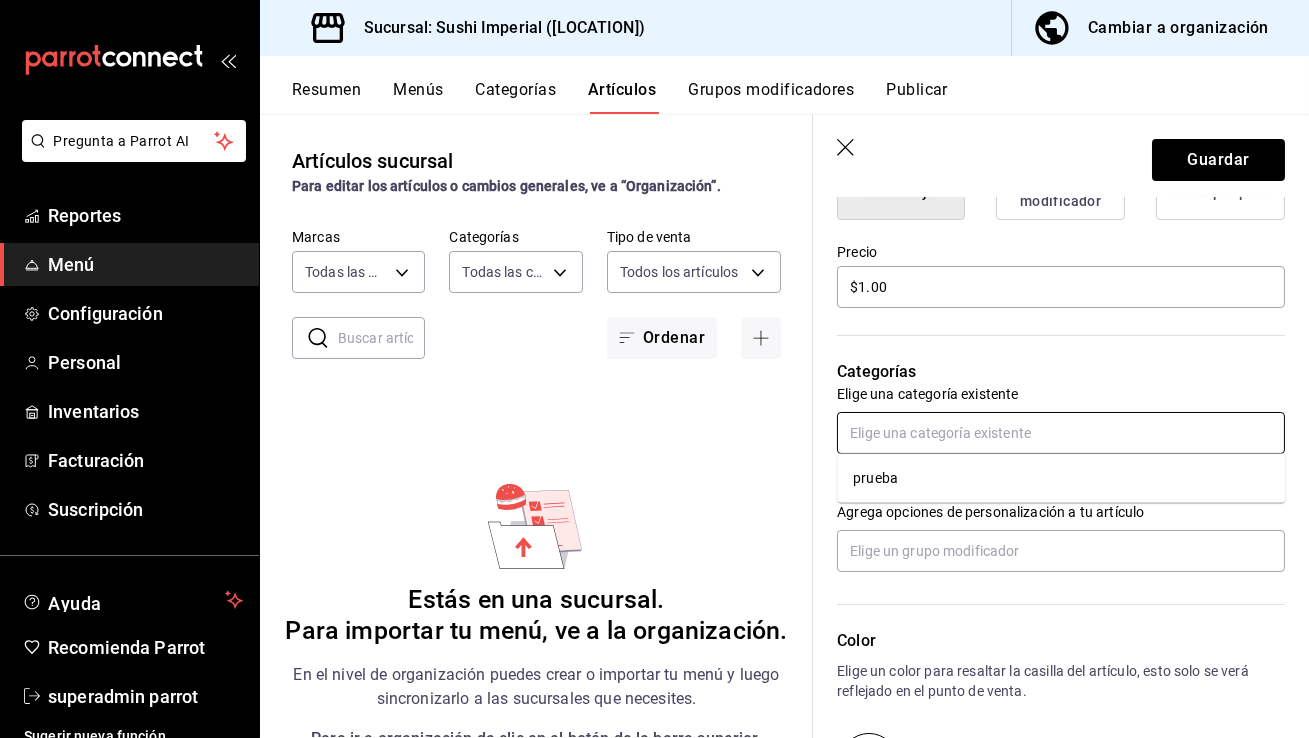 click on "prueba" at bounding box center (1061, 478) 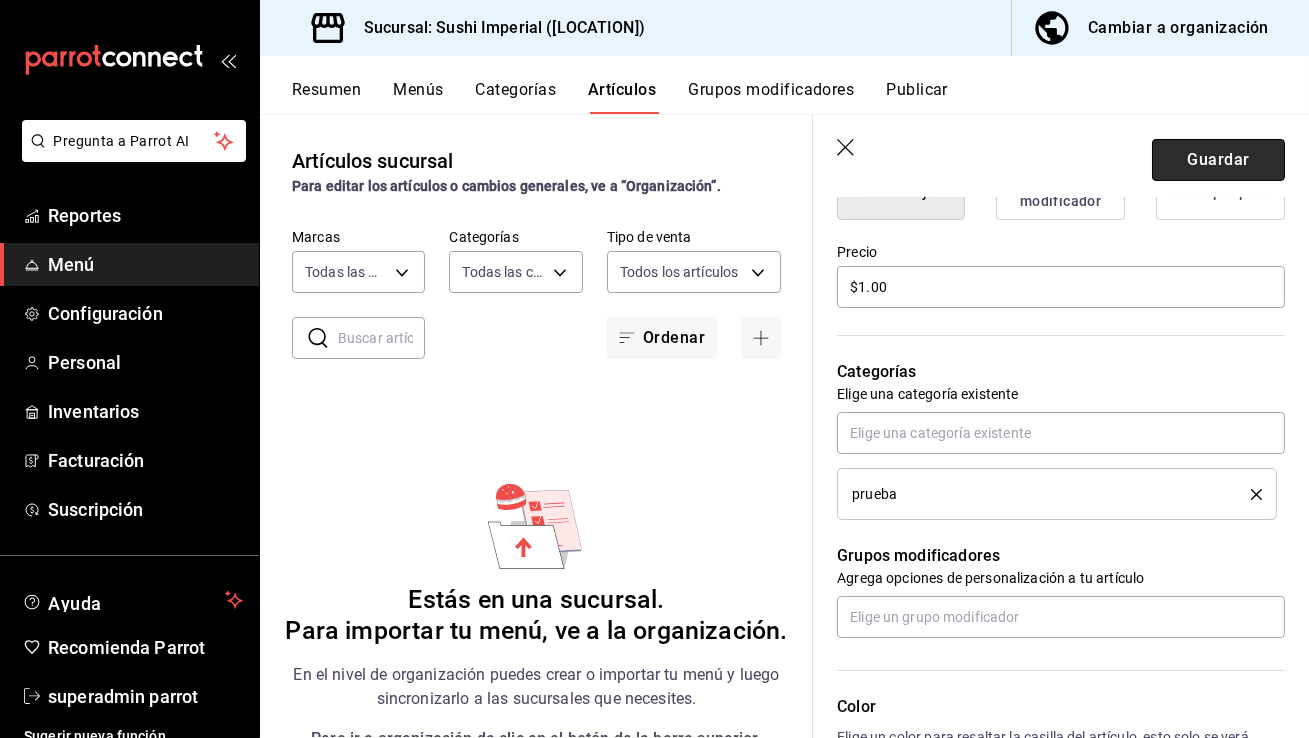 click on "Guardar" at bounding box center (1218, 160) 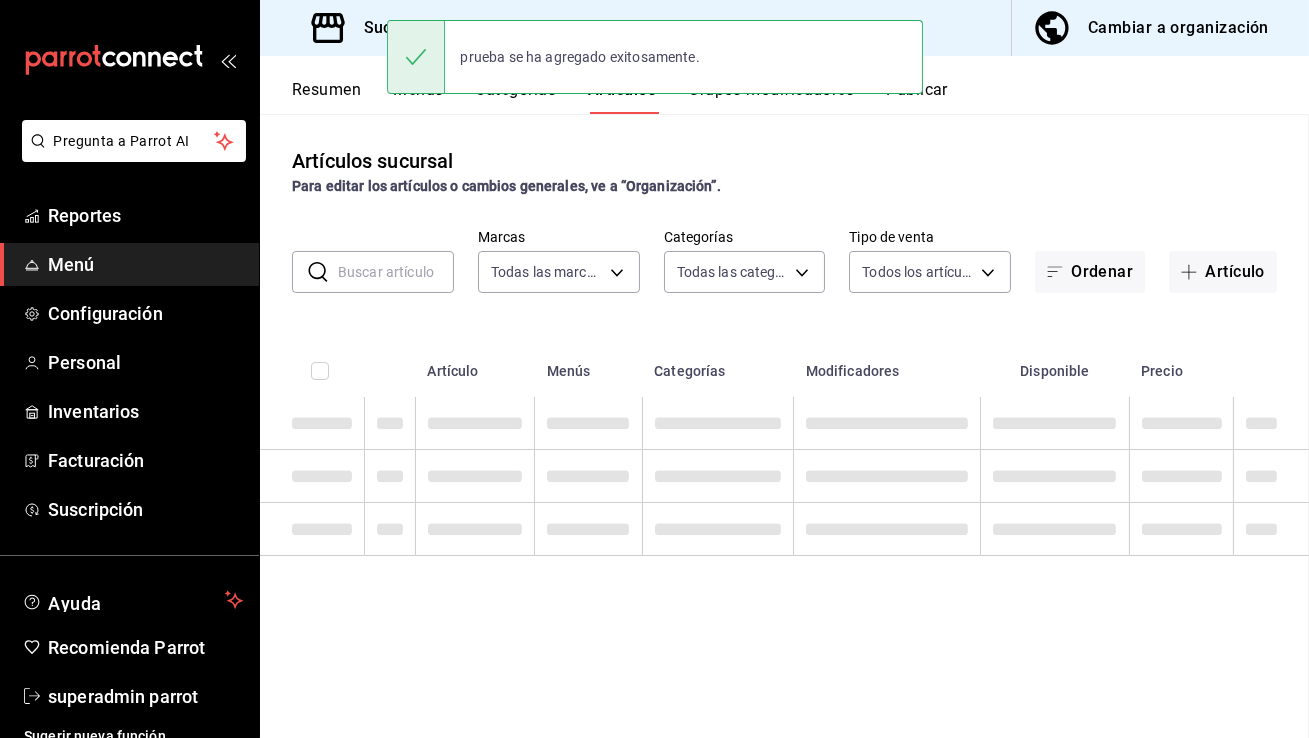 scroll, scrollTop: 0, scrollLeft: 0, axis: both 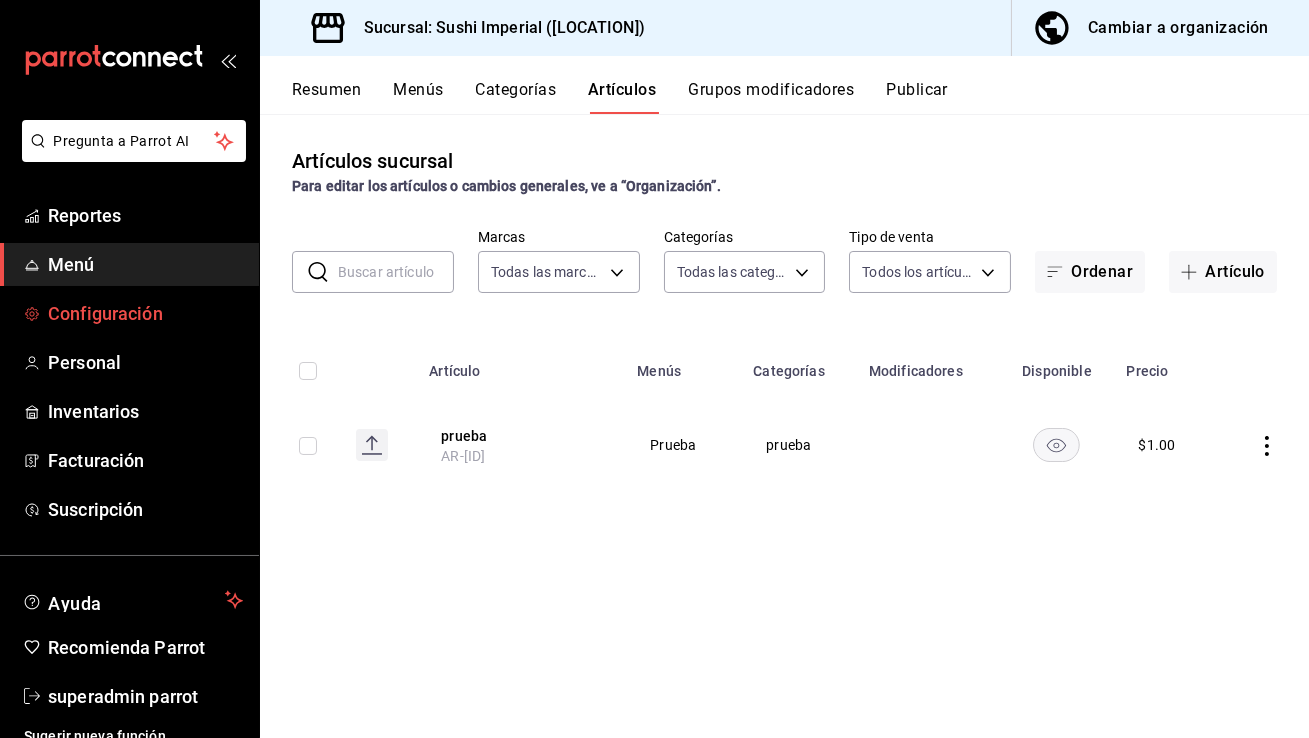 click on "Configuración" at bounding box center [145, 313] 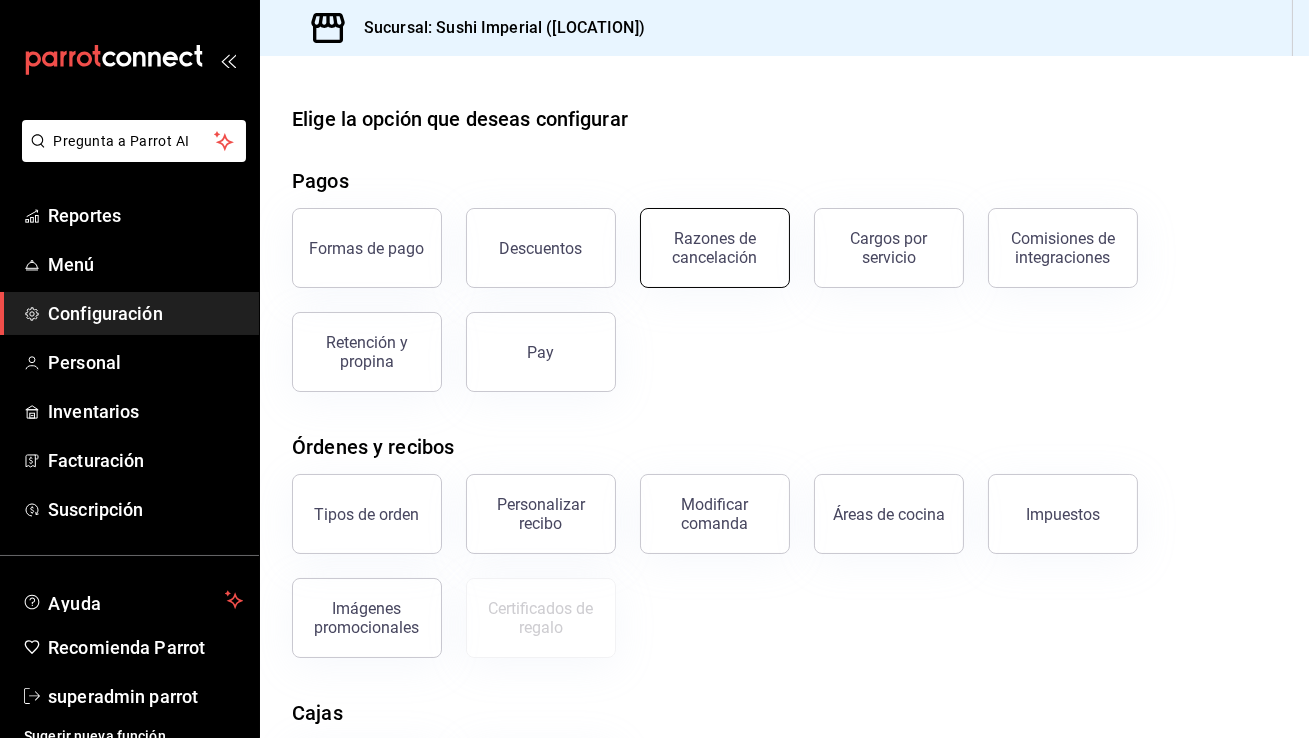 click on "Razones de cancelación" at bounding box center (715, 248) 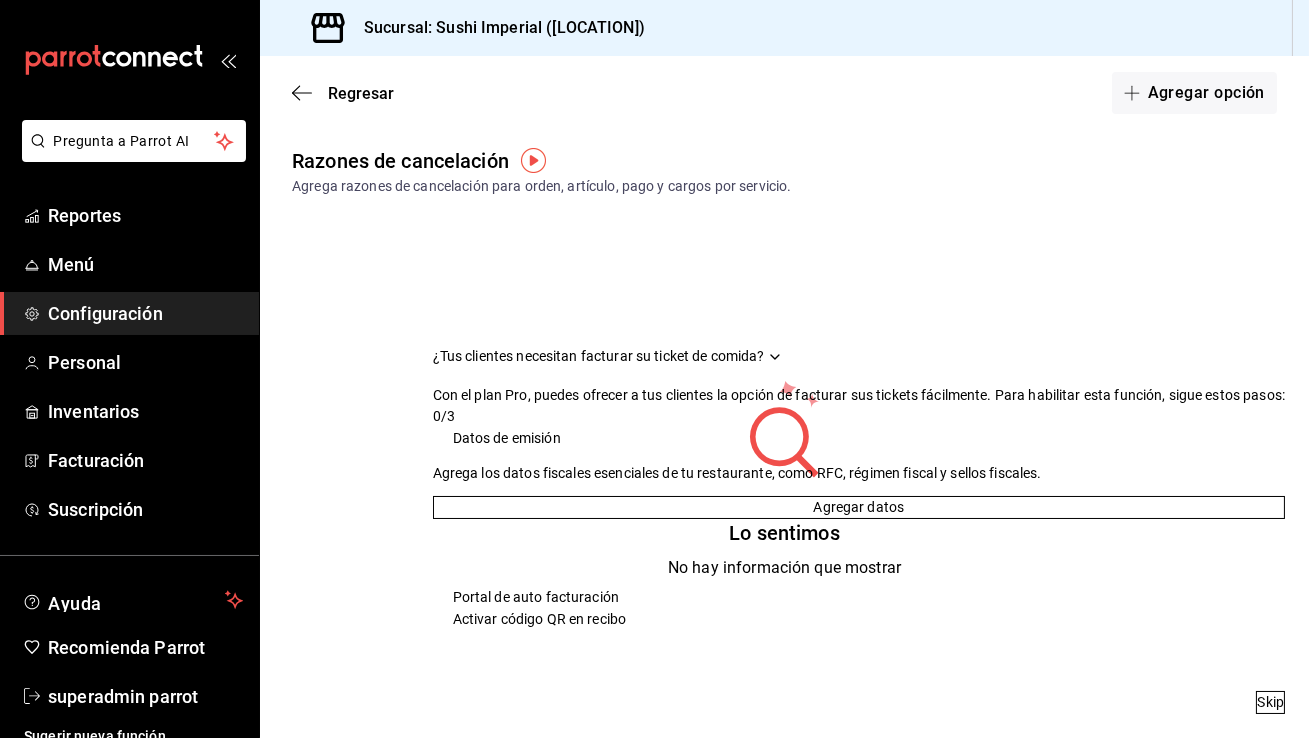 click 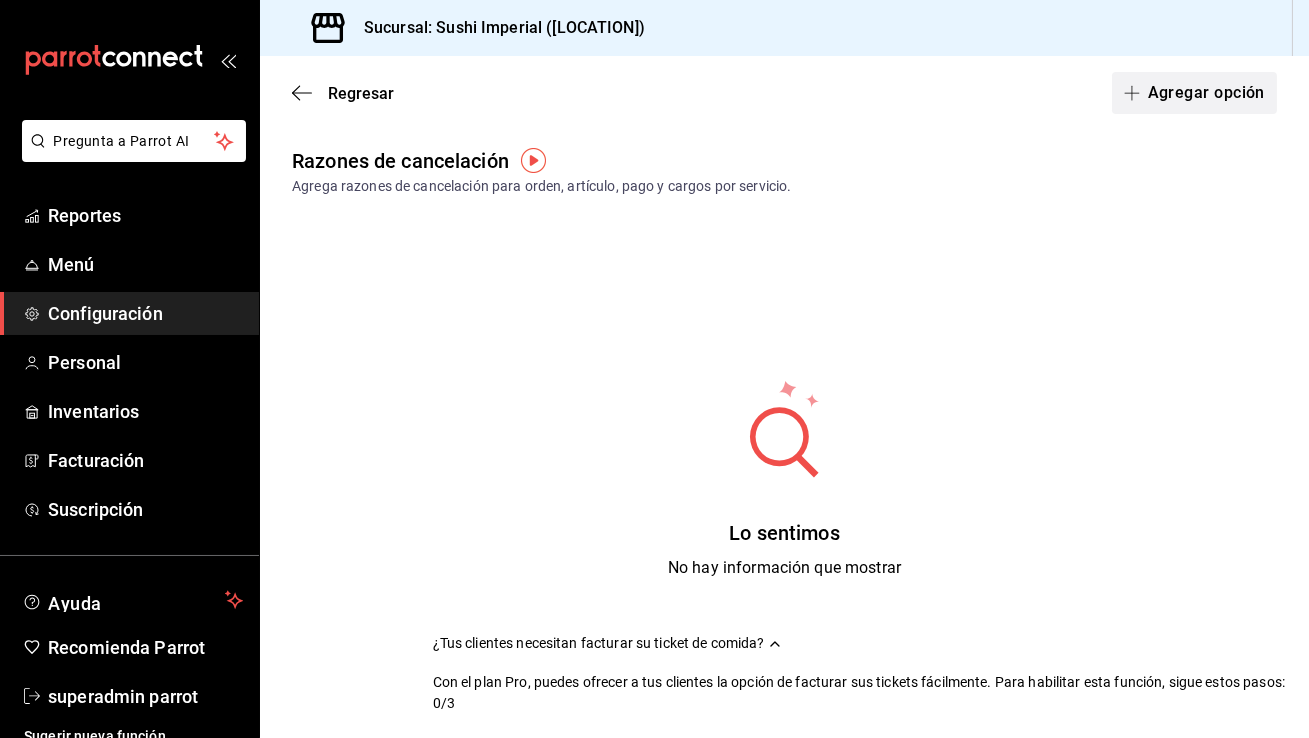 click on "Agregar opción" at bounding box center [1194, 93] 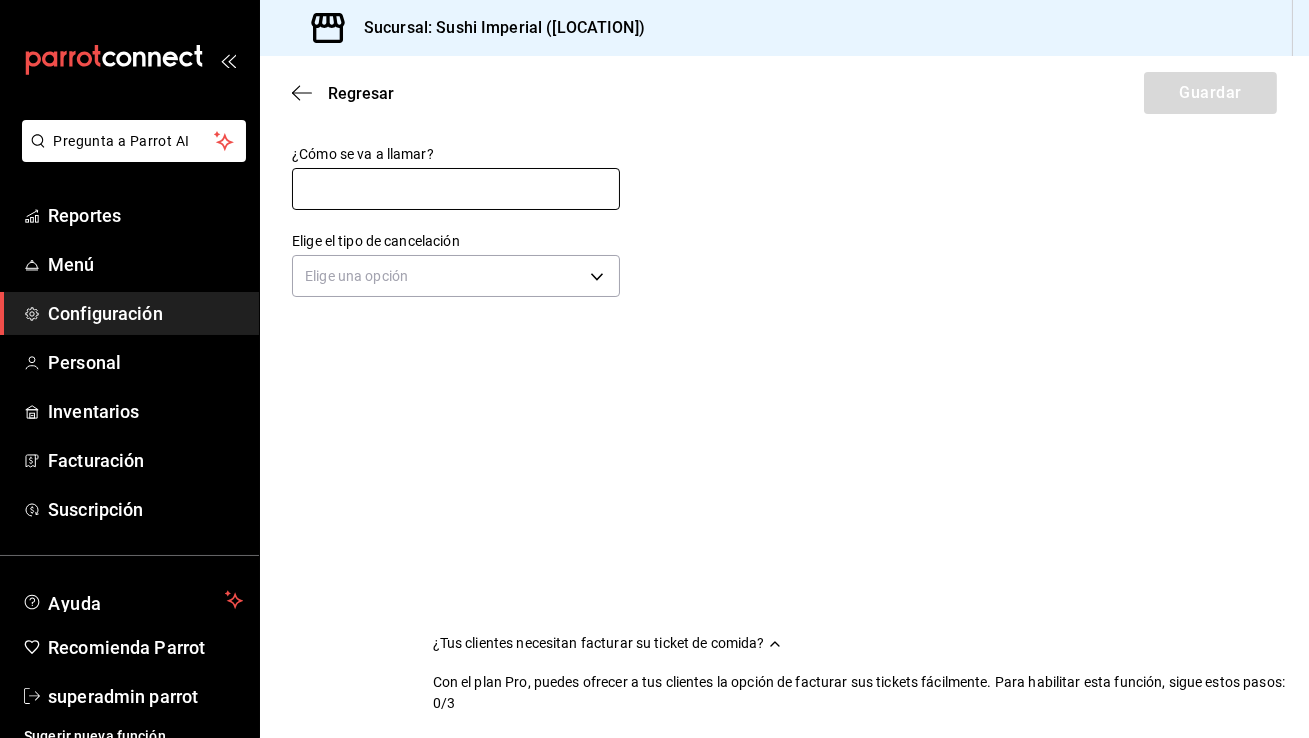 click at bounding box center [456, 189] 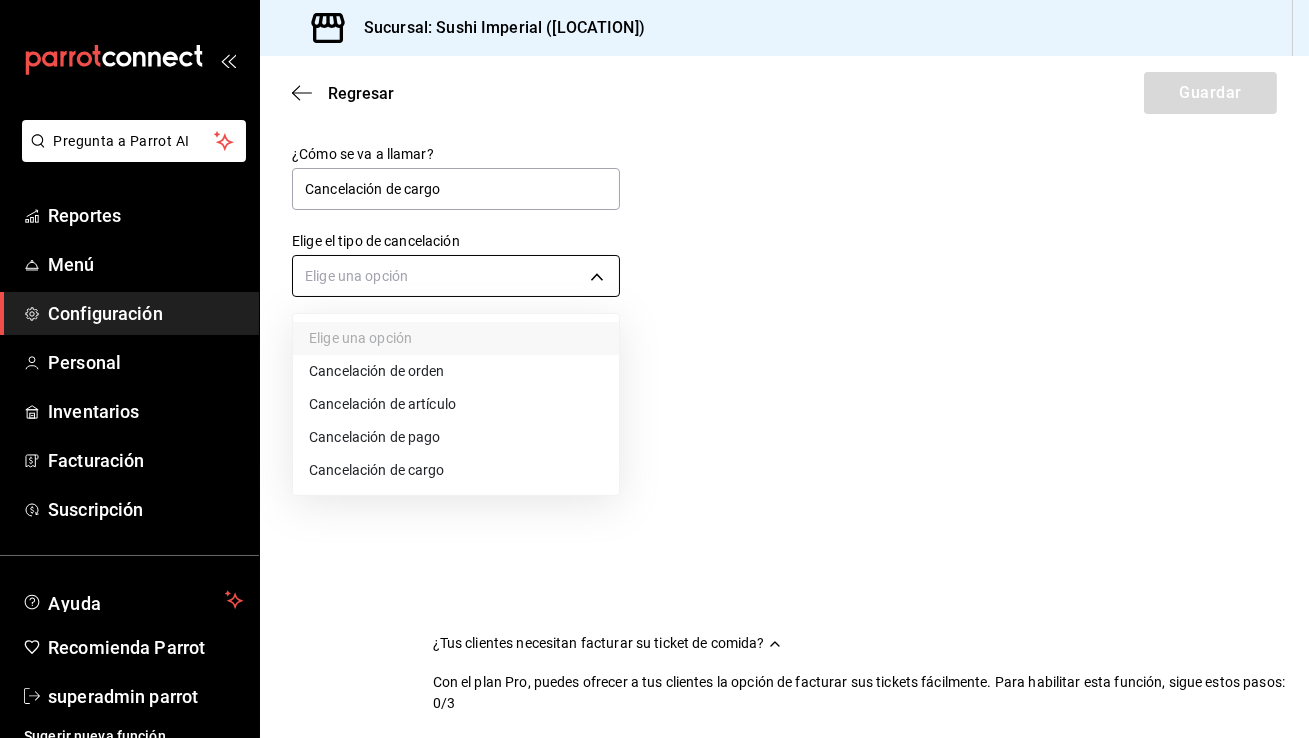 click on "Pregunta a Parrot AI Reportes   Menú   Configuración   Personal   Inventarios   Facturación   Suscripción   Ayuda Recomienda Parrot   superadmin parrot   Sugerir nueva función   Sucursal: [BUSINESS_NAME] ([LOCATION]) Regresar Guardar ¿Cómo se va a llamar? Cancelación de cargo Elige el tipo de cancelación Elige una opción ¿Tus clientes necesitan facturar su ticket de comida? Con el plan Pro, puedes ofrecer a tus clientes la opción de facturar sus tickets fácilmente. Para habilitar esta función, sigue estos pasos: 0/3 Datos de emisión Agrega los datos fiscales esenciales de tu restaurante, como RFC, régimen fiscal y sellos fiscales. Agregar datos Portal de auto facturación Configura tu portal para que los clientes generen sus facturas su ticket. Configura tu portal Activar código QR en recibo Activa el QR en el recibo desde configuración del portal. Ir a Personalizar recibo GANA 1 MES GRATIS EN TU SUSCRIPCIÓN AQUÍ Ver video tutorial Ir a video Ver video tutorial Ir a video Pregunta a Parrot AI" at bounding box center [654, 369] 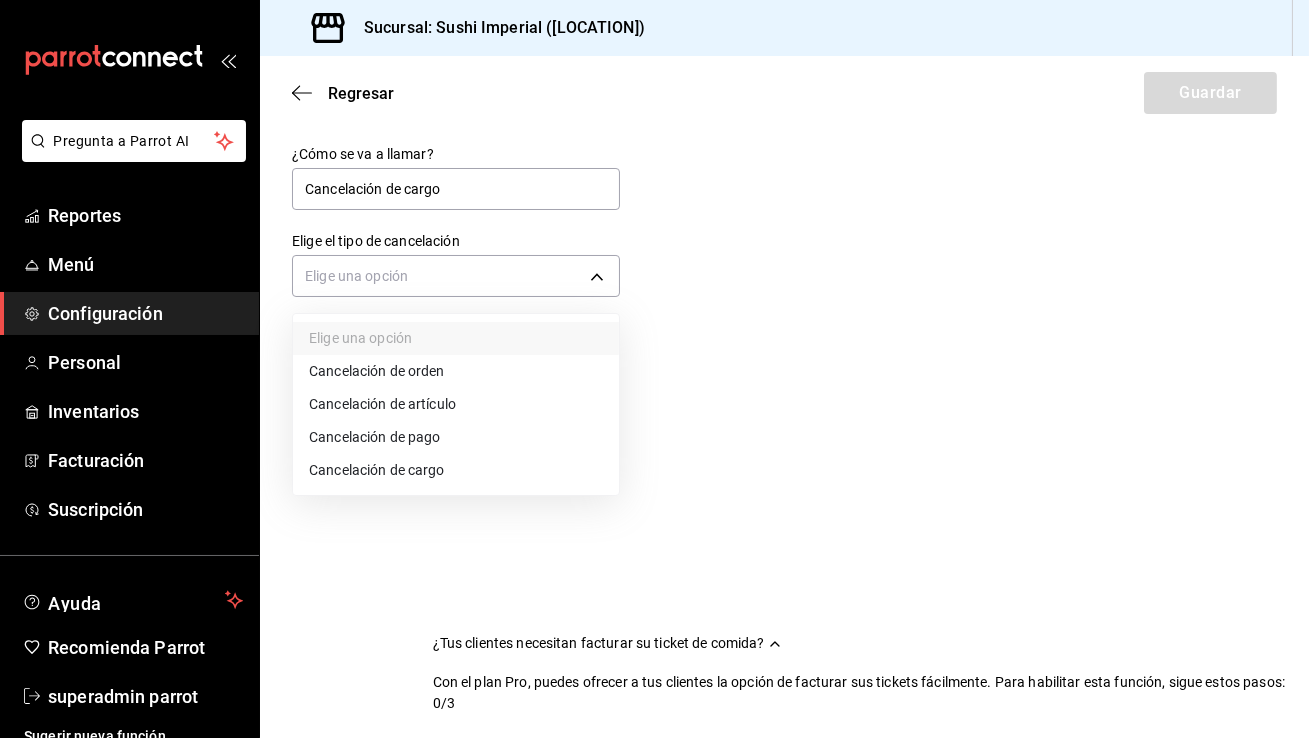 click on "Cancelación de cargo" at bounding box center (456, 470) 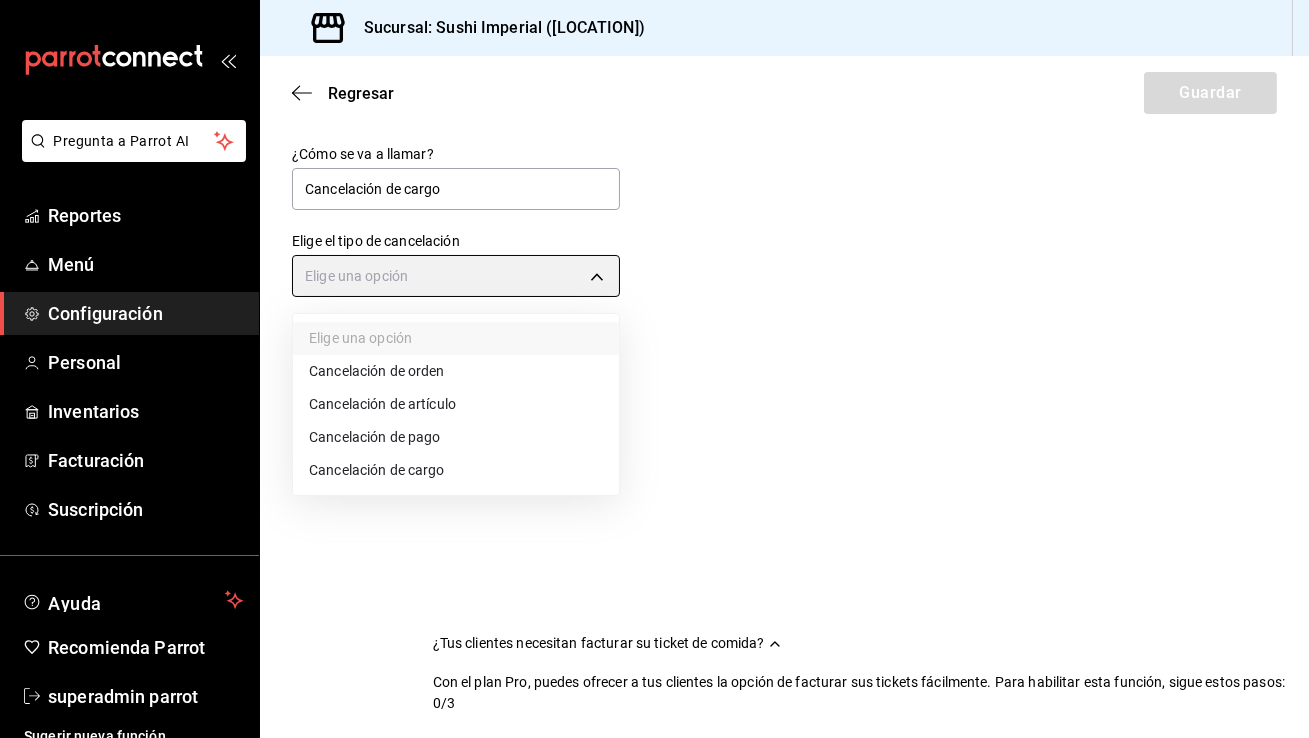 type on "SERVICE_CHARGE" 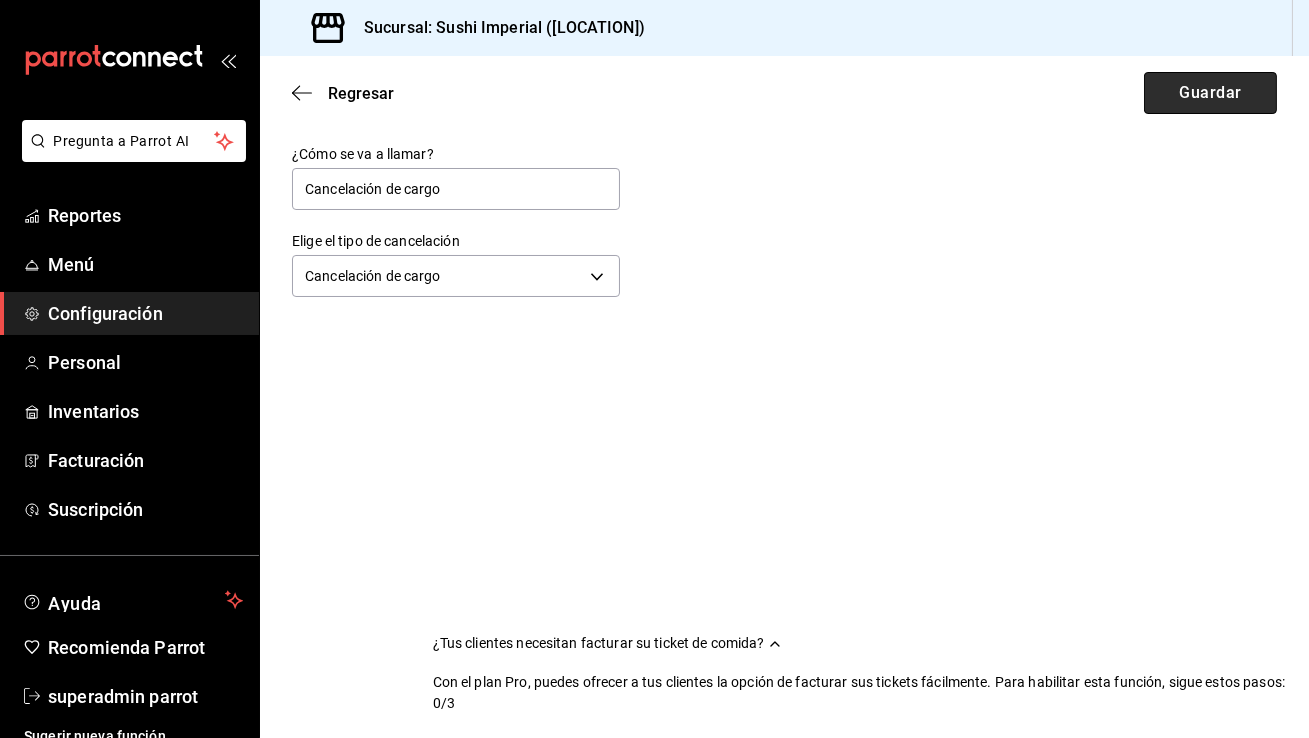 click on "Guardar" at bounding box center [1210, 93] 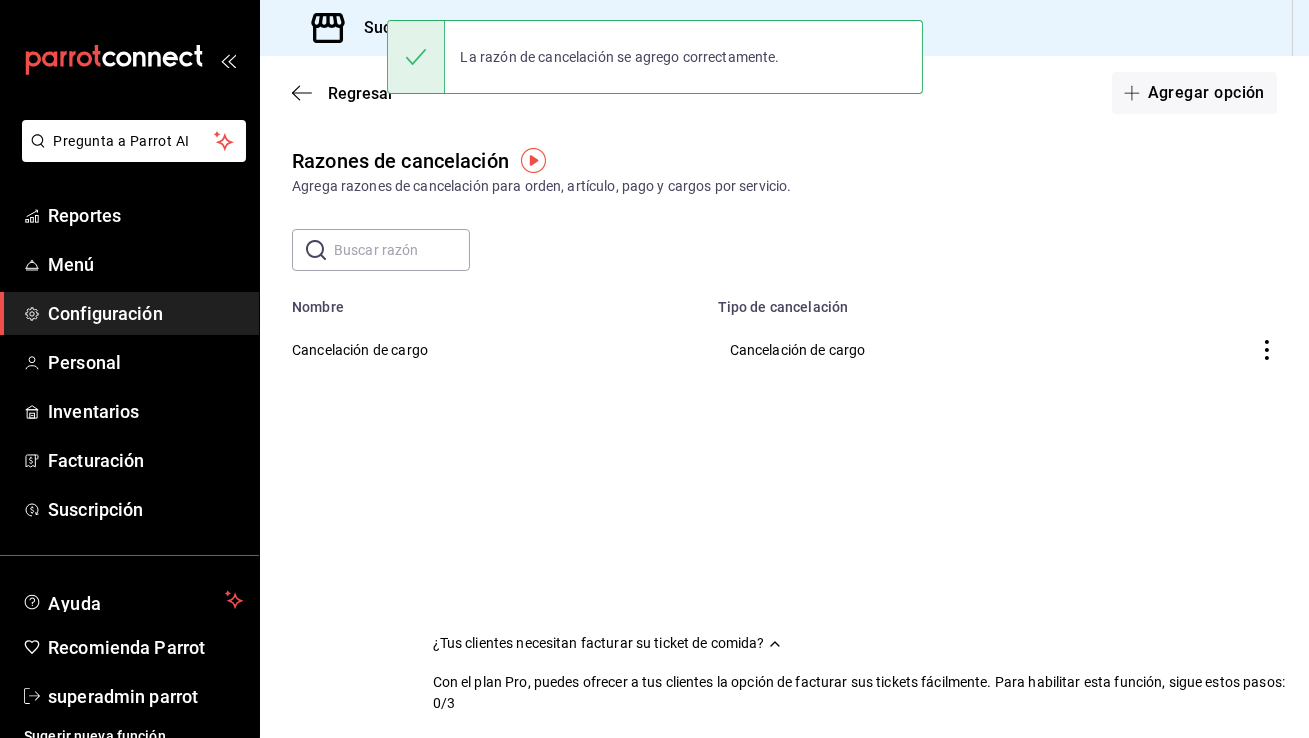 click on "Agregar opción" at bounding box center [1194, 93] 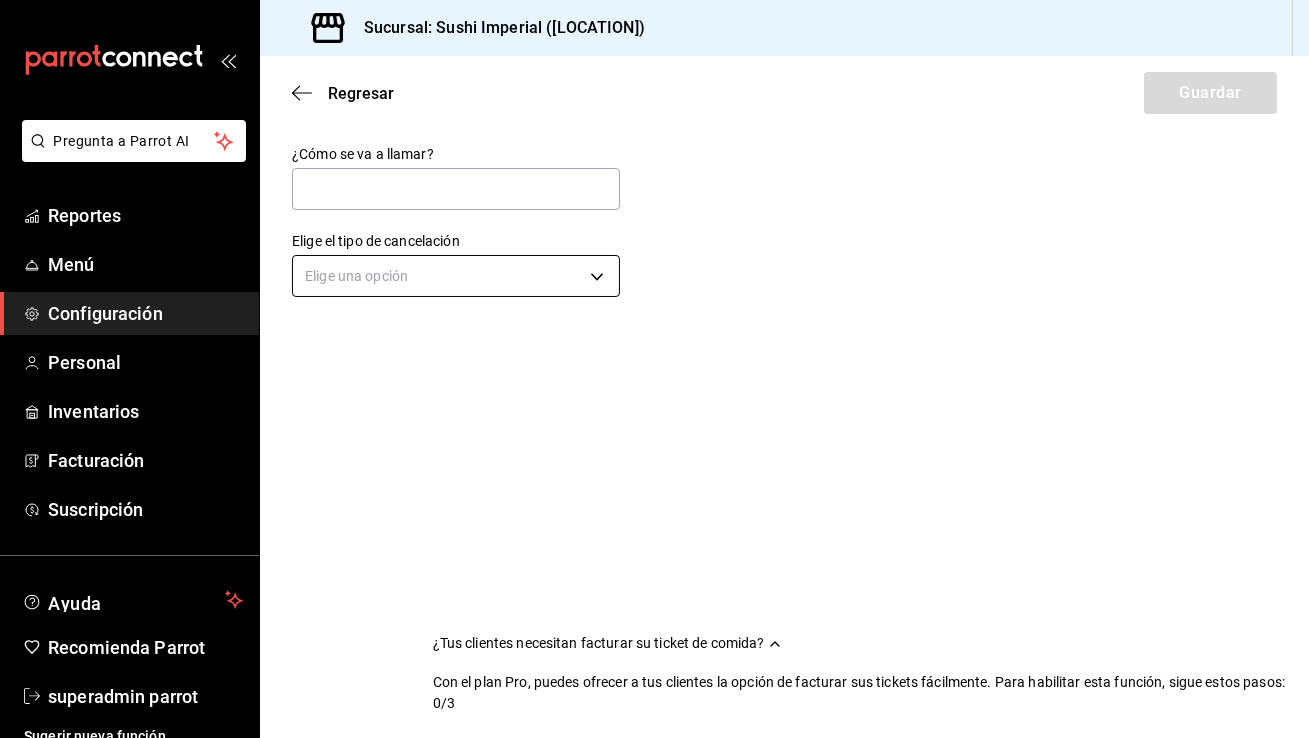click on "Pregunta a Parrot AI Reportes   Menú   Configuración   Personal   Inventarios   Facturación   Suscripción   Ayuda Recomienda Parrot   superadmin parrot   Sugerir nueva función   Sucursal: [BUSINESS_NAME] ([LOCATION]) Regresar Guardar ¿Cómo se va a llamar? Elige el tipo de cancelación Elige una opción ¿Tus clientes necesitan facturar su ticket de comida? Con el plan Pro, puedes ofrecer a tus clientes la opción de facturar sus tickets fácilmente. Para habilitar esta función, sigue estos pasos: 0/3 Datos de emisión Agrega los datos fiscales esenciales de tu restaurante, como RFC, régimen fiscal y sellos fiscales. Agregar datos Portal de auto facturación Configura tu portal para que los clientes generen sus facturas su ticket. Configura tu portal Activar código QR en recibo Activa el QR en el recibo desde configuración del portal. Ir a Personalizar recibo GANA 1 MES GRATIS EN TU SUSCRIPCIÓN AQUÍ Ver video tutorial Ir a video Ver video tutorial Ir a video Pregunta a Parrot AI Reportes   Menú" at bounding box center (654, 369) 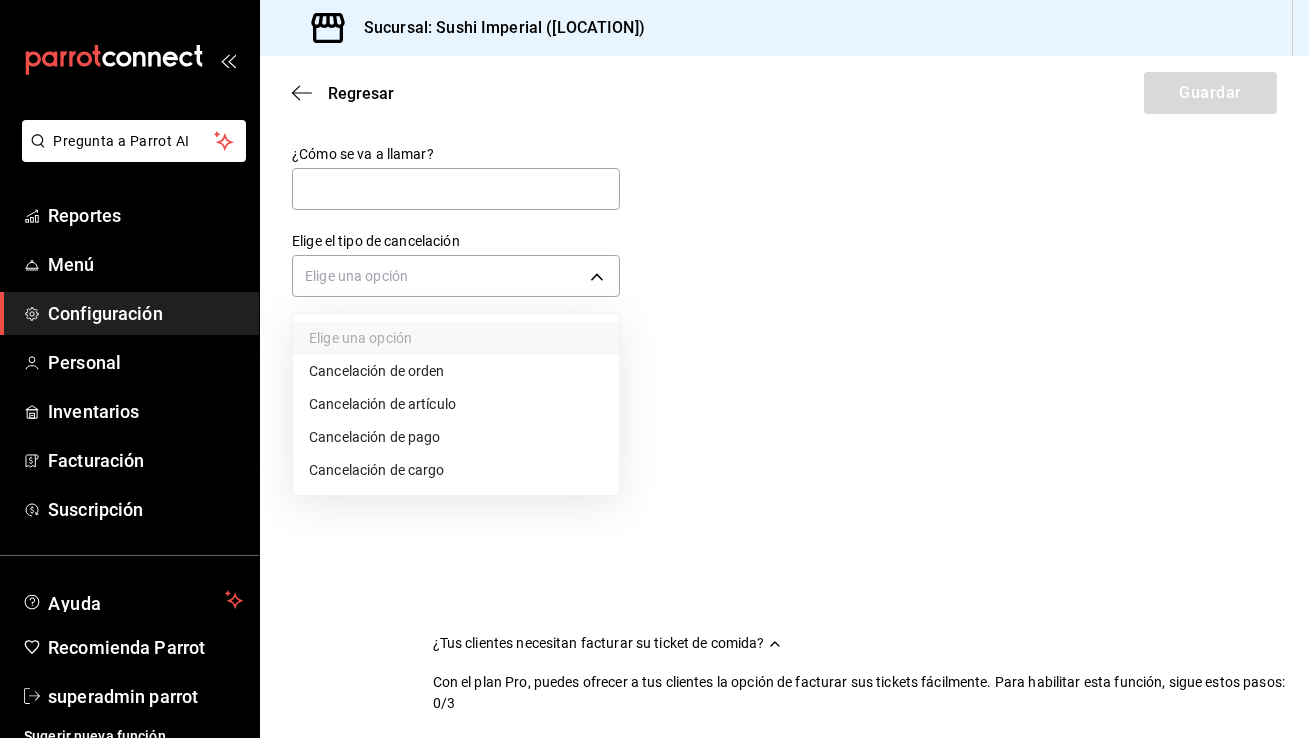 click on "Cancelación de orden" at bounding box center (456, 371) 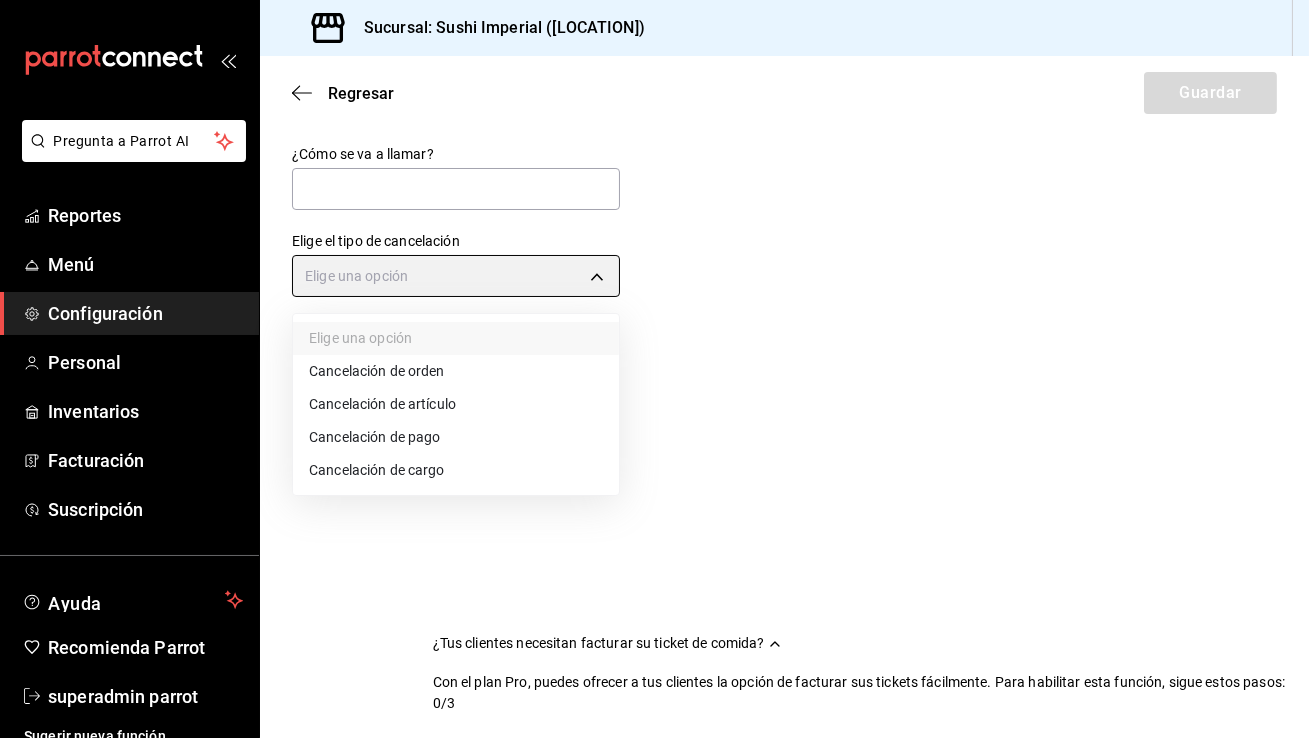 type on "ORDER" 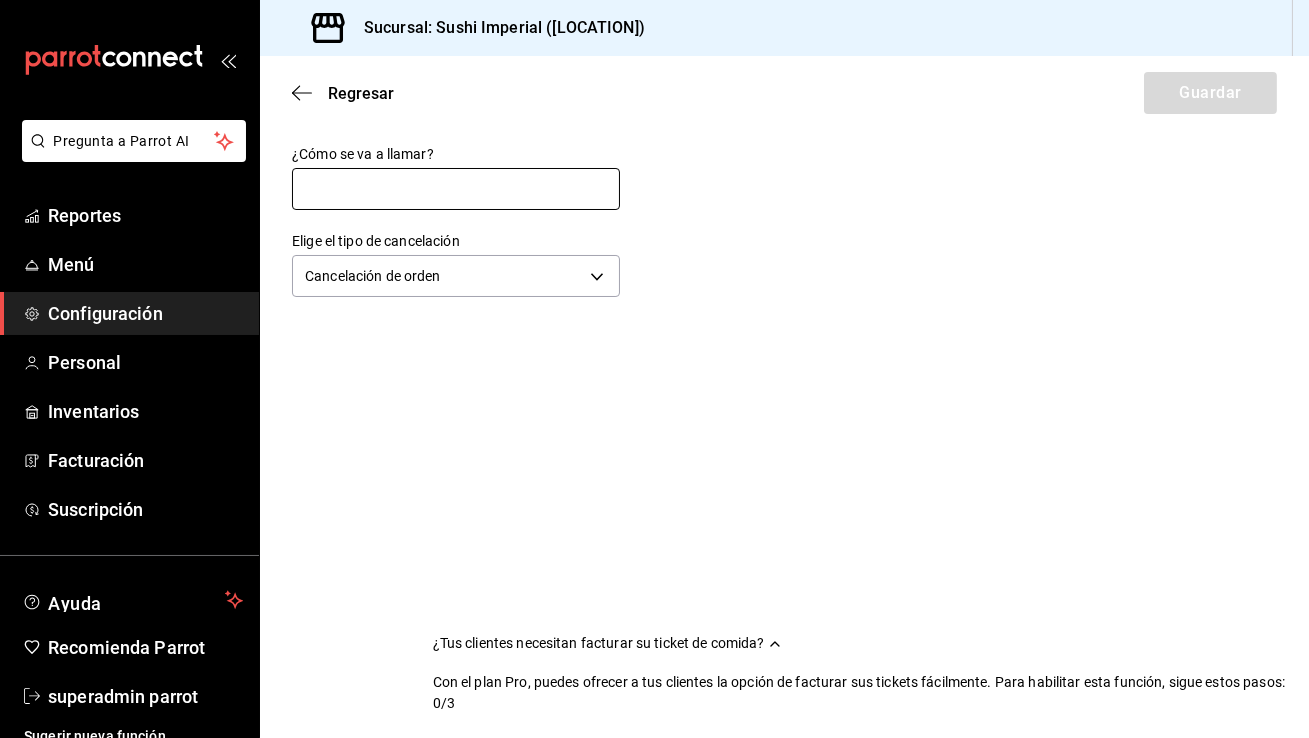 click at bounding box center (456, 189) 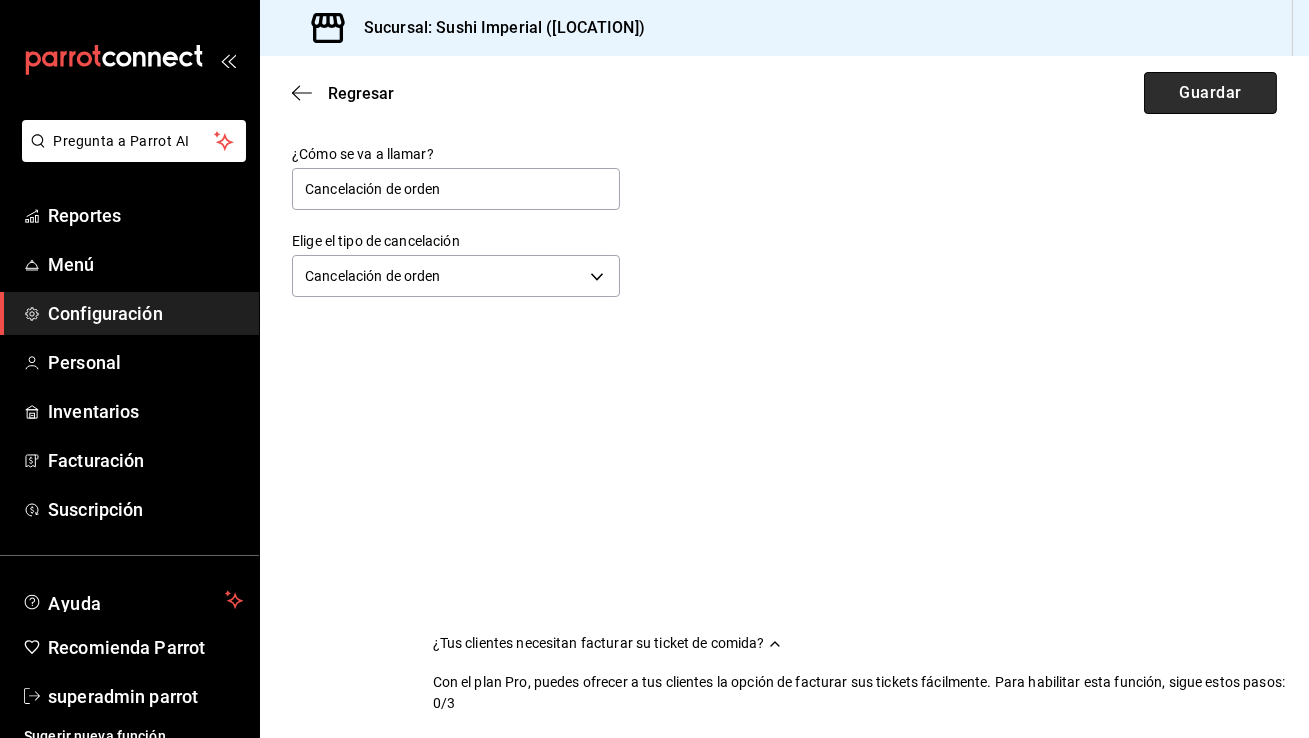 click on "Guardar" at bounding box center [1210, 93] 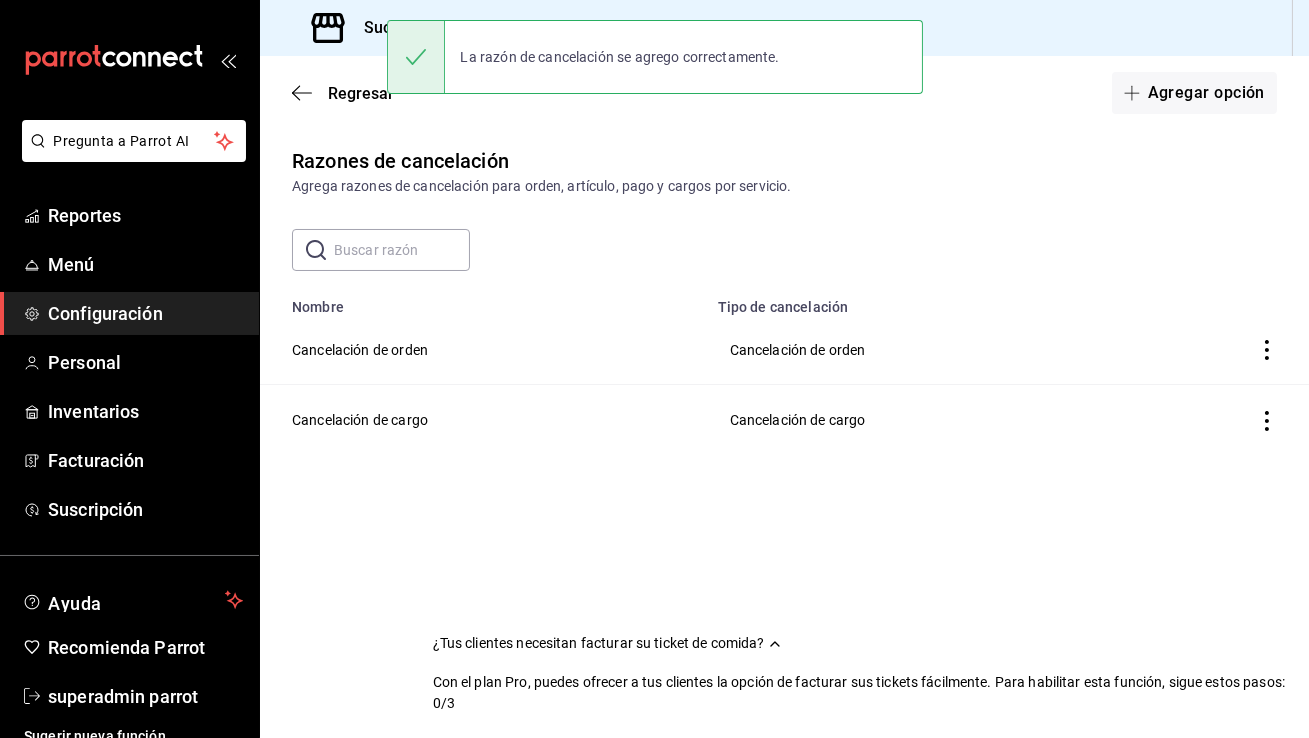 click on "Agregar opción" at bounding box center (1194, 93) 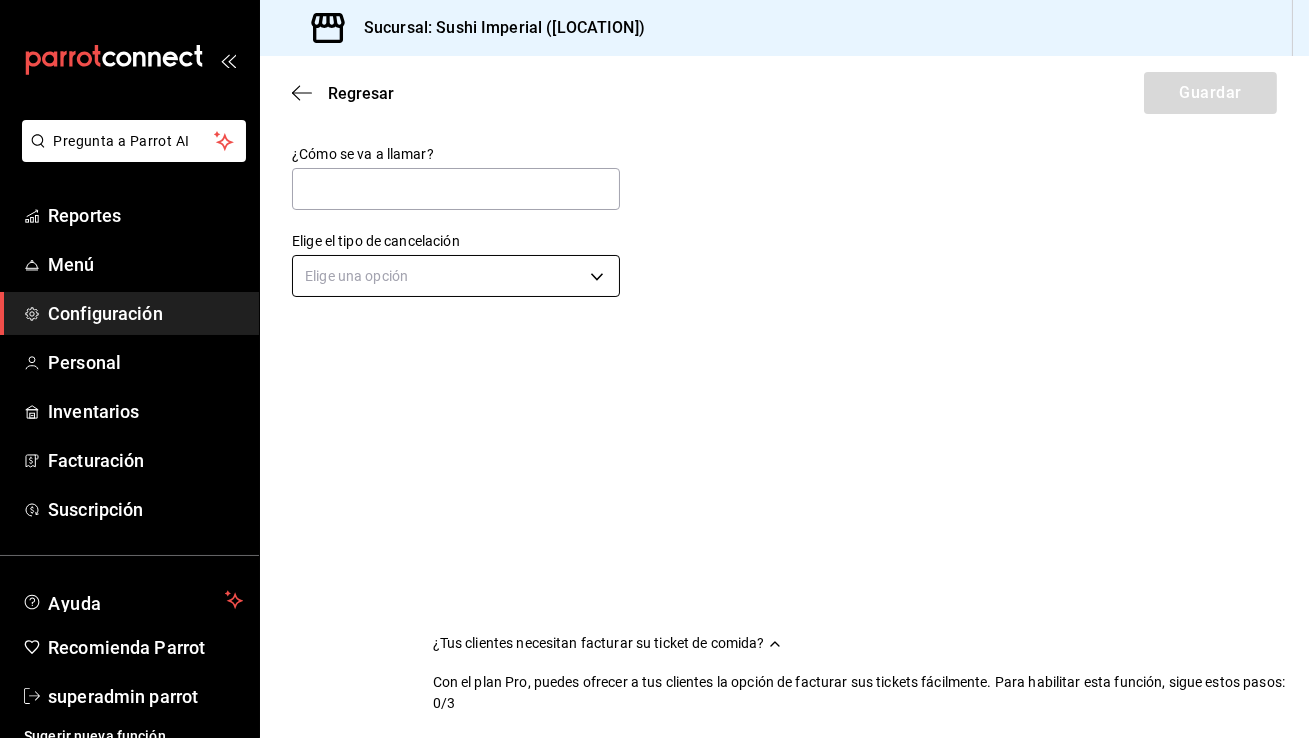 click on "Pregunta a Parrot AI Reportes   Menú   Configuración   Personal   Inventarios   Facturación   Suscripción   Ayuda Recomienda Parrot   superadmin parrot   Sugerir nueva función   Sucursal: [BUSINESS_NAME] ([LOCATION]) Regresar Guardar ¿Cómo se va a llamar? Elige el tipo de cancelación Elige una opción ¿Tus clientes necesitan facturar su ticket de comida? Con el plan Pro, puedes ofrecer a tus clientes la opción de facturar sus tickets fácilmente. Para habilitar esta función, sigue estos pasos: 0/3 Datos de emisión Agrega los datos fiscales esenciales de tu restaurante, como RFC, régimen fiscal y sellos fiscales. Agregar datos Portal de auto facturación Configura tu portal para que los clientes generen sus facturas su ticket. Configura tu portal Activar código QR en recibo Activa el QR en el recibo desde configuración del portal. Ir a Personalizar recibo GANA 1 MES GRATIS EN TU SUSCRIPCIÓN AQUÍ Ver video tutorial Ir a video Ver video tutorial Ir a video Pregunta a Parrot AI Reportes   Menú" at bounding box center (654, 369) 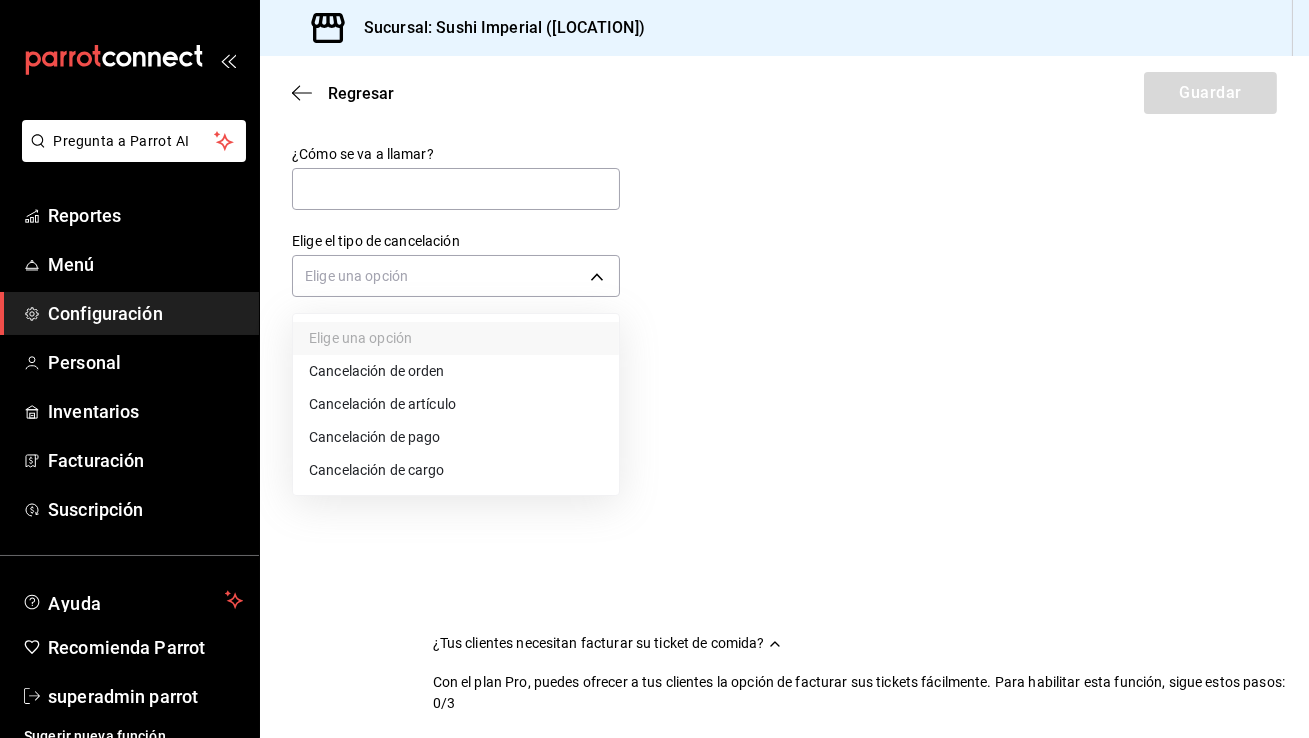 click on "Cancelación de pago" at bounding box center (456, 437) 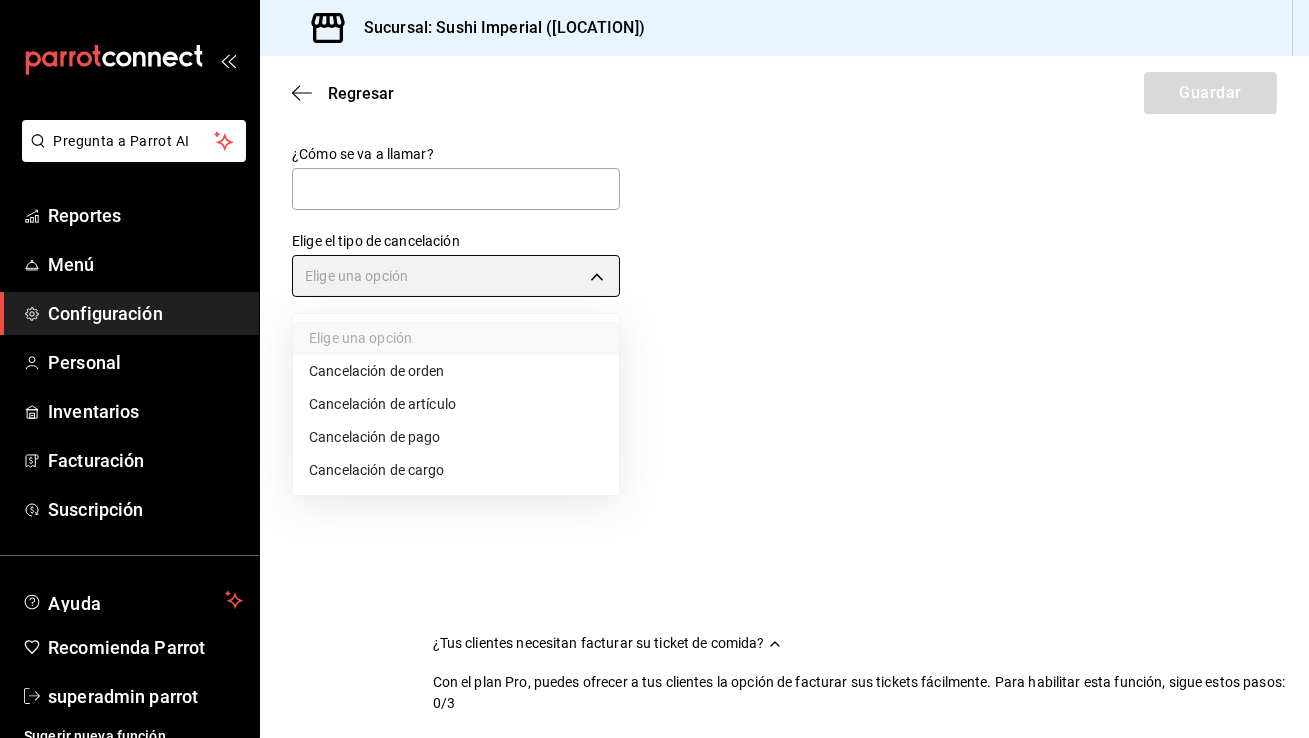type on "ORDER_PAYMENT" 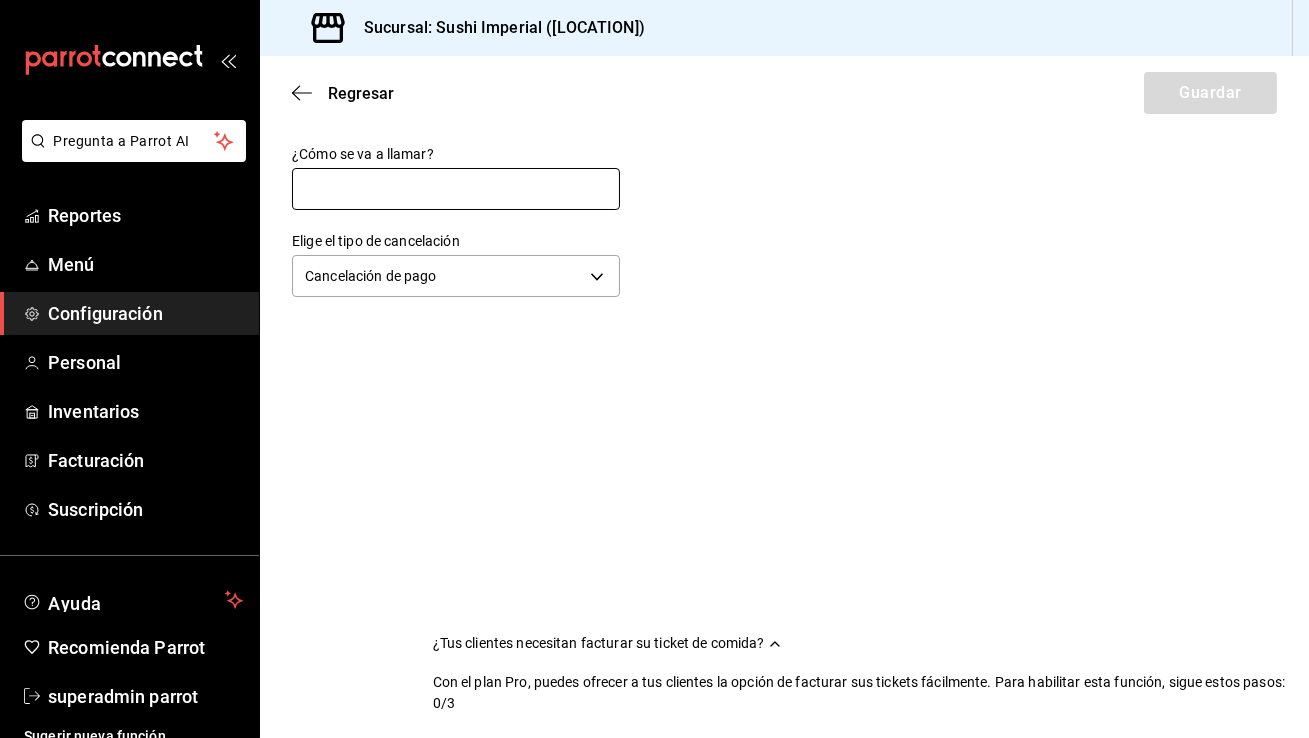 click at bounding box center (456, 189) 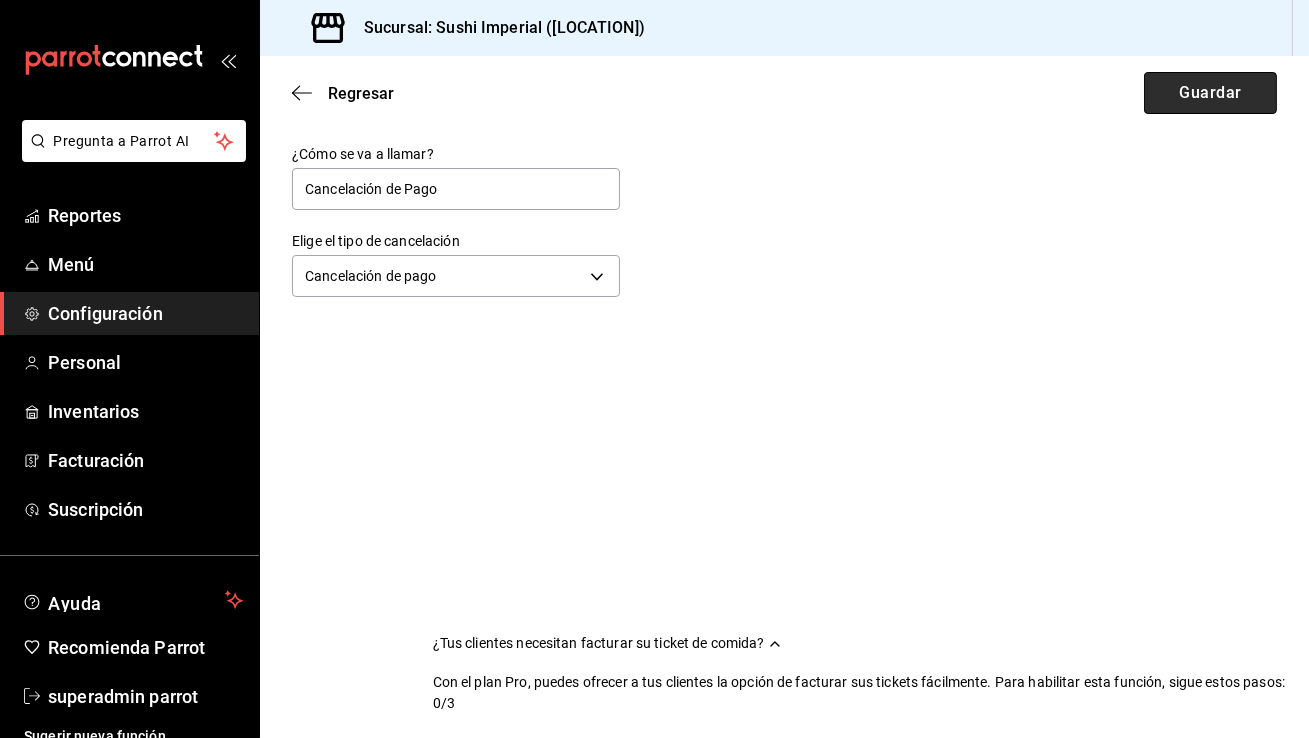 click on "Guardar" at bounding box center [1210, 93] 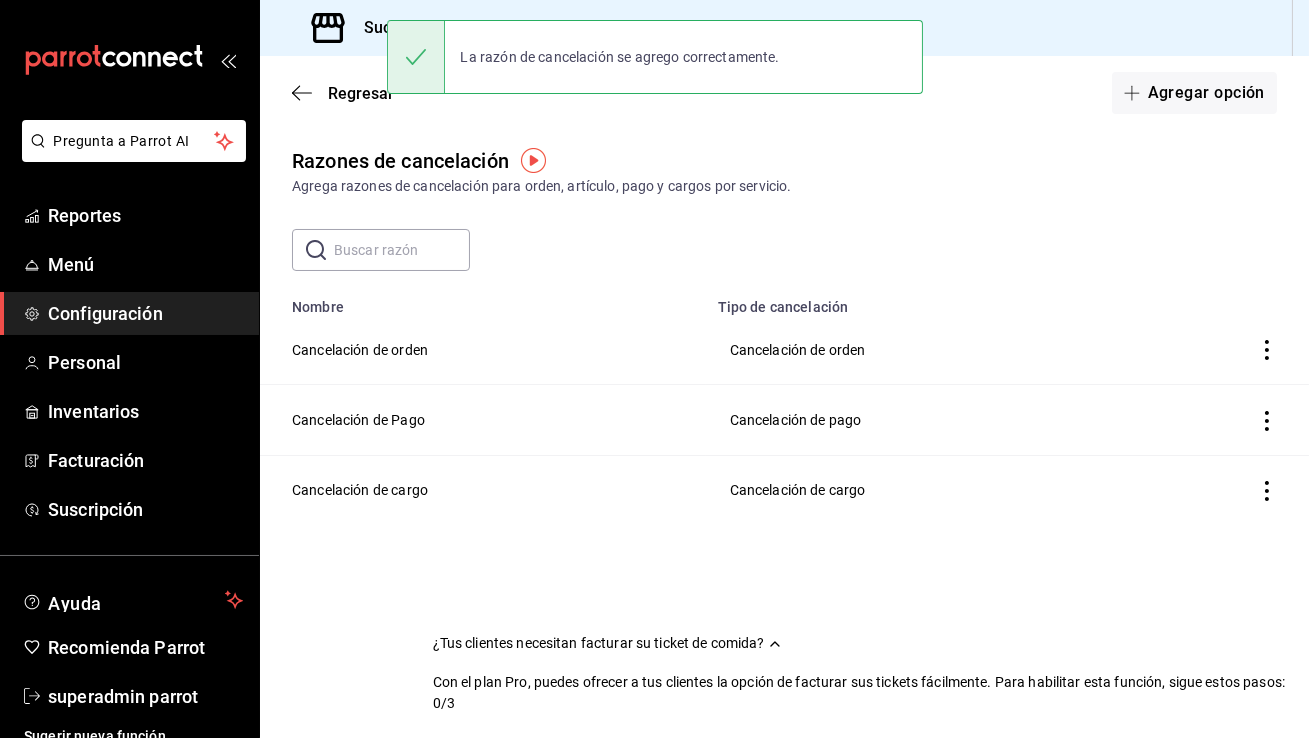 click on "Agregar opción" at bounding box center [1194, 93] 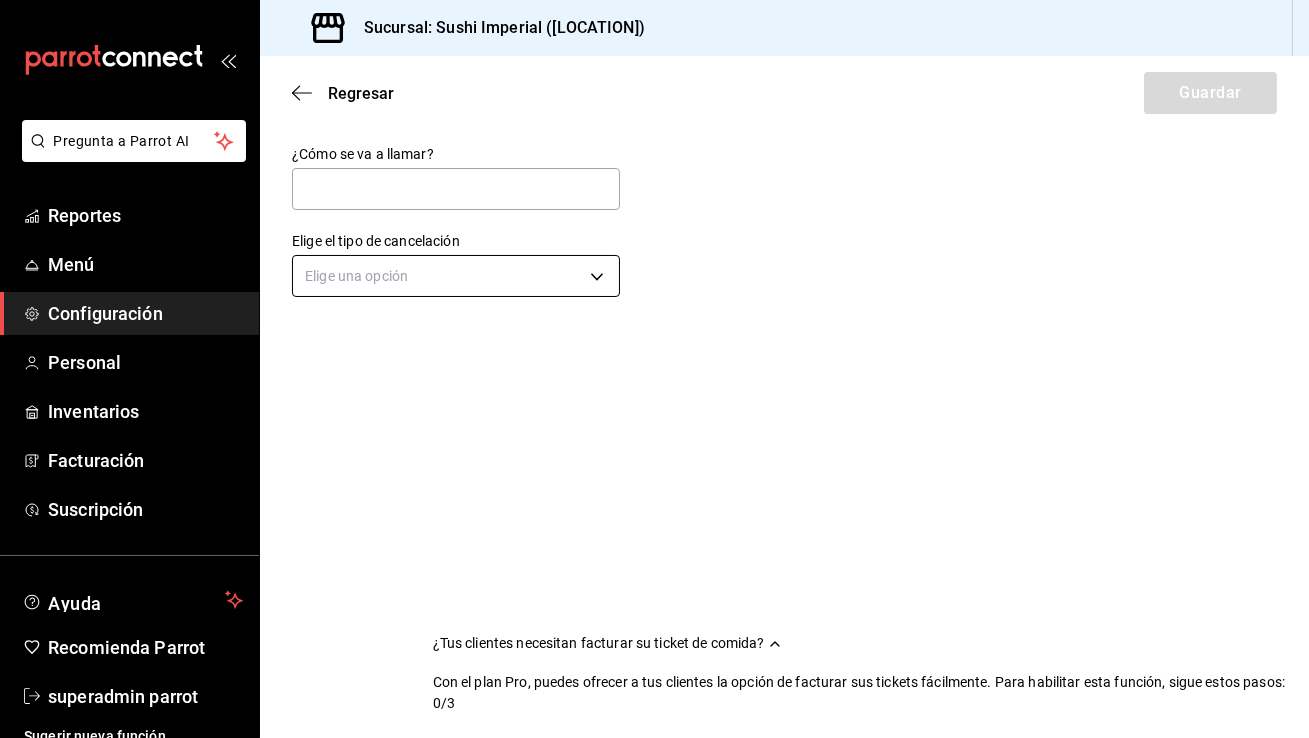 click on "Pregunta a Parrot AI Reportes   Menú   Configuración   Personal   Inventarios   Facturación   Suscripción   Ayuda Recomienda Parrot   superadmin parrot   Sugerir nueva función   Sucursal: [BUSINESS_NAME] ([LOCATION]) Regresar Guardar ¿Cómo se va a llamar? Elige el tipo de cancelación Elige una opción ¿Tus clientes necesitan facturar su ticket de comida? Con el plan Pro, puedes ofrecer a tus clientes la opción de facturar sus tickets fácilmente. Para habilitar esta función, sigue estos pasos: 0/3 Datos de emisión Agrega los datos fiscales esenciales de tu restaurante, como RFC, régimen fiscal y sellos fiscales. Agregar datos Portal de auto facturación Configura tu portal para que los clientes generen sus facturas su ticket. Configura tu portal Activar código QR en recibo Activa el QR en el recibo desde configuración del portal. Ir a Personalizar recibo GANA 1 MES GRATIS EN TU SUSCRIPCIÓN AQUÍ Ver video tutorial Ir a video Ver video tutorial Ir a video Pregunta a Parrot AI Reportes   Menú" at bounding box center [654, 369] 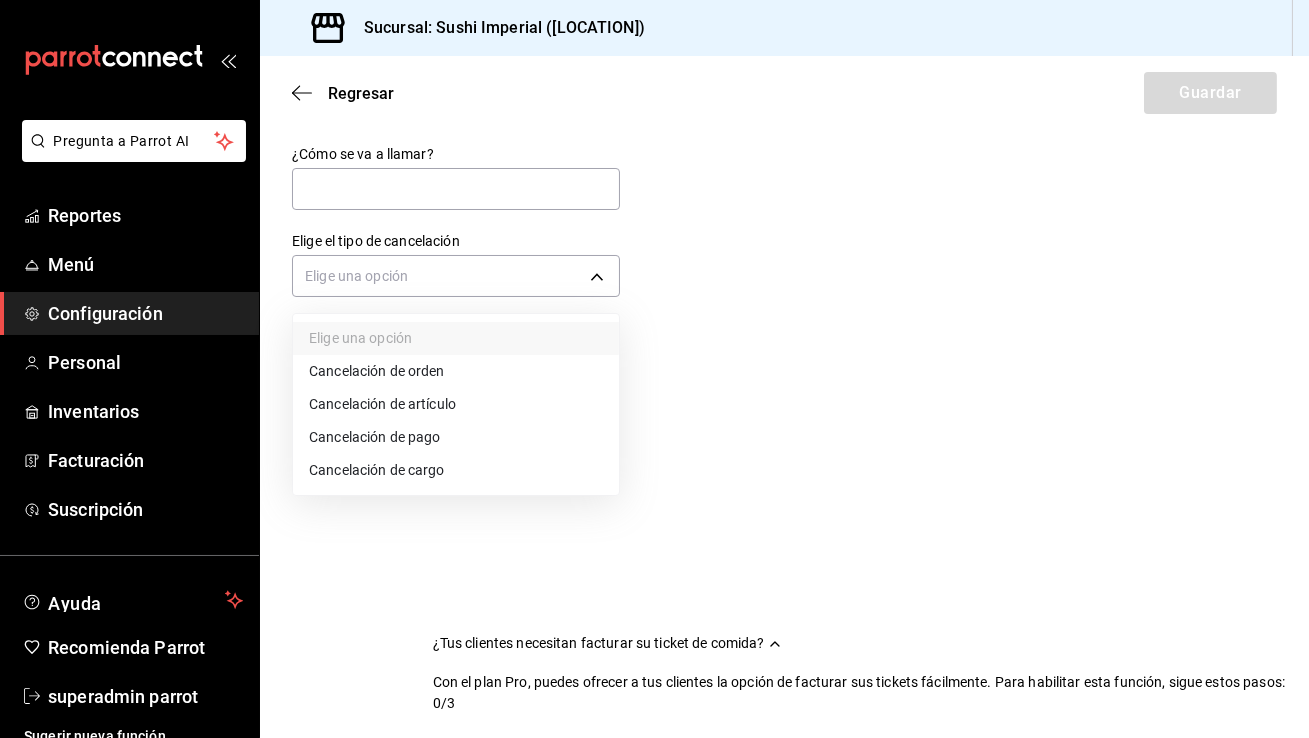 click on "Cancelación de artículo" at bounding box center (456, 404) 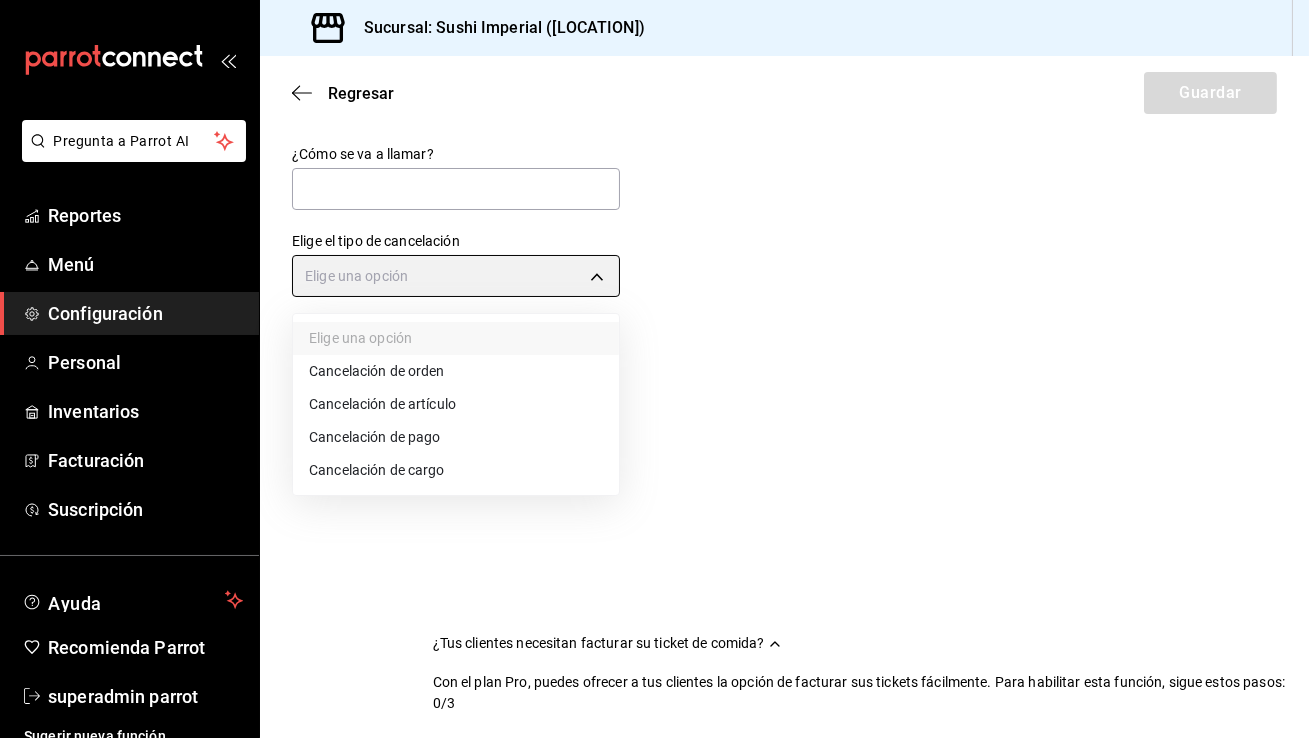 type on "ORDER_ITEM" 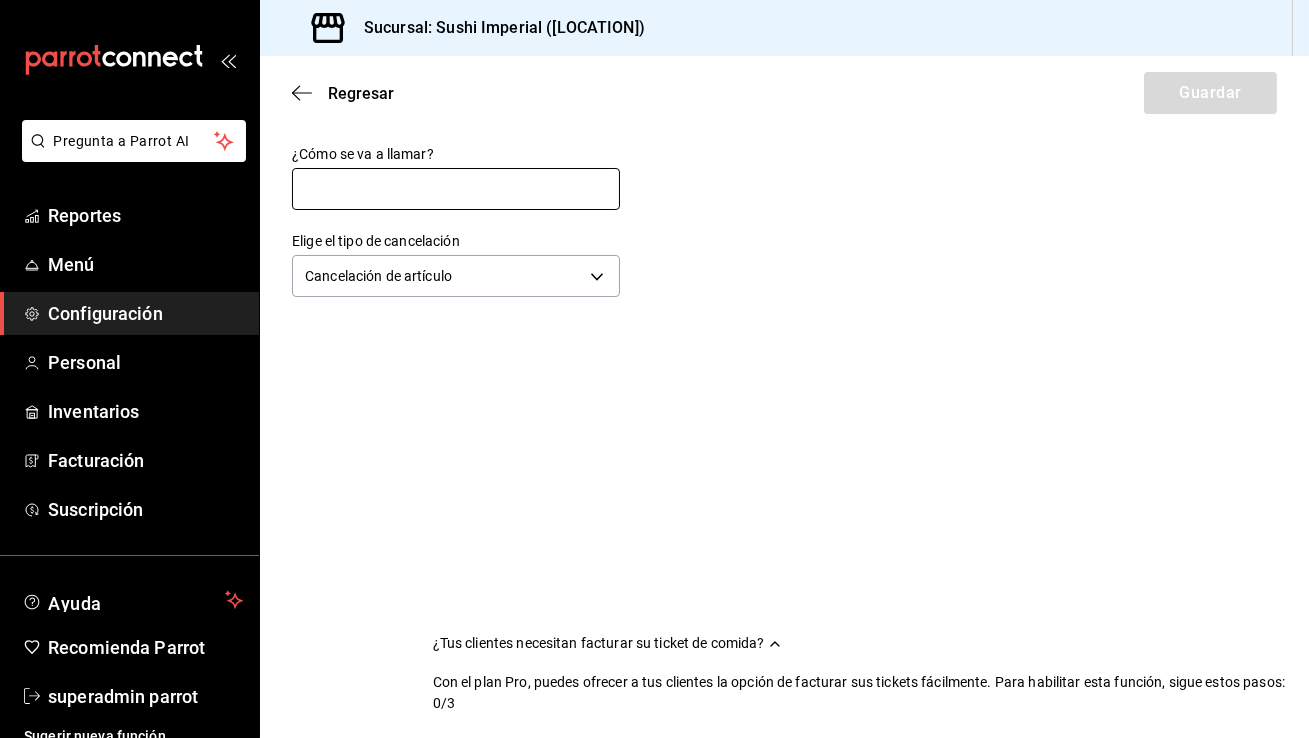 click at bounding box center [456, 189] 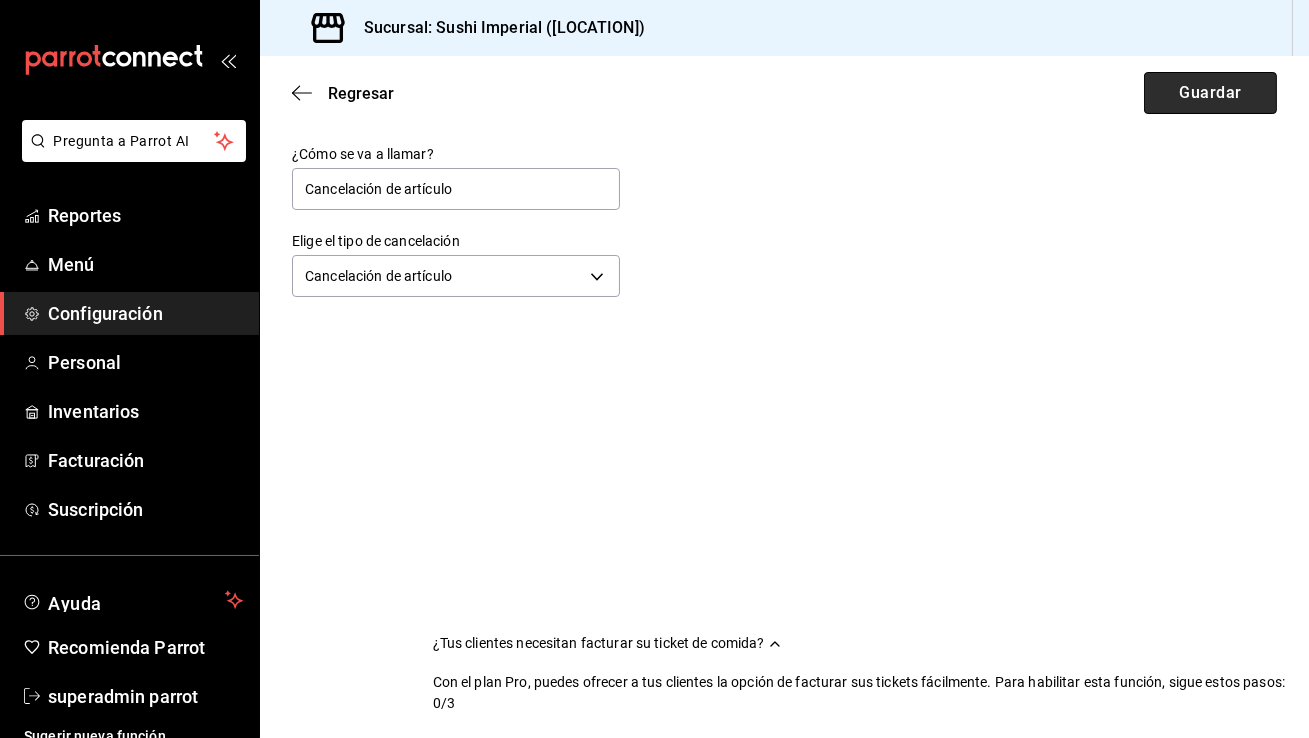 click on "Guardar" at bounding box center [1210, 93] 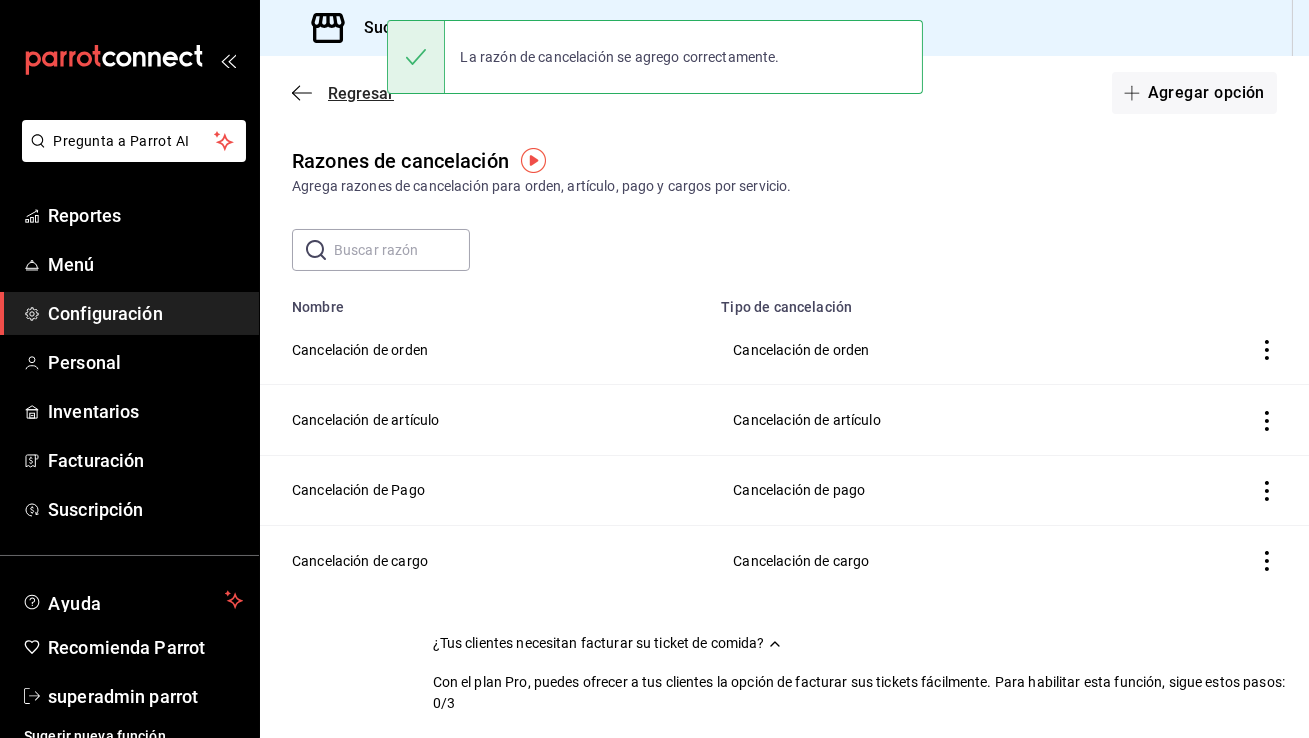 click 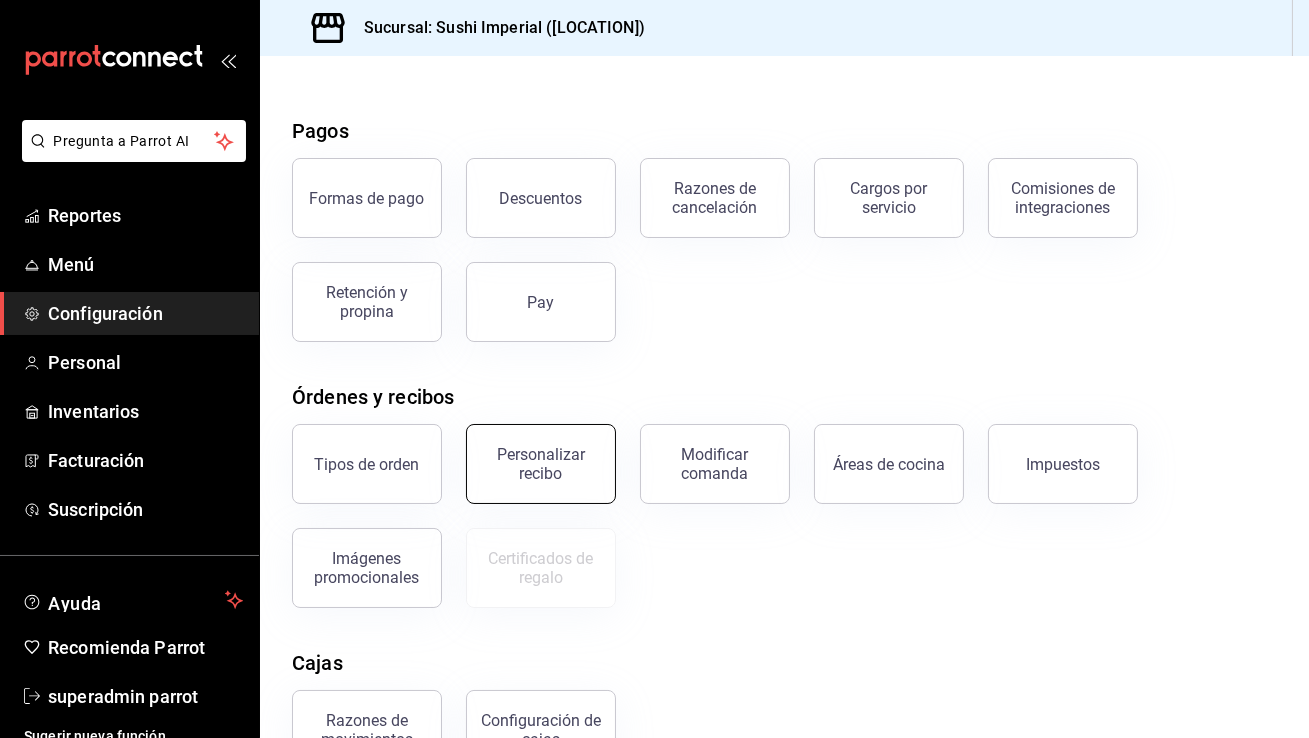 scroll, scrollTop: 97, scrollLeft: 0, axis: vertical 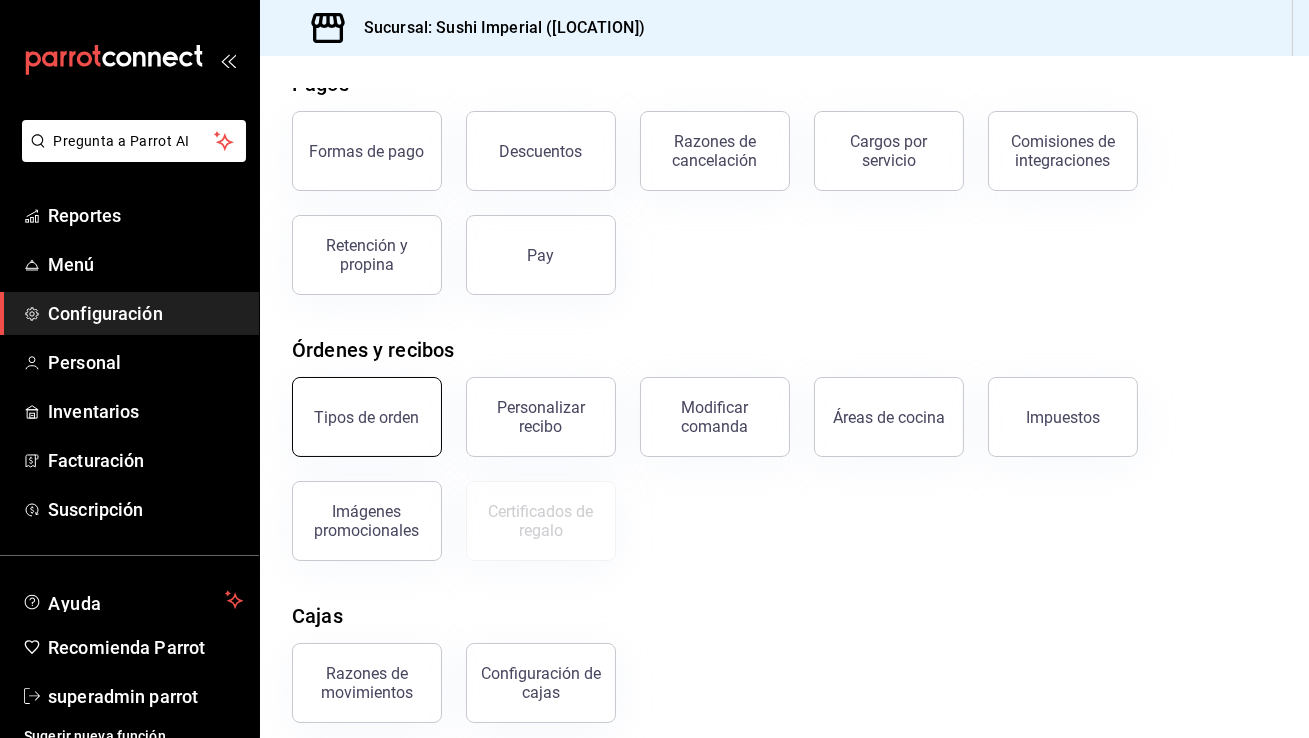 click on "Tipos de orden" at bounding box center [367, 417] 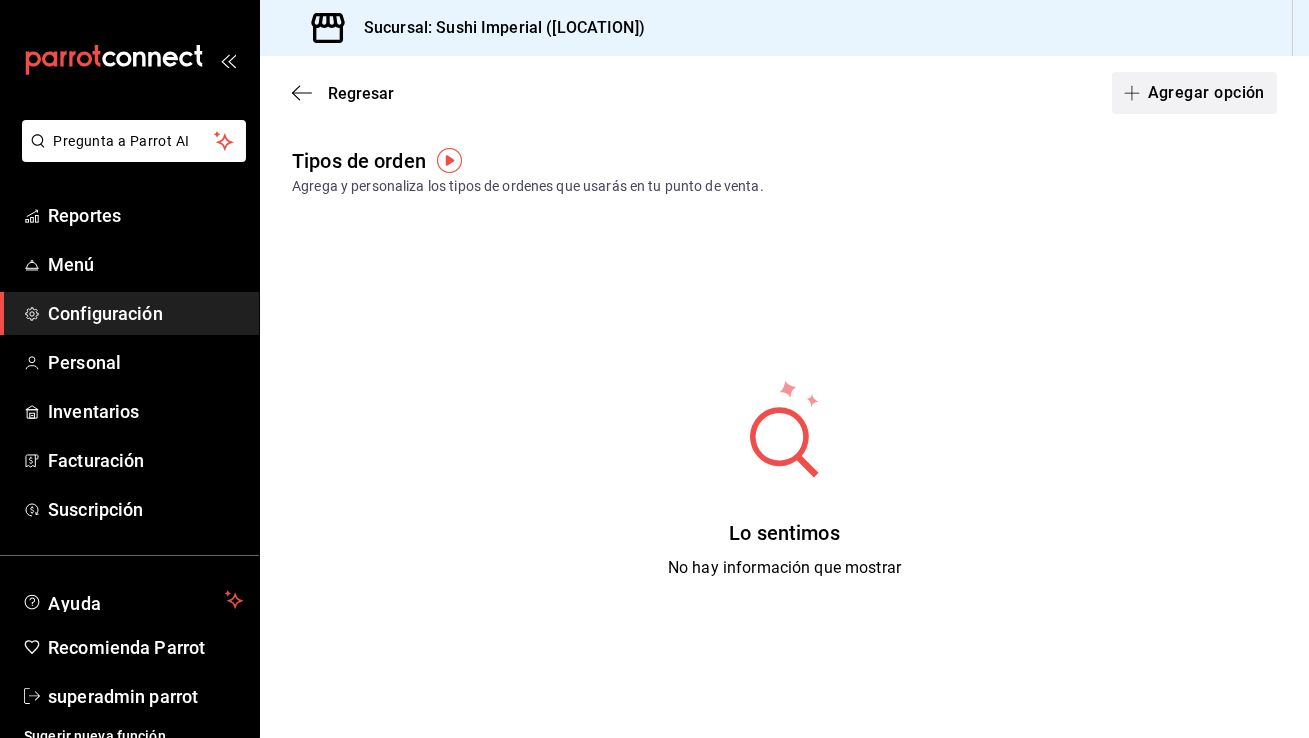 click on "Agregar opción" at bounding box center (1194, 93) 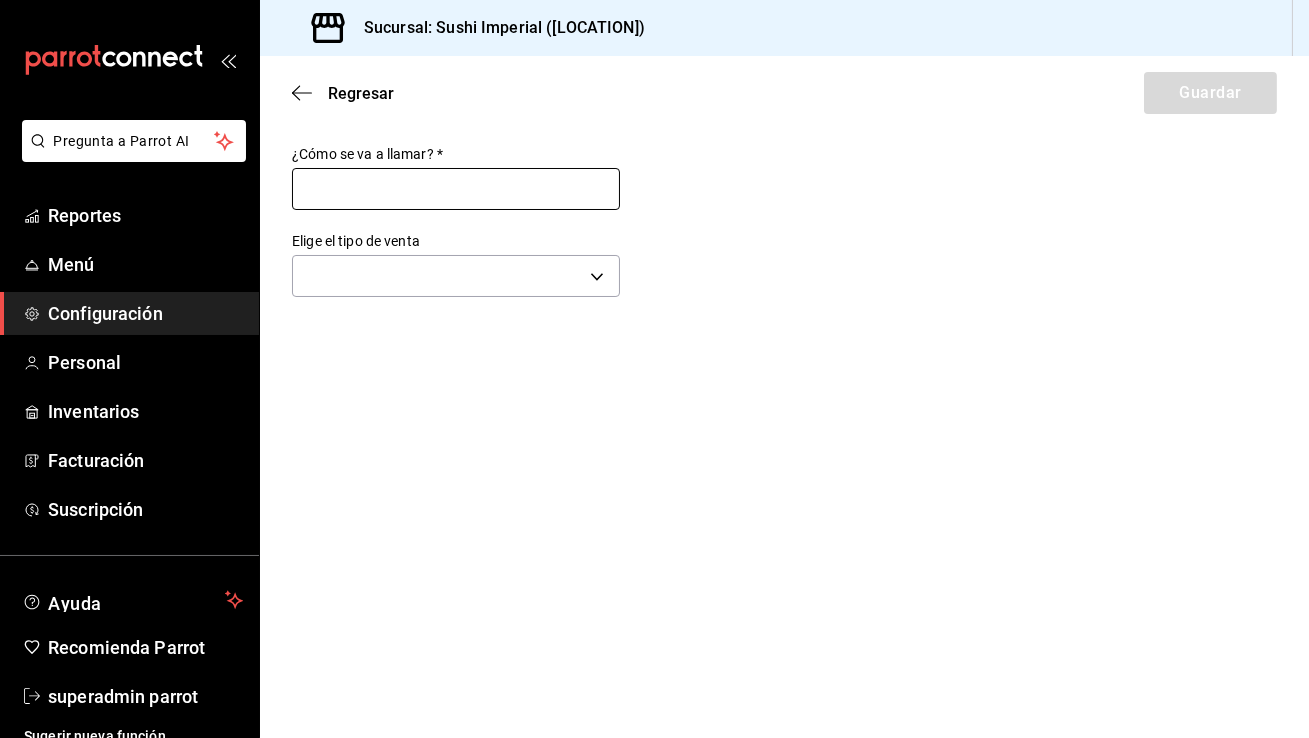 click at bounding box center (456, 189) 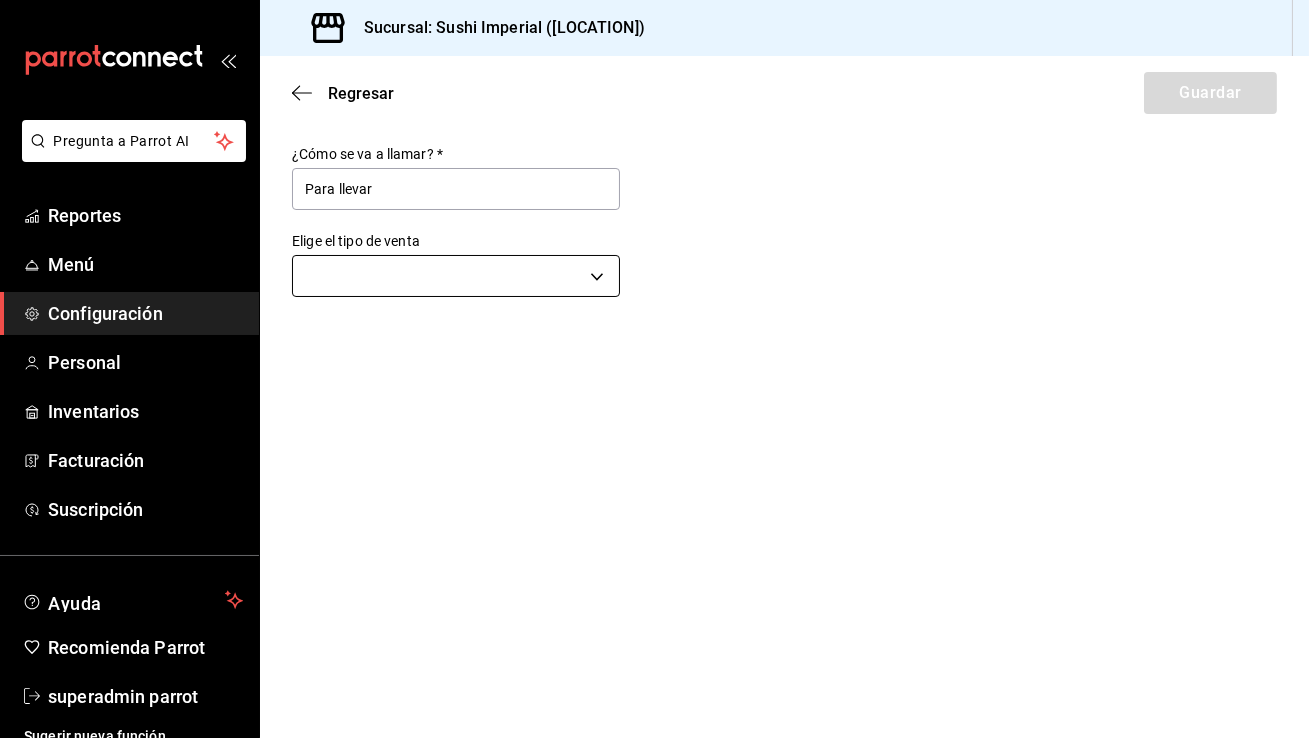 click on "Pregunta a Parrot AI Reportes   Menú   Configuración   Personal   Inventarios   Facturación   Suscripción   Ayuda Recomienda Parrot   superadmin parrot   Sugerir nueva función   Sucursal: [BUSINESS_NAME] ([LOCATION]) Regresar Guardar ¿Cómo se va a llamar?   * Para llevar Elige el tipo de venta ​ GANA 1 MES GRATIS EN TU SUSCRIPCIÓN AQUÍ ¿Recuerdas cómo empezó tu restaurante? Hoy puedes ayudar a un colega a tener el mismo cambio que tú viviste. Recomienda Parrot directamente desde tu Portal Administrador. Es fácil y rápido. 🎁 Por cada restaurante que se una, ganas 1 mes gratis. Ver video tutorial Ir a video Ver video tutorial Ir a video Ver video tutorial Ir a video Pregunta a Parrot AI Reportes   Menú   Configuración   Personal   Inventarios   Facturación   Suscripción   Ayuda Recomienda Parrot   superadmin parrot   Sugerir nueva función   Visitar centro de ayuda ([PHONE]) [EMAIL] Visitar centro de ayuda ([PHONE]) [EMAIL]" at bounding box center (654, 369) 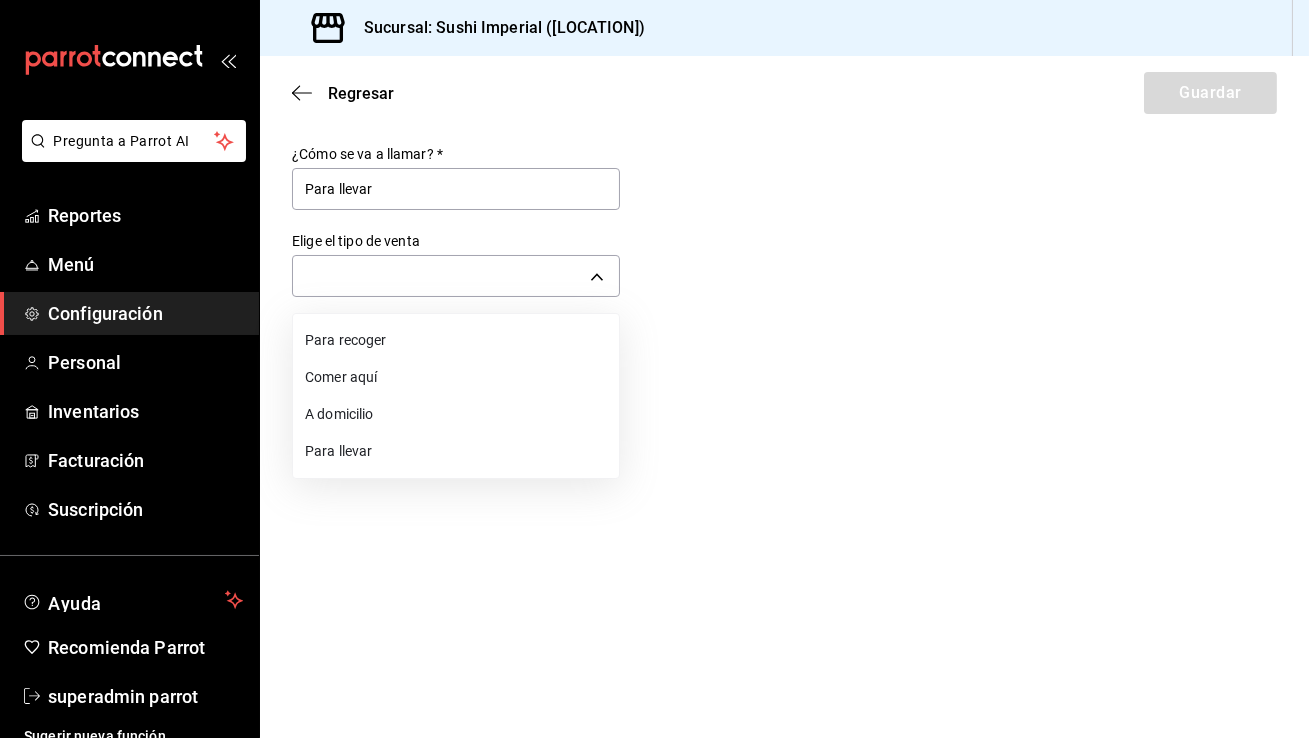 click on "Para llevar" at bounding box center (456, 451) 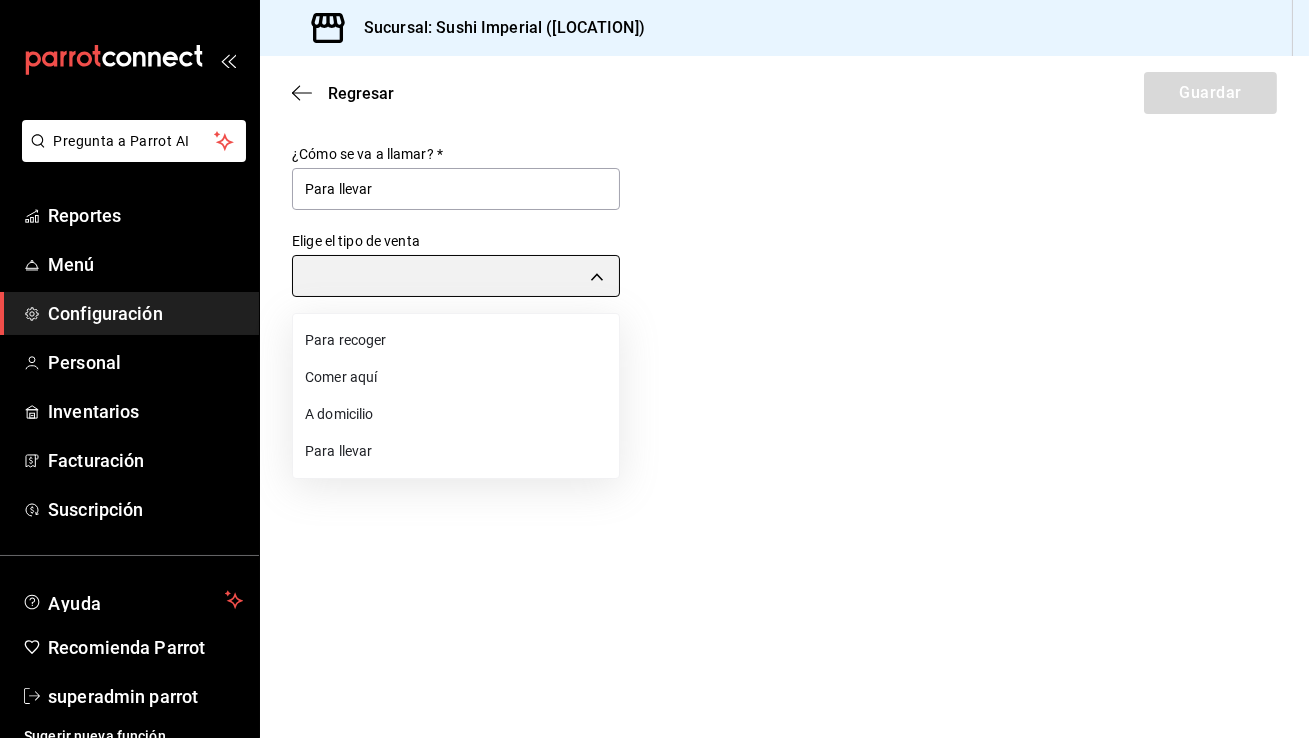 type on "TAKE_OUT" 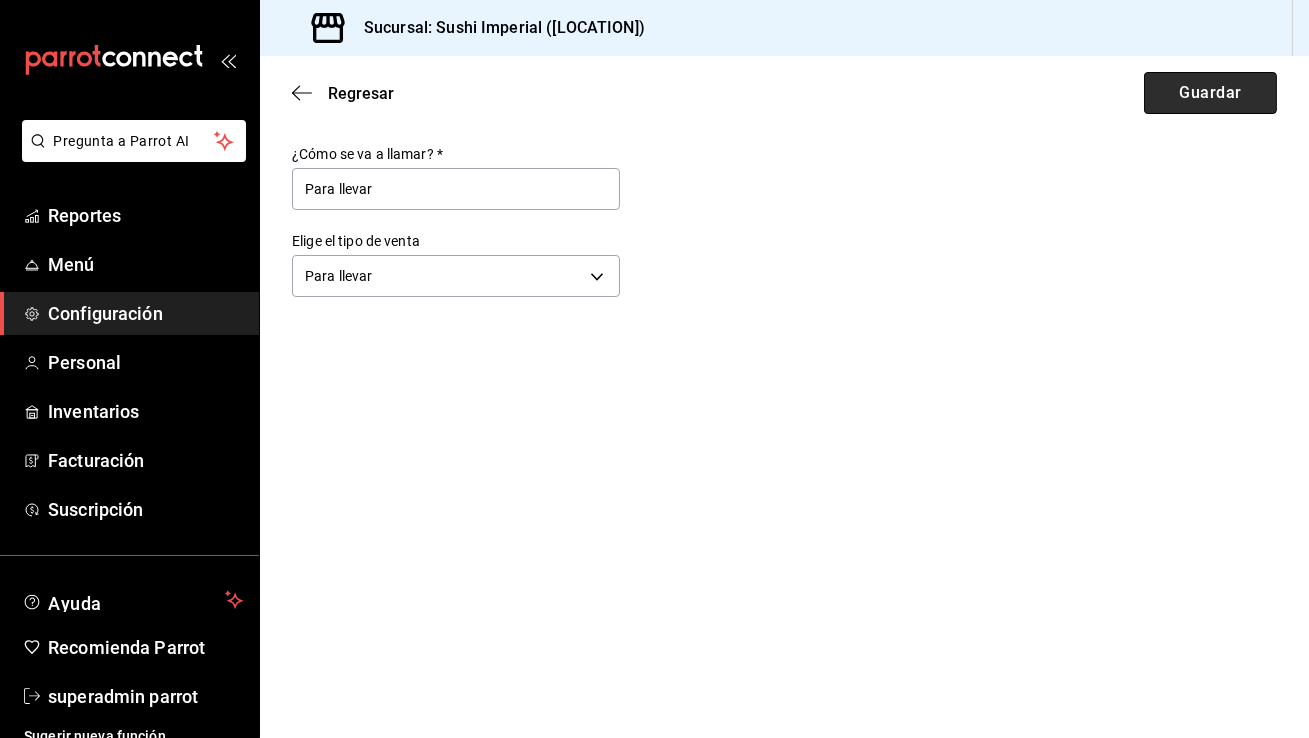 click on "Guardar" at bounding box center (1210, 93) 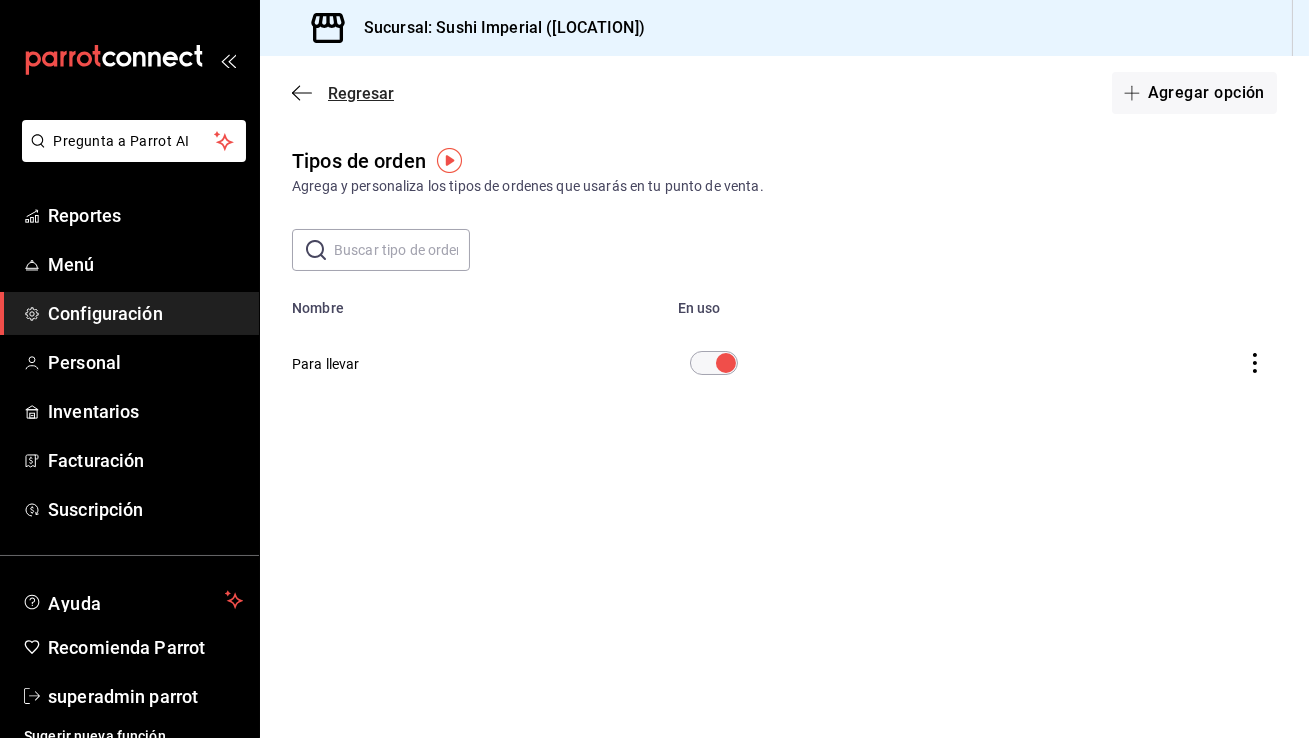 click on "Regresar" at bounding box center (343, 93) 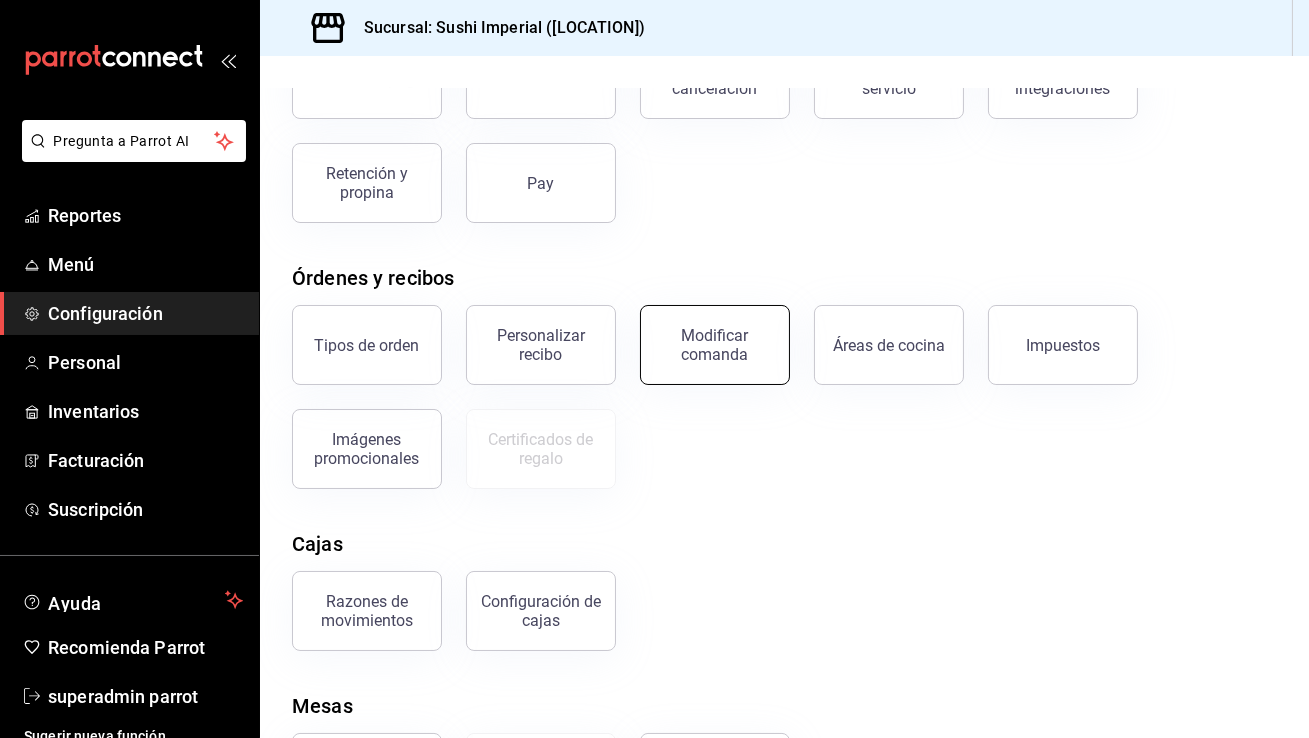 scroll, scrollTop: 275, scrollLeft: 0, axis: vertical 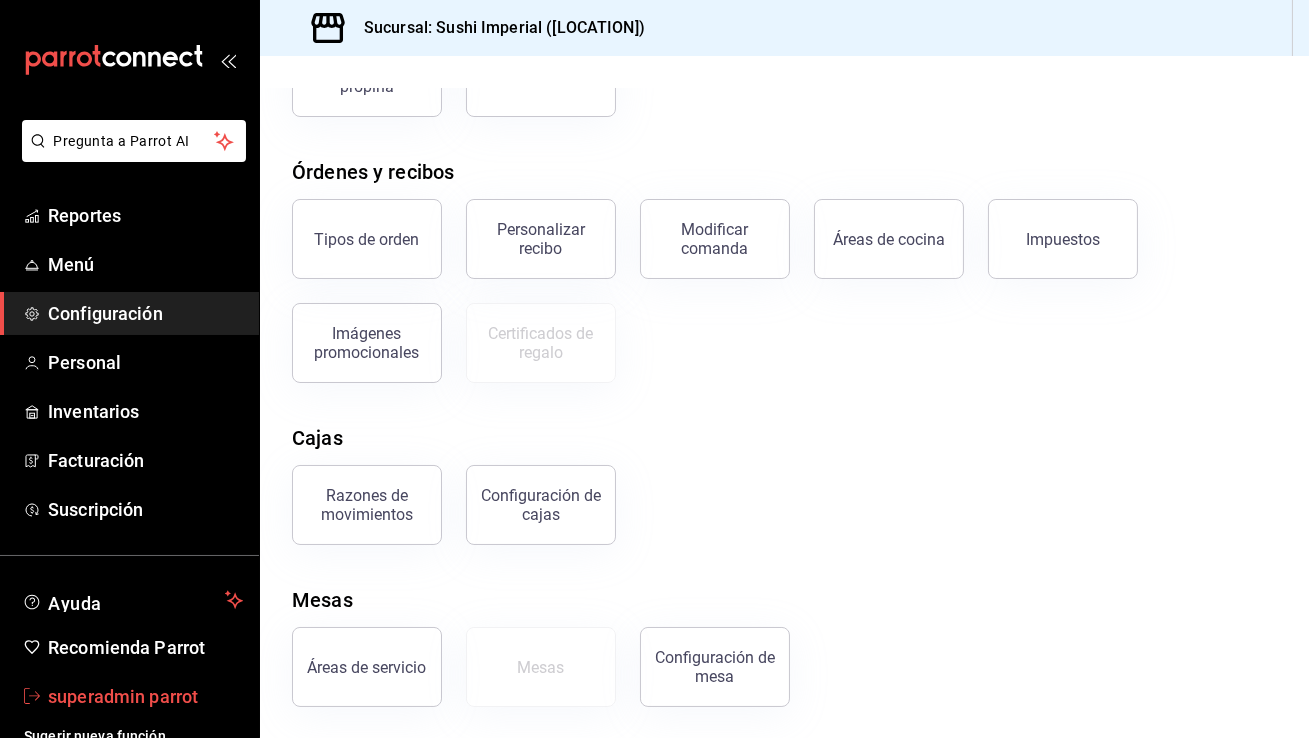 click on "superadmin parrot" at bounding box center (145, 696) 